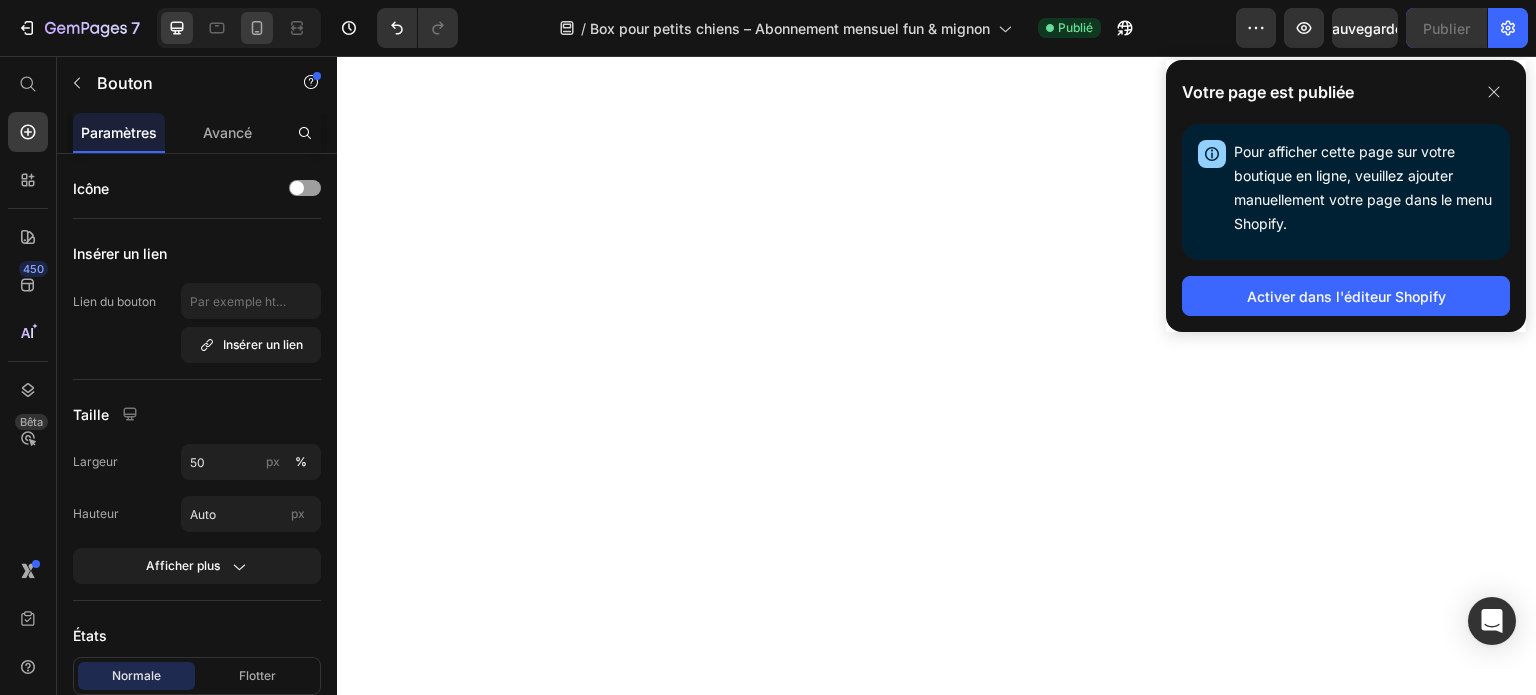 scroll, scrollTop: 0, scrollLeft: 0, axis: both 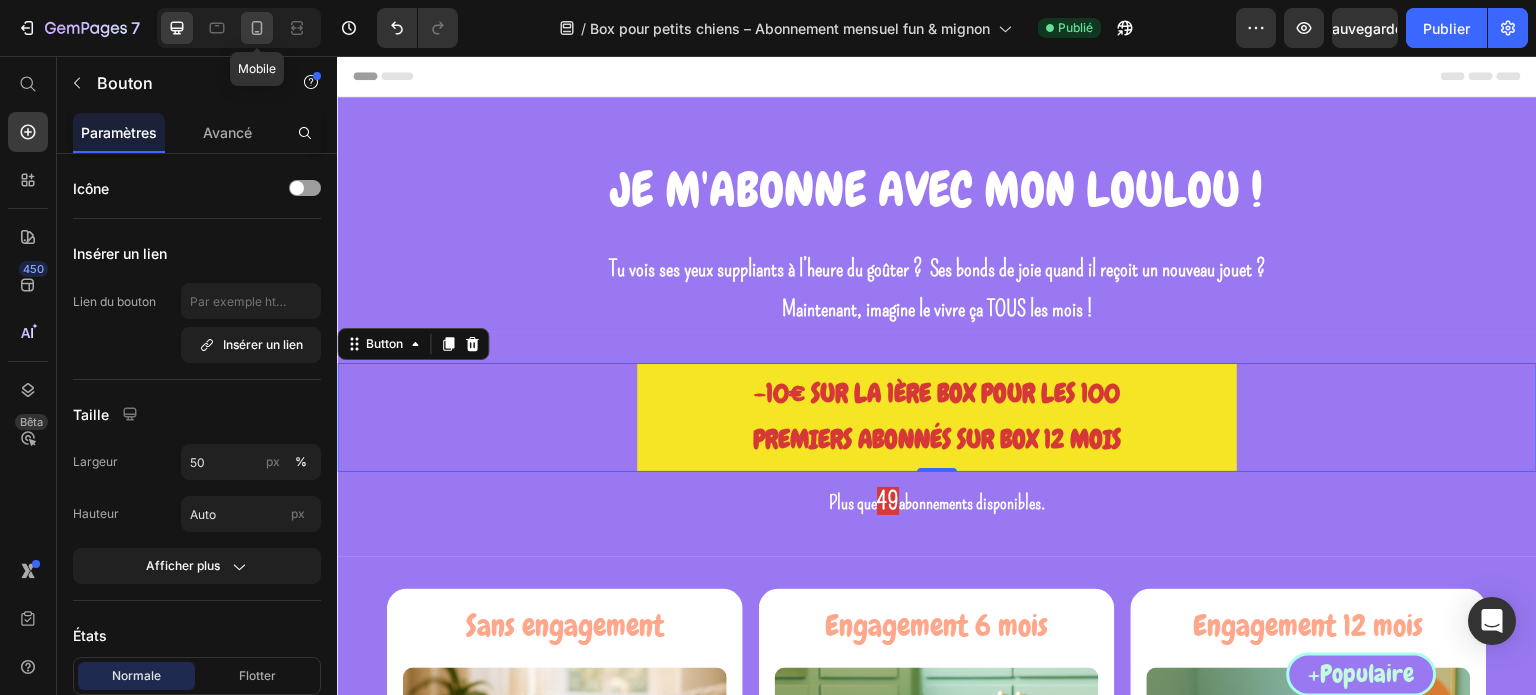 click 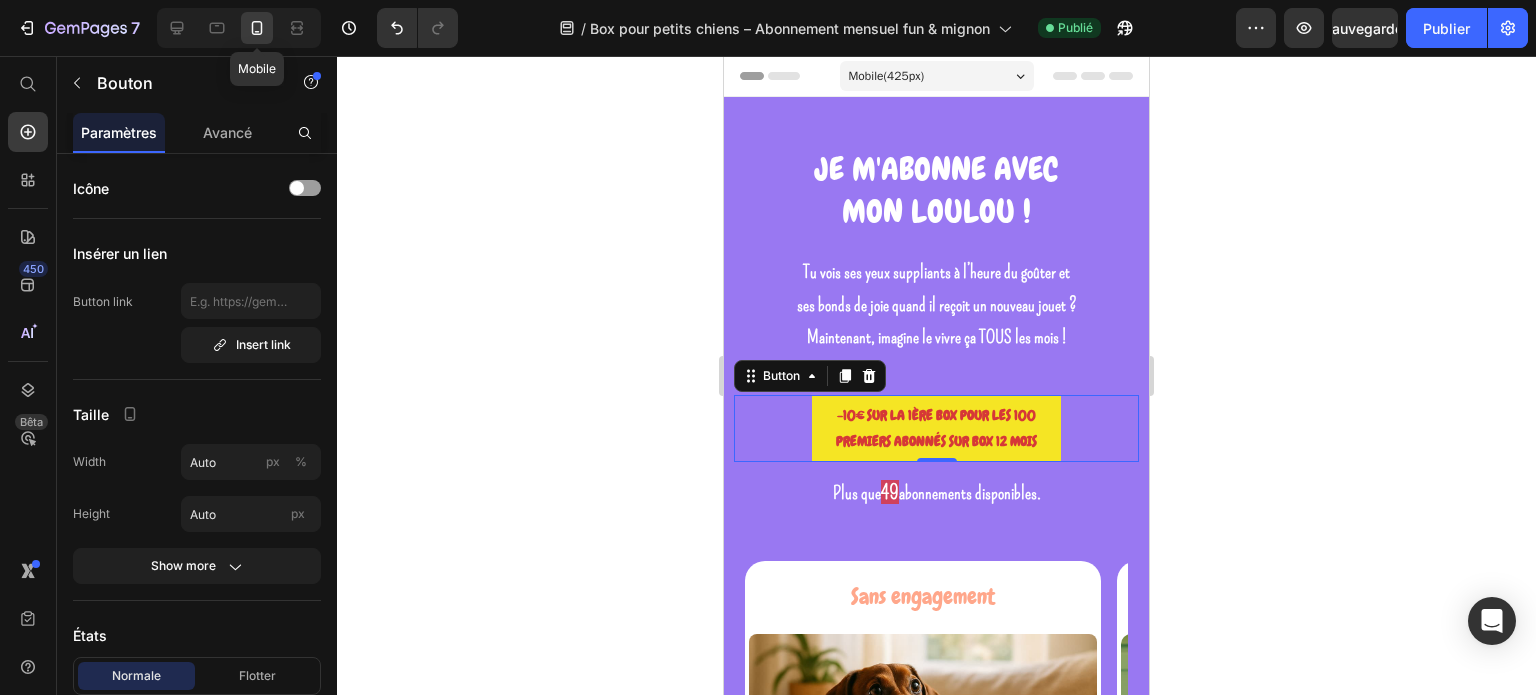 scroll, scrollTop: 0, scrollLeft: 0, axis: both 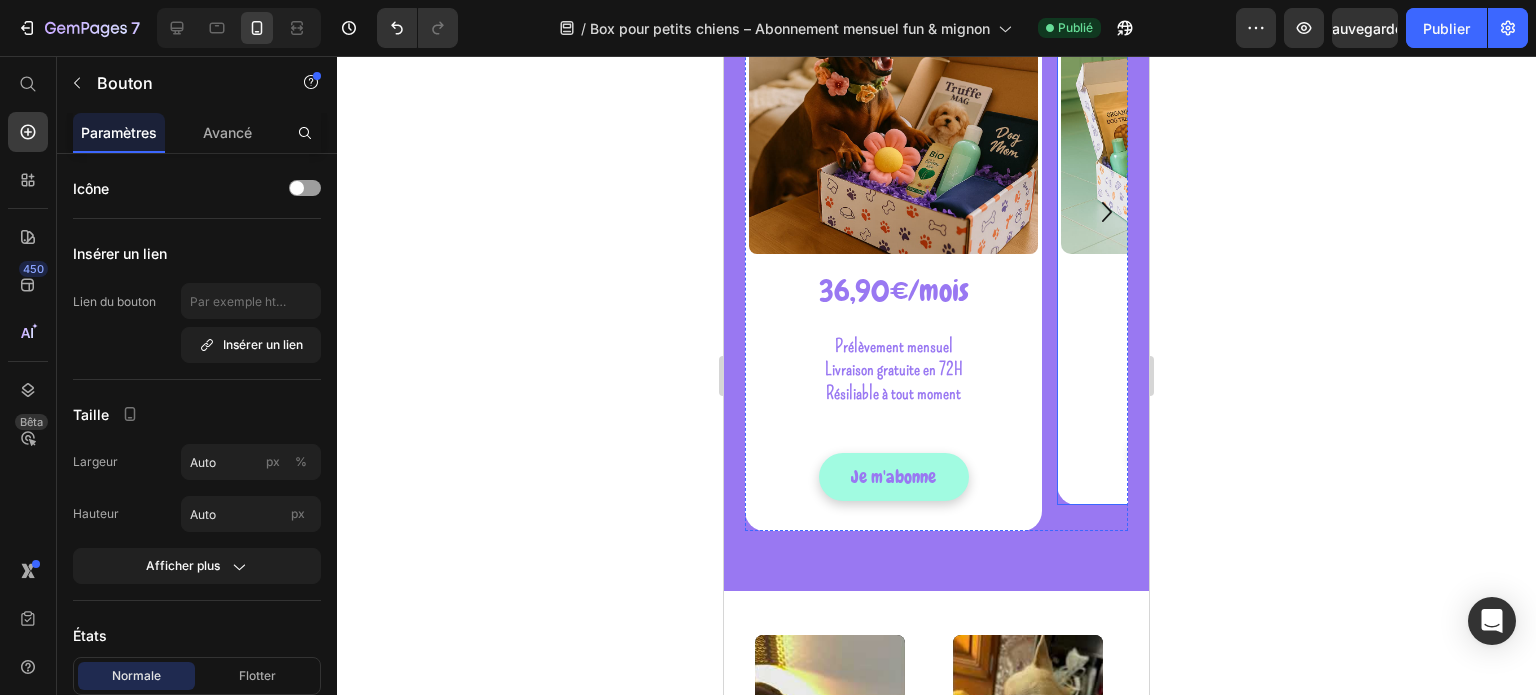 click on "Engagement 6 mois Heading Product Images 32,90€/mois Heading Prélèvement mensuel Livraison gratuite en 72H 24€ d'économie! Text Block Subify Subscriptions Subify Subscriptions J'en profite Add to Cart Row Product Row" at bounding box center (1205, 198) 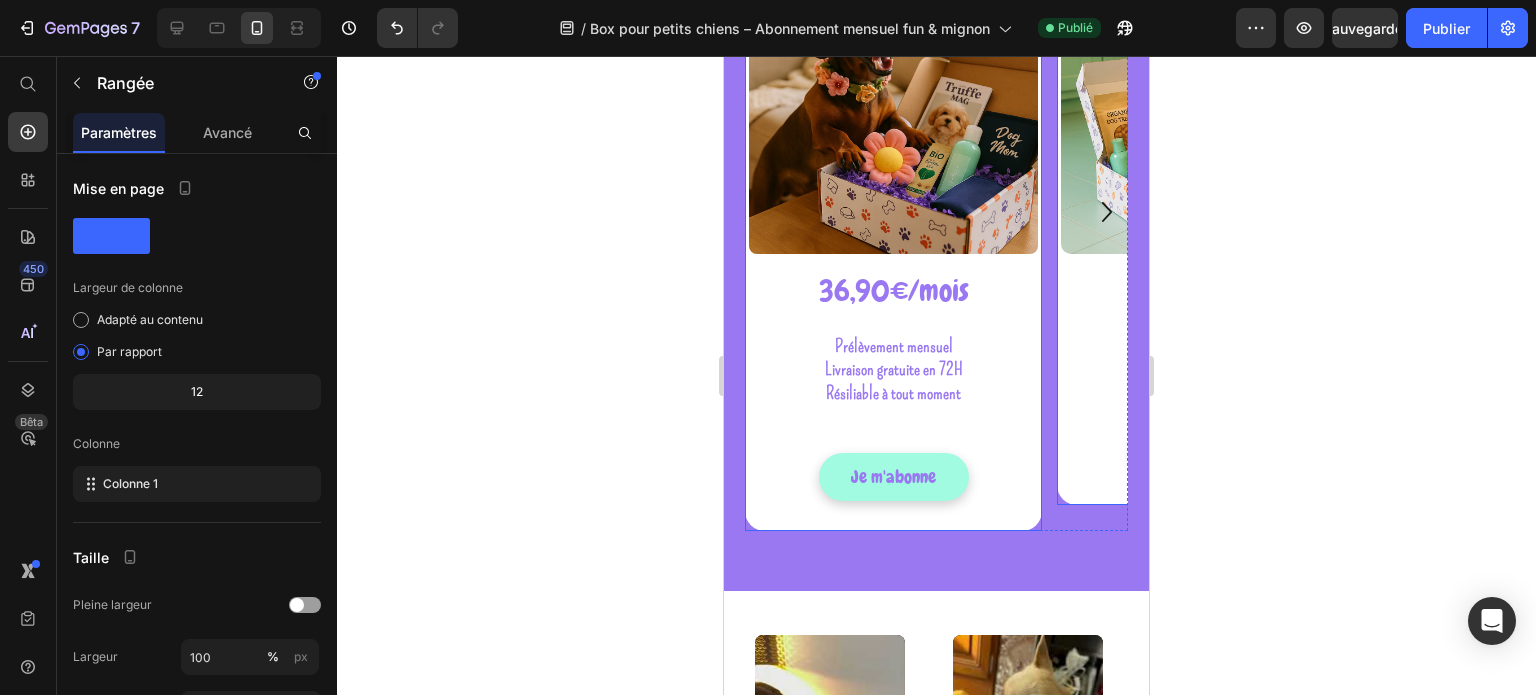 click on "Prélèvement mensuel Livraison gratuite en 72H Résiliable à tout moment Text Block Subify Subscriptions Subify Subscriptions Row Je m'abonne Add to Cart" at bounding box center (893, 422) 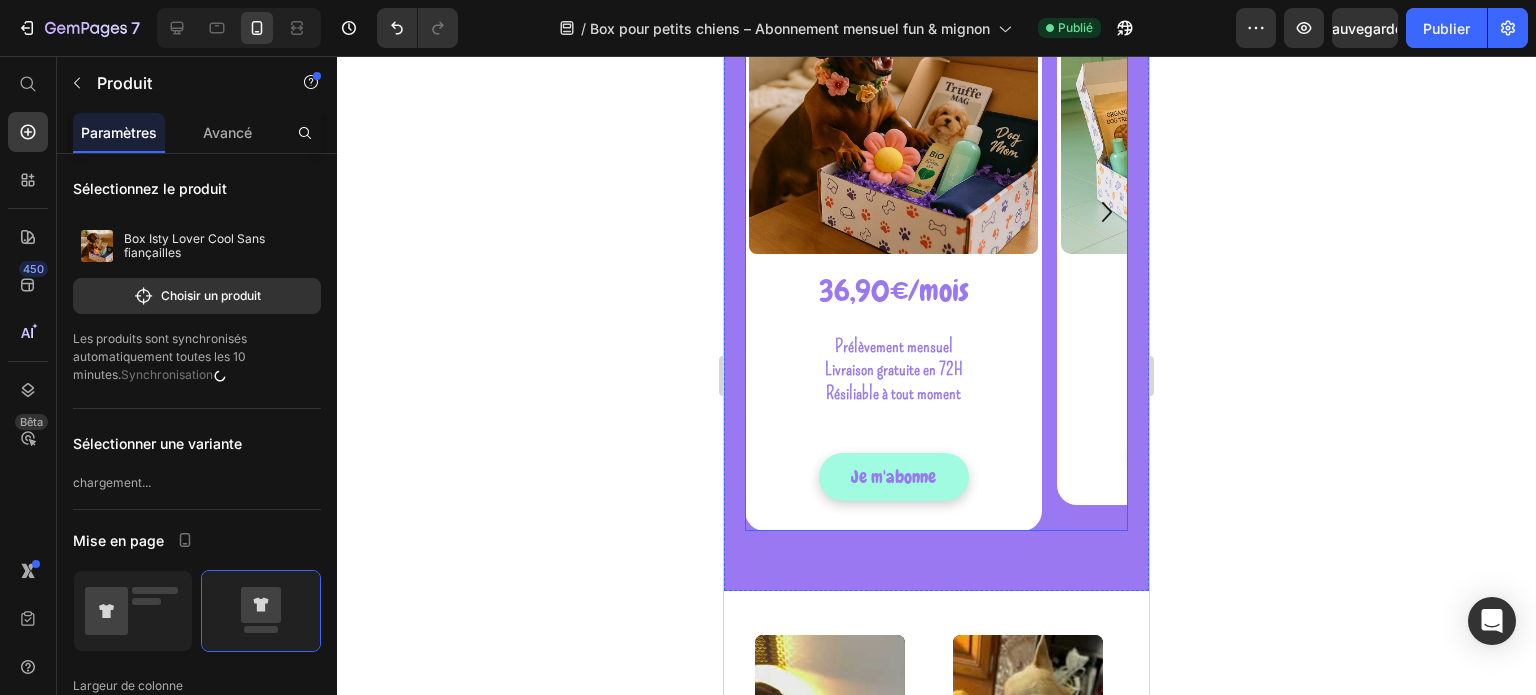 click 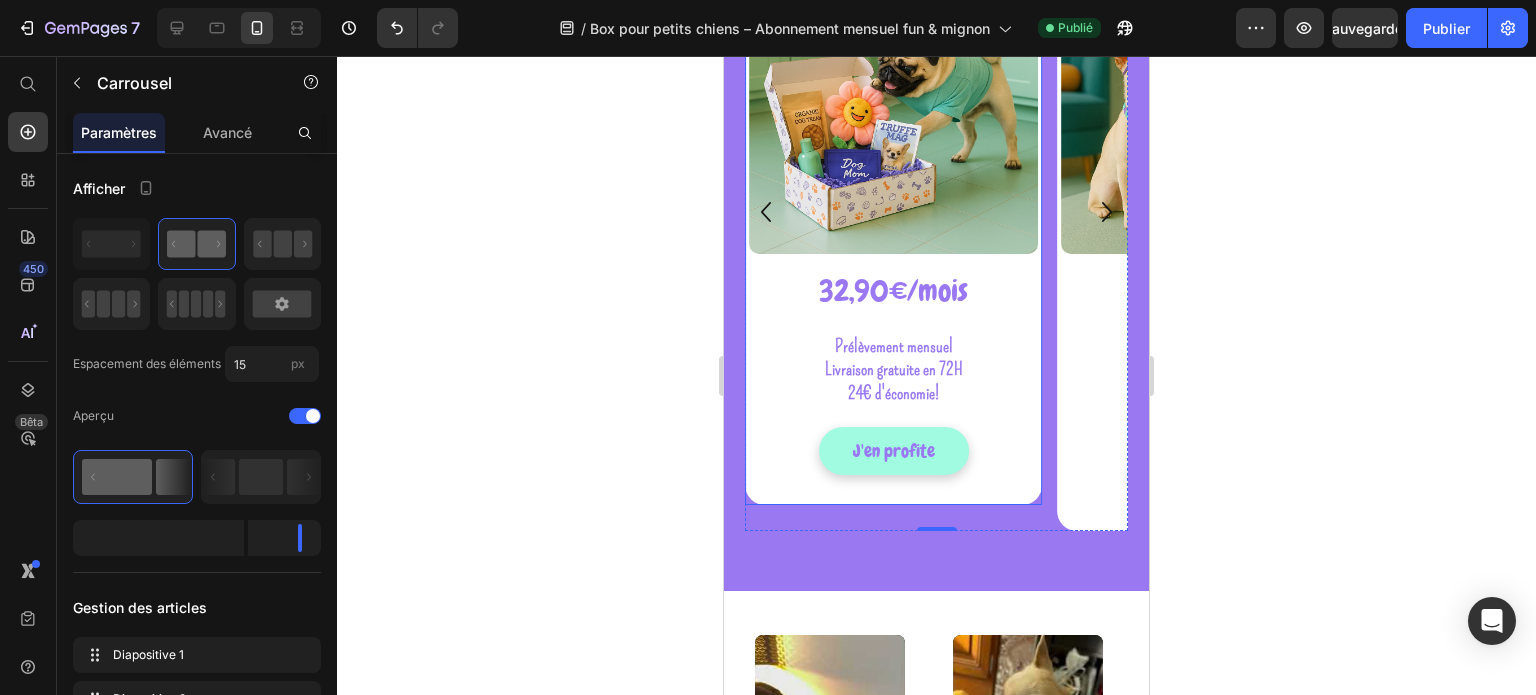 click on "Engagement 6 mois Heading Product Images 32,90€/mois Heading Prélèvement mensuel Livraison gratuite en 72H 24€ d'économie! Text Block Subify Subscriptions Subify Subscriptions J'en profite Add to Cart Row Product Row" at bounding box center (893, 198) 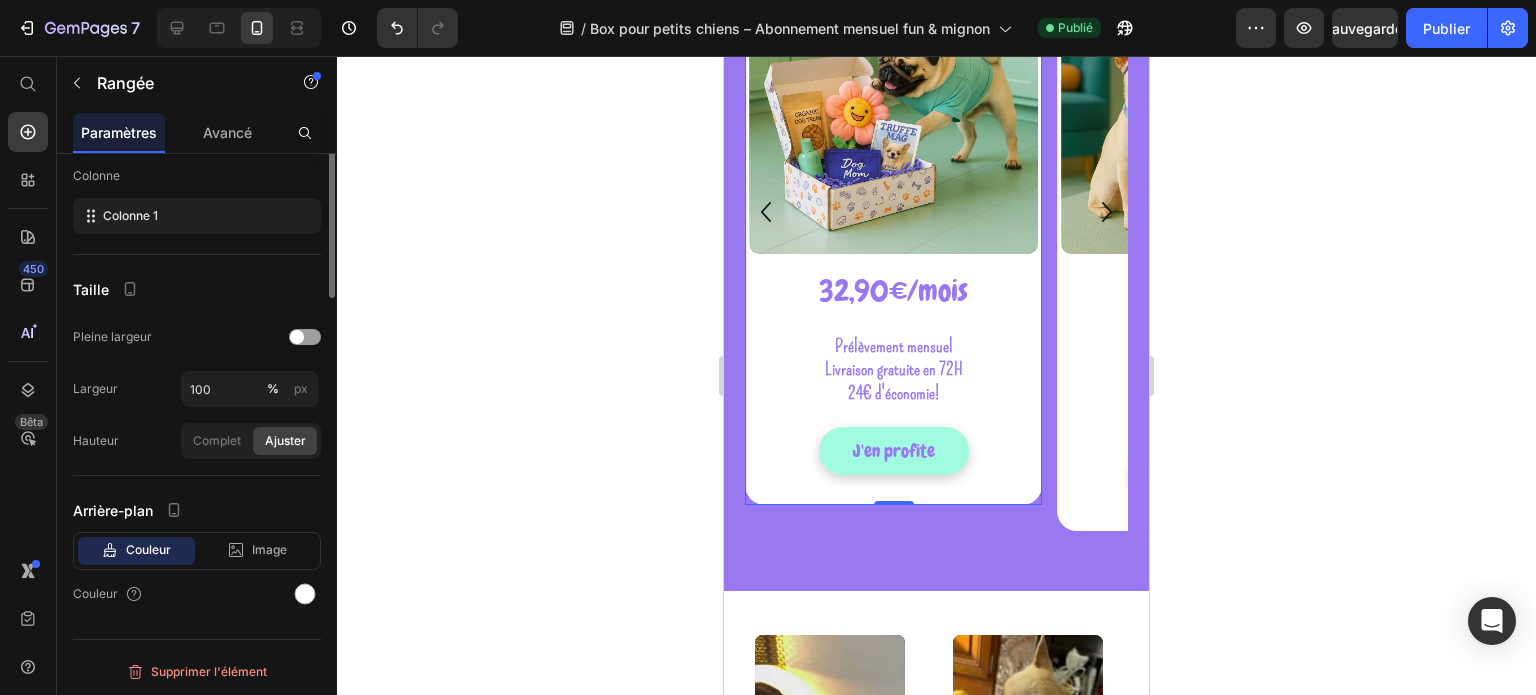 scroll, scrollTop: 0, scrollLeft: 0, axis: both 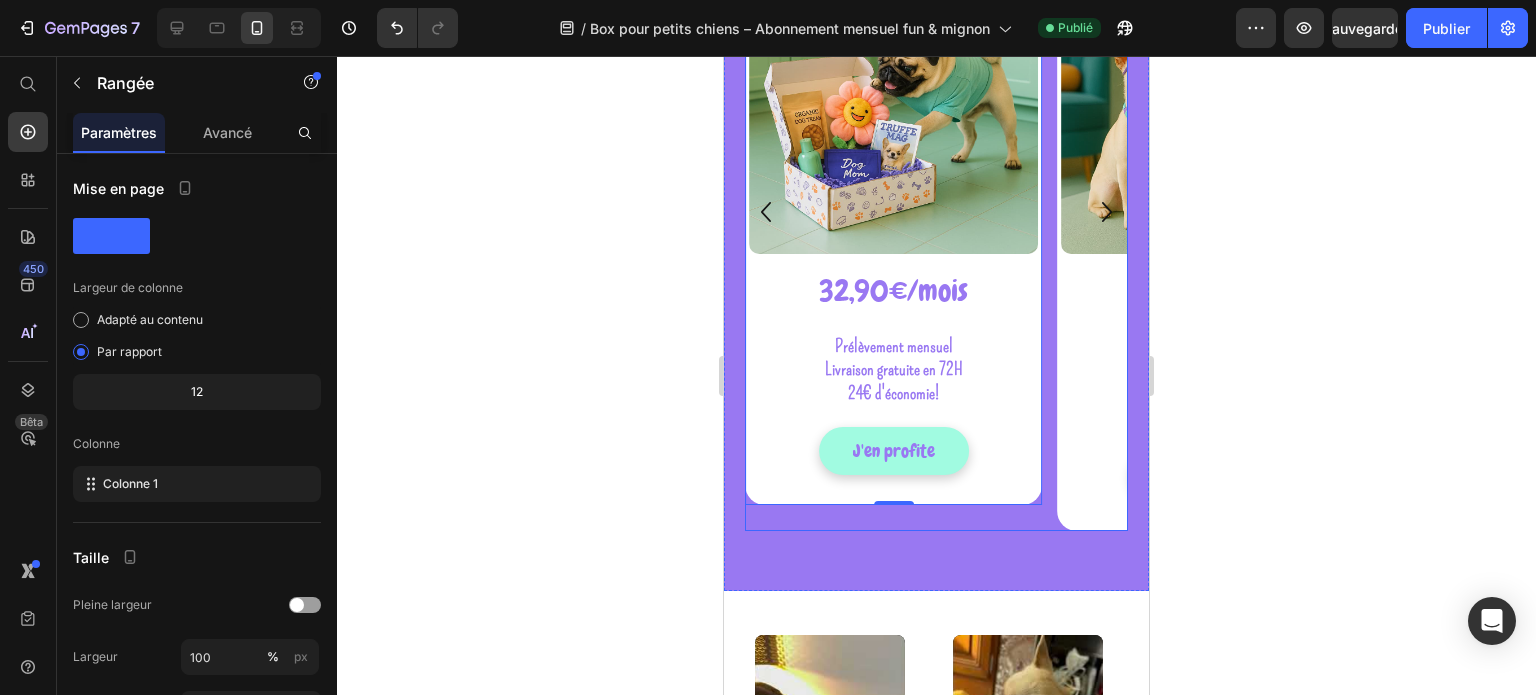 click on "Engagement 6 mois Heading Product Images 32,90€/mois Heading Prélèvement mensuel Livraison gratuite en 72H 24€ d'économie! Text Block Subify Subscriptions Subify Subscriptions J'en profite Add to Cart Row Product Row   0" at bounding box center [893, 211] 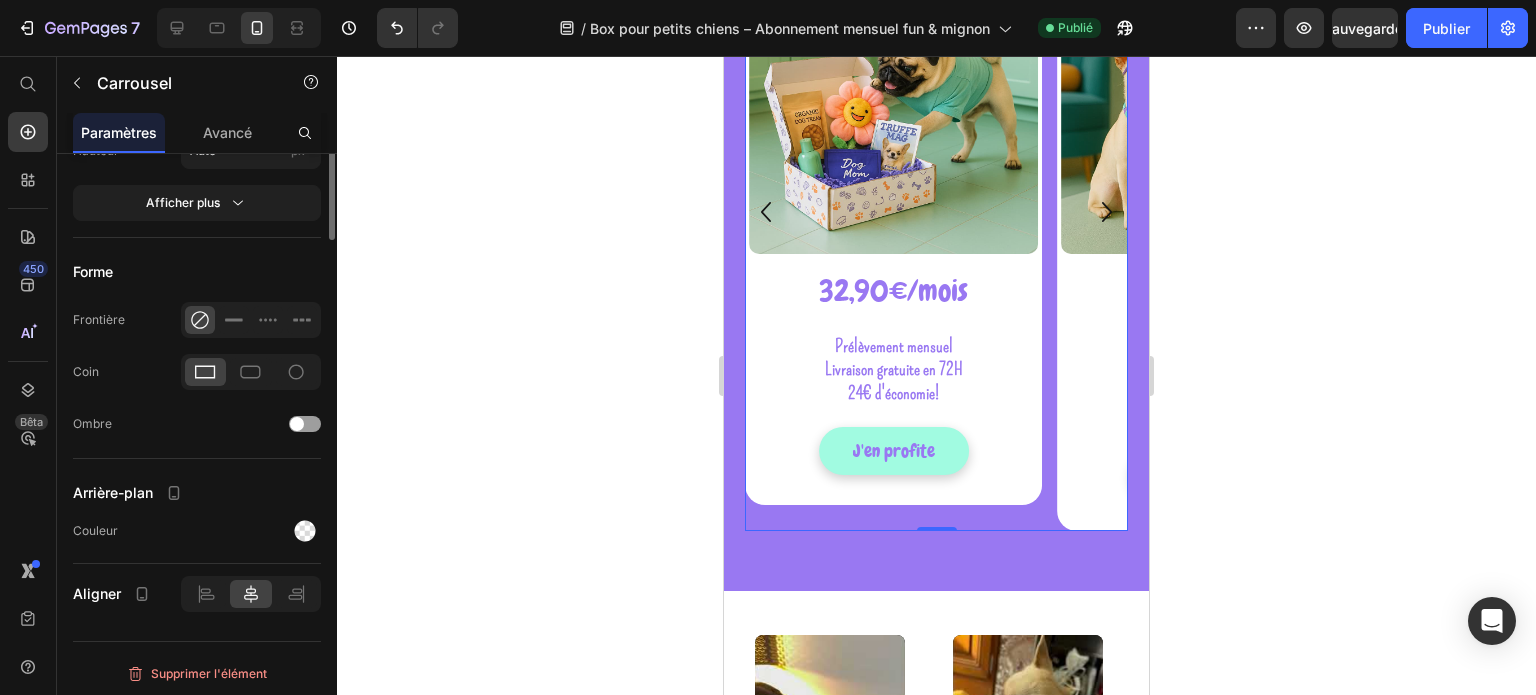 scroll, scrollTop: 1056, scrollLeft: 0, axis: vertical 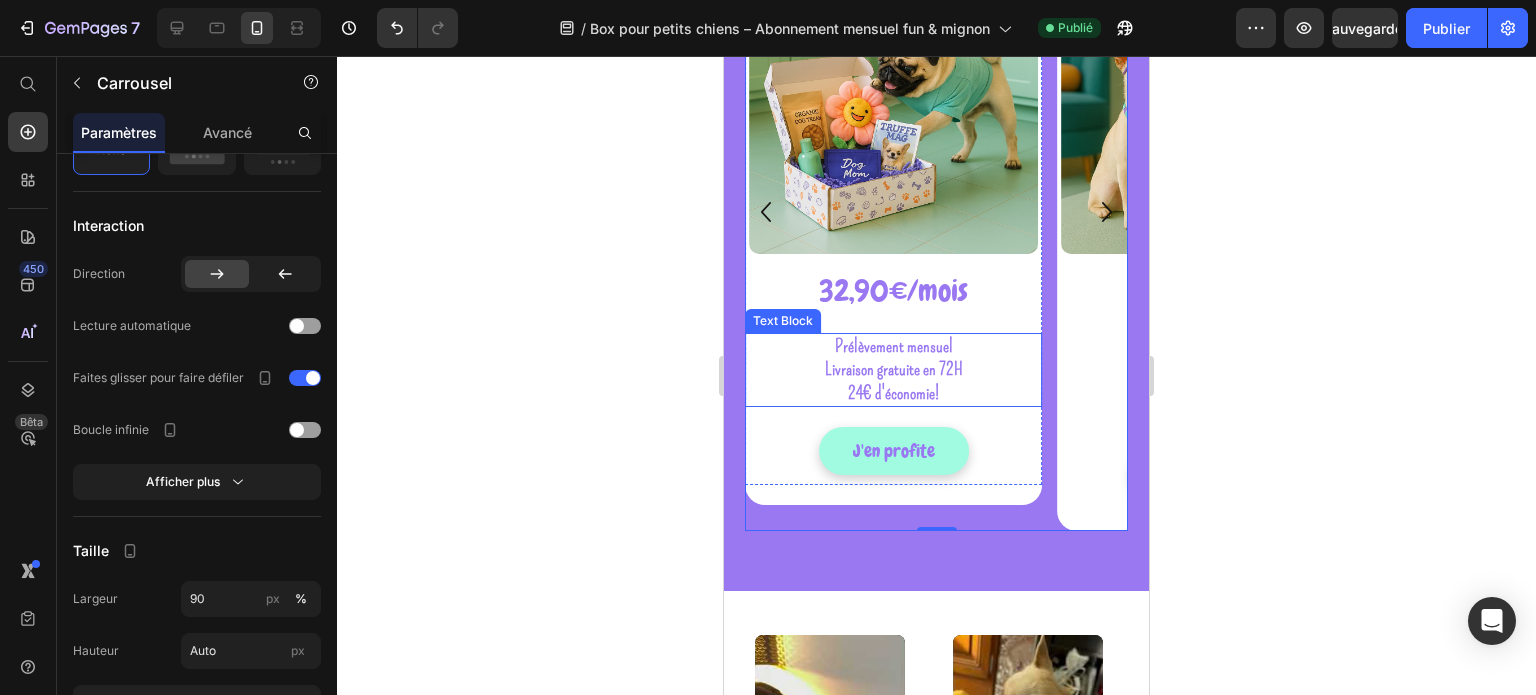 click on "24€ d'économie!" at bounding box center [893, 393] 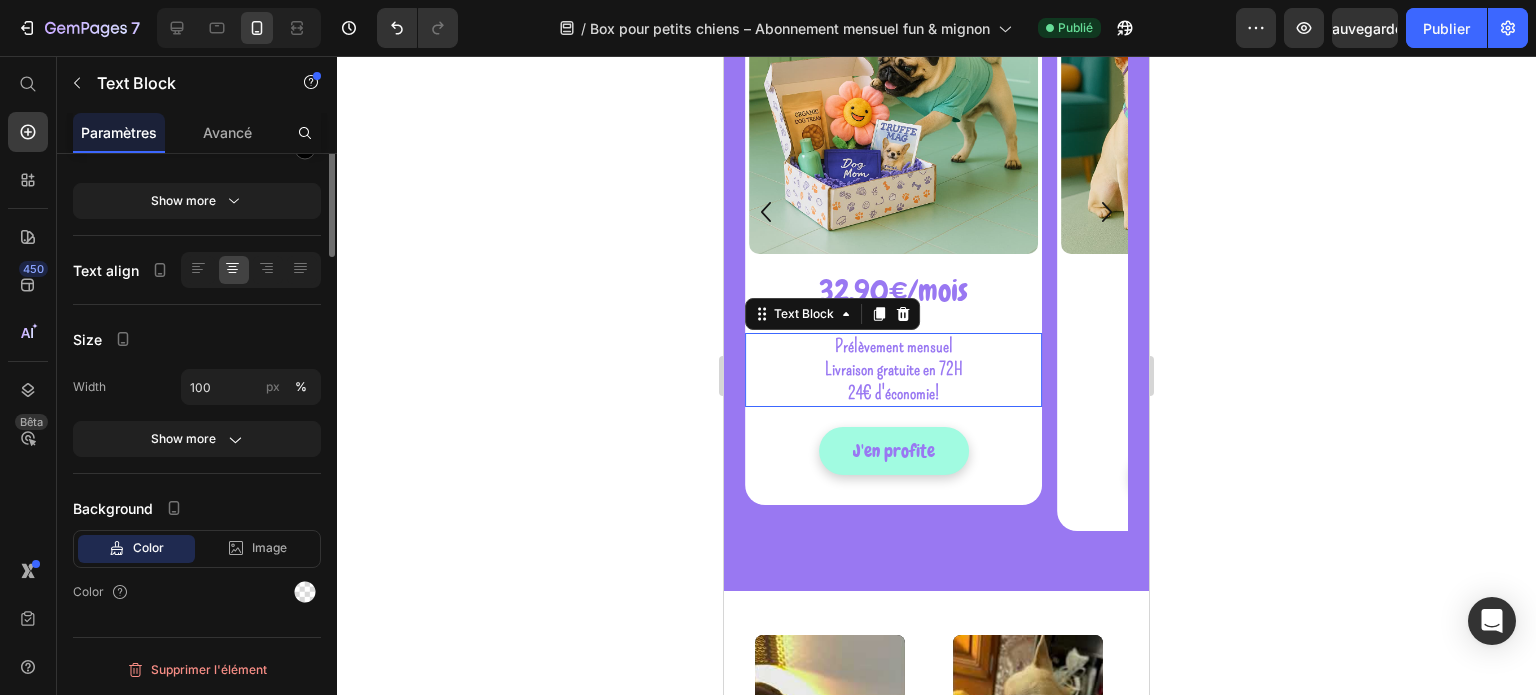 scroll, scrollTop: 0, scrollLeft: 0, axis: both 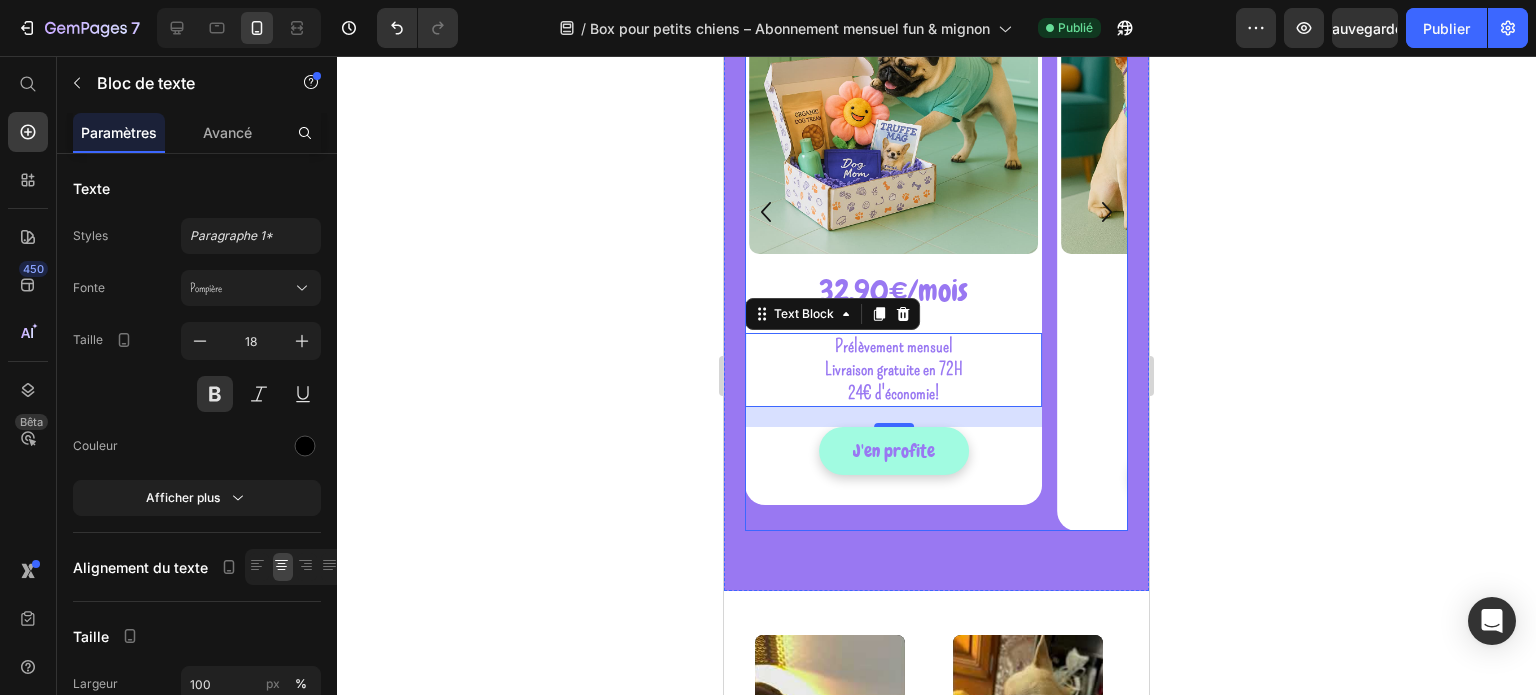 click 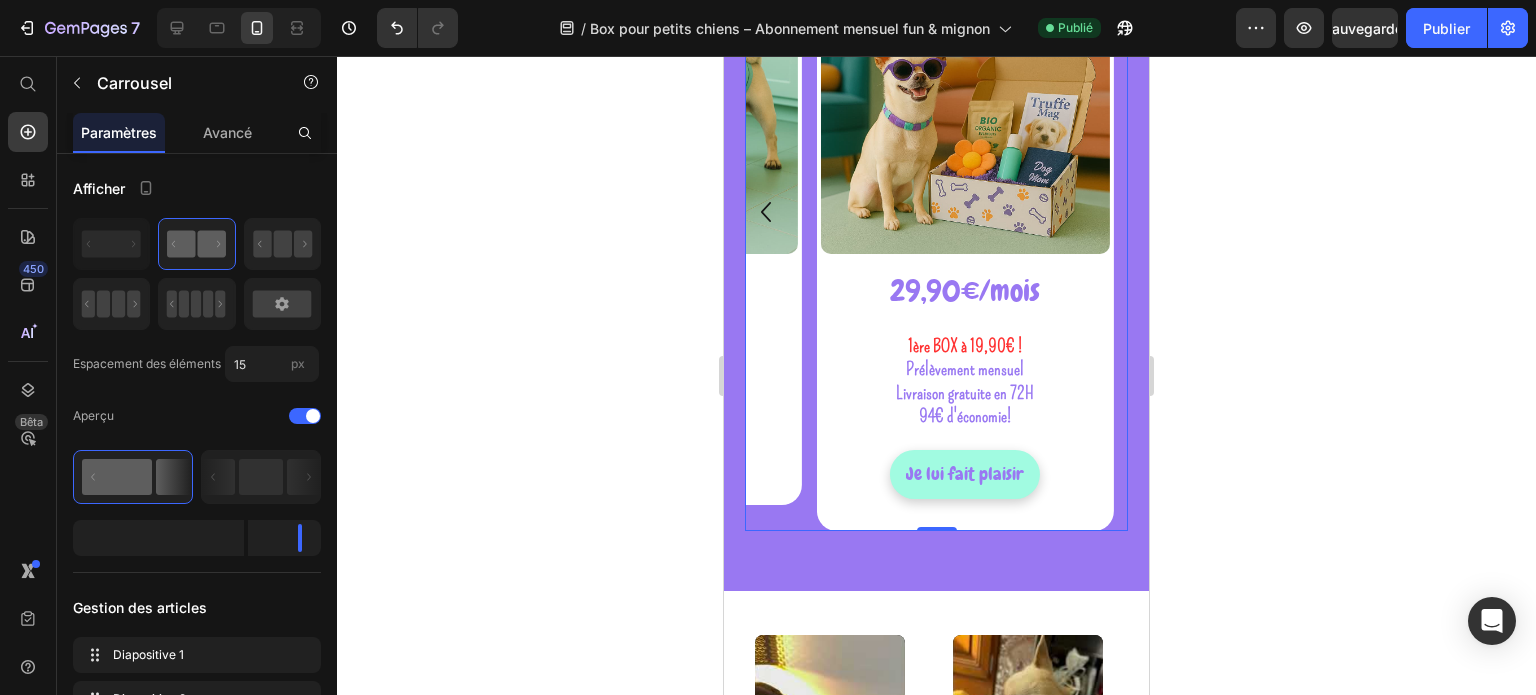 click 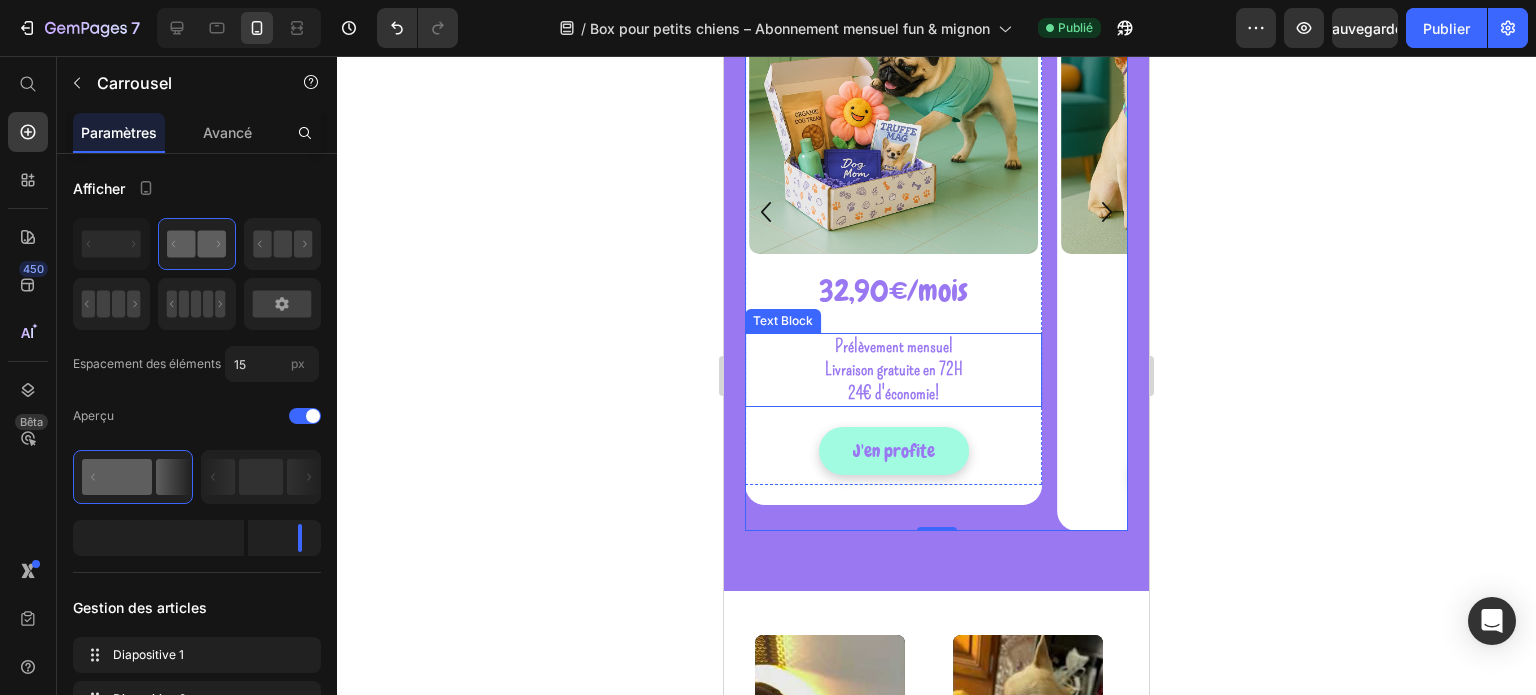 click on "24€ d'économie!" at bounding box center [893, 393] 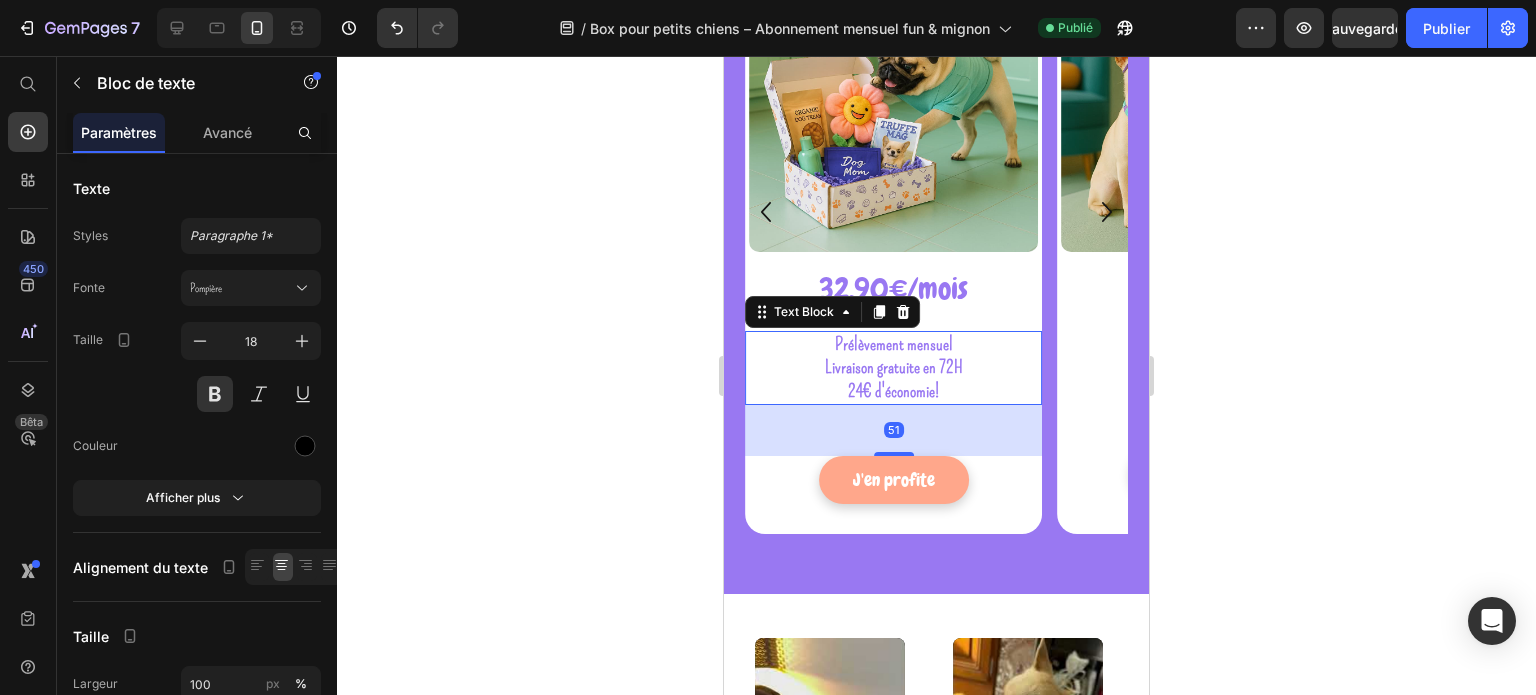 scroll, scrollTop: 672, scrollLeft: 0, axis: vertical 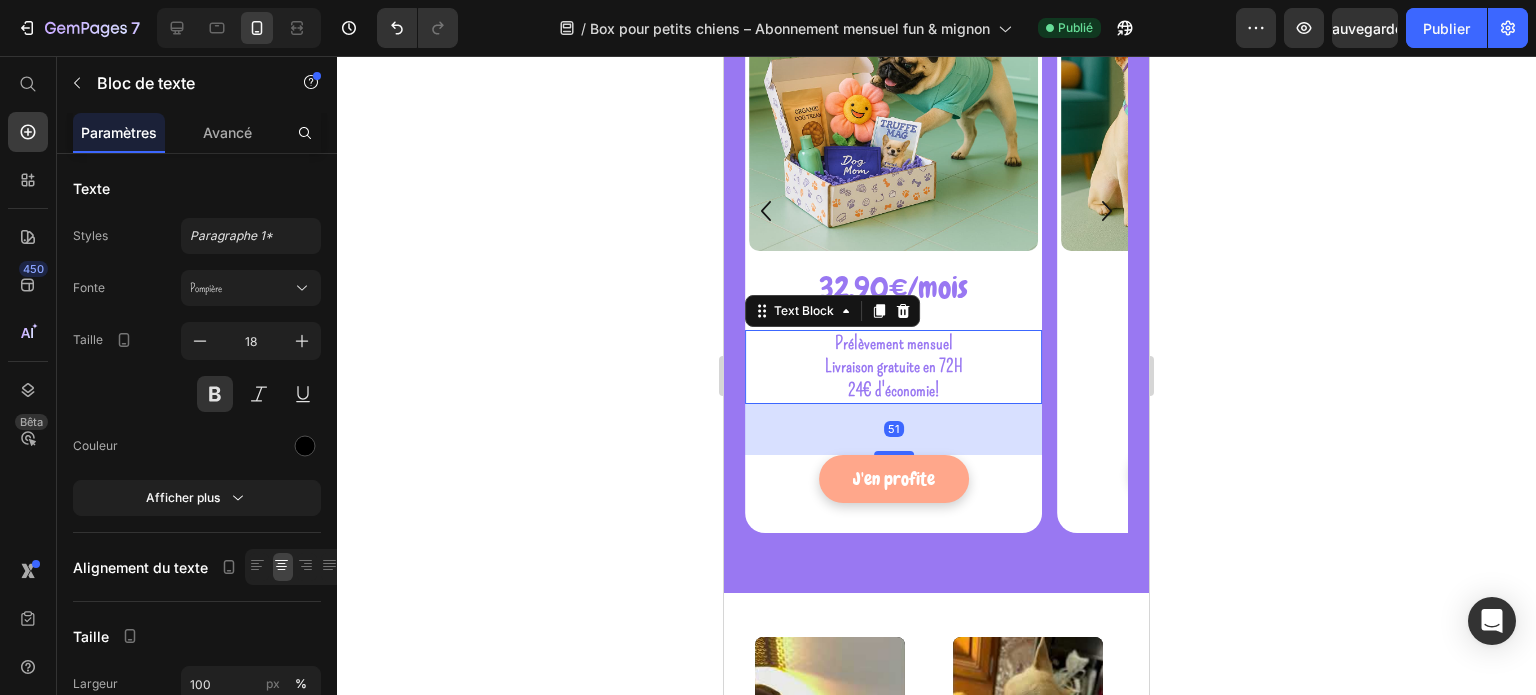 drag, startPoint x: 895, startPoint y: 424, endPoint x: 898, endPoint y: 455, distance: 31.144823 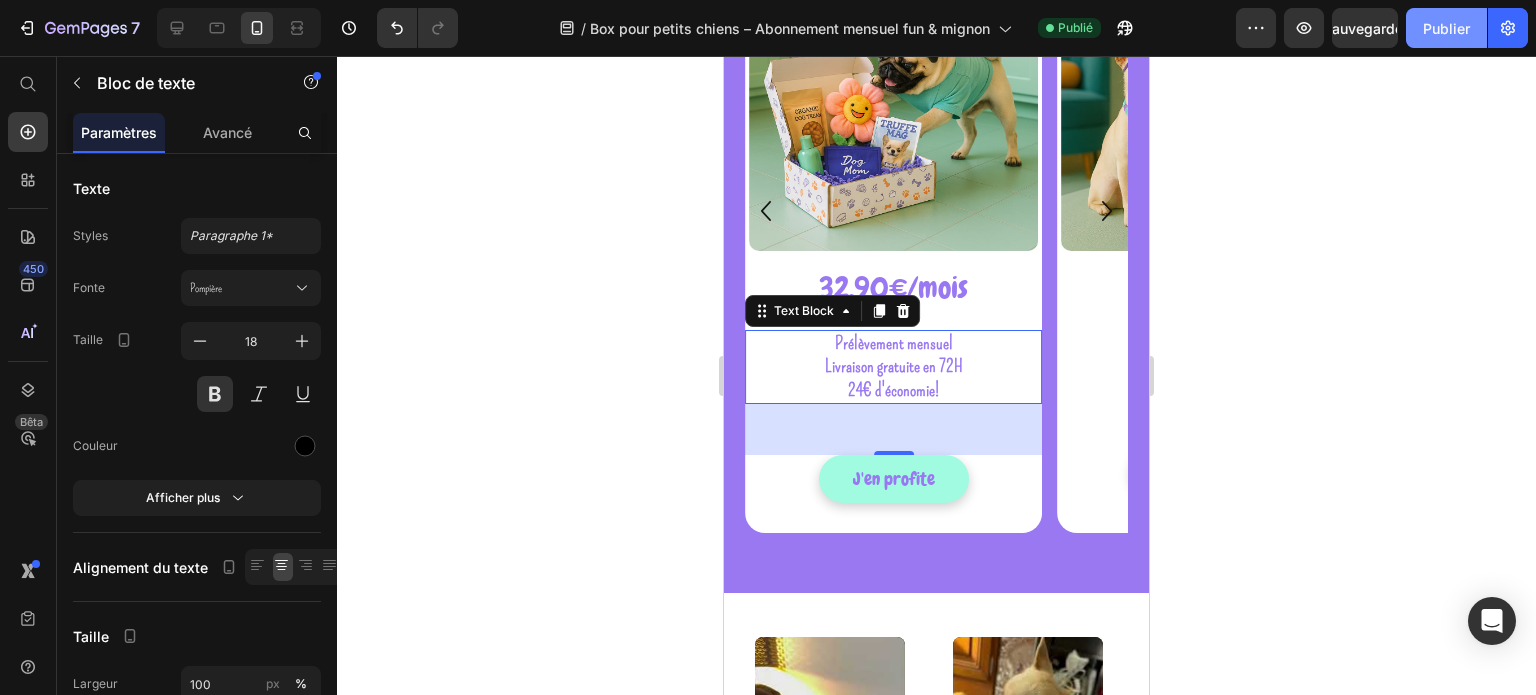 click on "Publier" 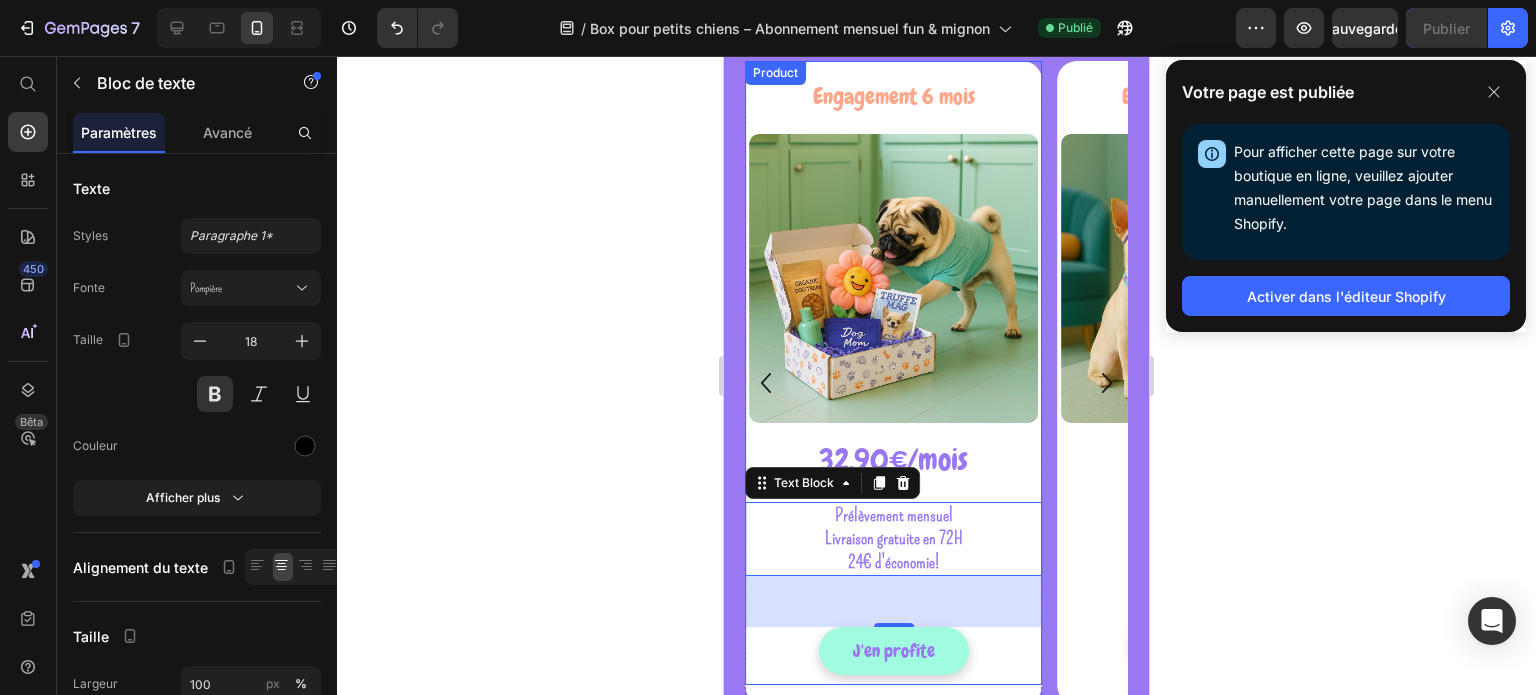 scroll, scrollTop: 700, scrollLeft: 0, axis: vertical 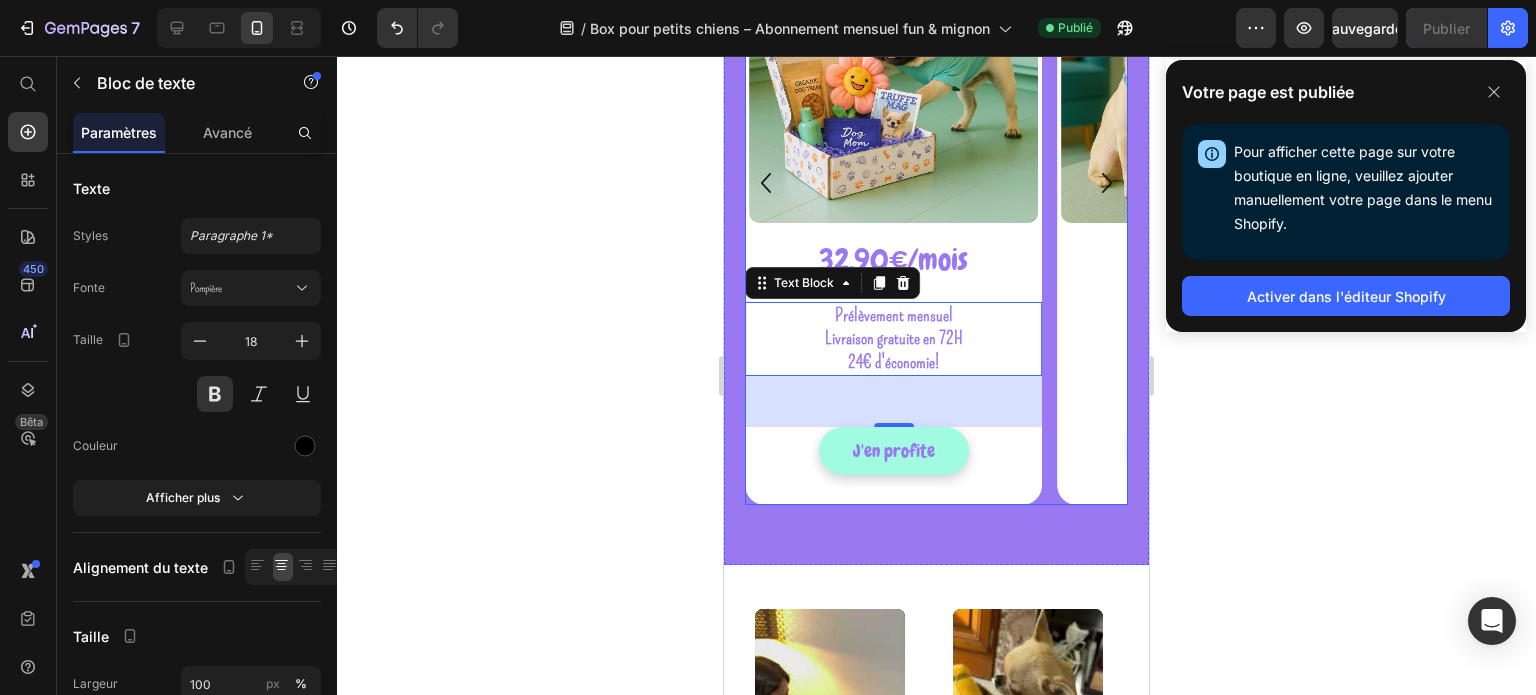 click 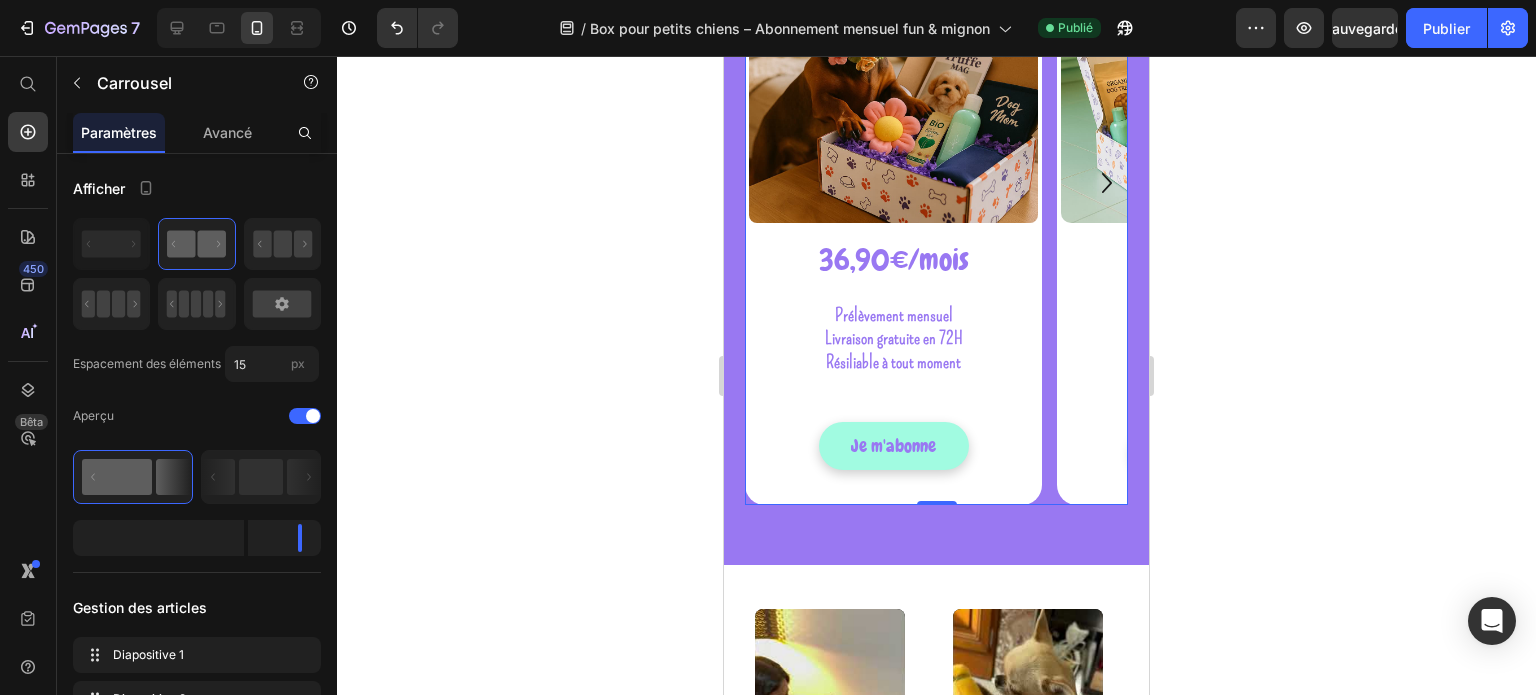 click on "Sans engagement Heading Product Images 36,90€/mois Heading Prélèvement mensuel Livraison gratuite en 72H Résiliable à tout moment Text Block Subify Subscriptions Subify Subscriptions Row Je m'abonne Add to Cart Product Row Engagement 6 mois Heading Product Images 32,90€/mois Heading Prélèvement mensuel Livraison gratuite en 72H 24€ d'économie! Text Block Subify Subscriptions Subify Subscriptions J'en profite Add to Cart Row Product Row Engagement 12 mois Heading +Populaire Heading Row Product Images + POPULAIRE Text Block Row 29,90€/mois Heading 1ère BOX à 19,90€ ! Prélèvement mensuel Livraison gratuite en 72H 94€ d'économie! Text Block Subify Subscriptions Subify Subscriptions Je lui fait plaisir Add to Cart Row Product Row" at bounding box center [936, 183] 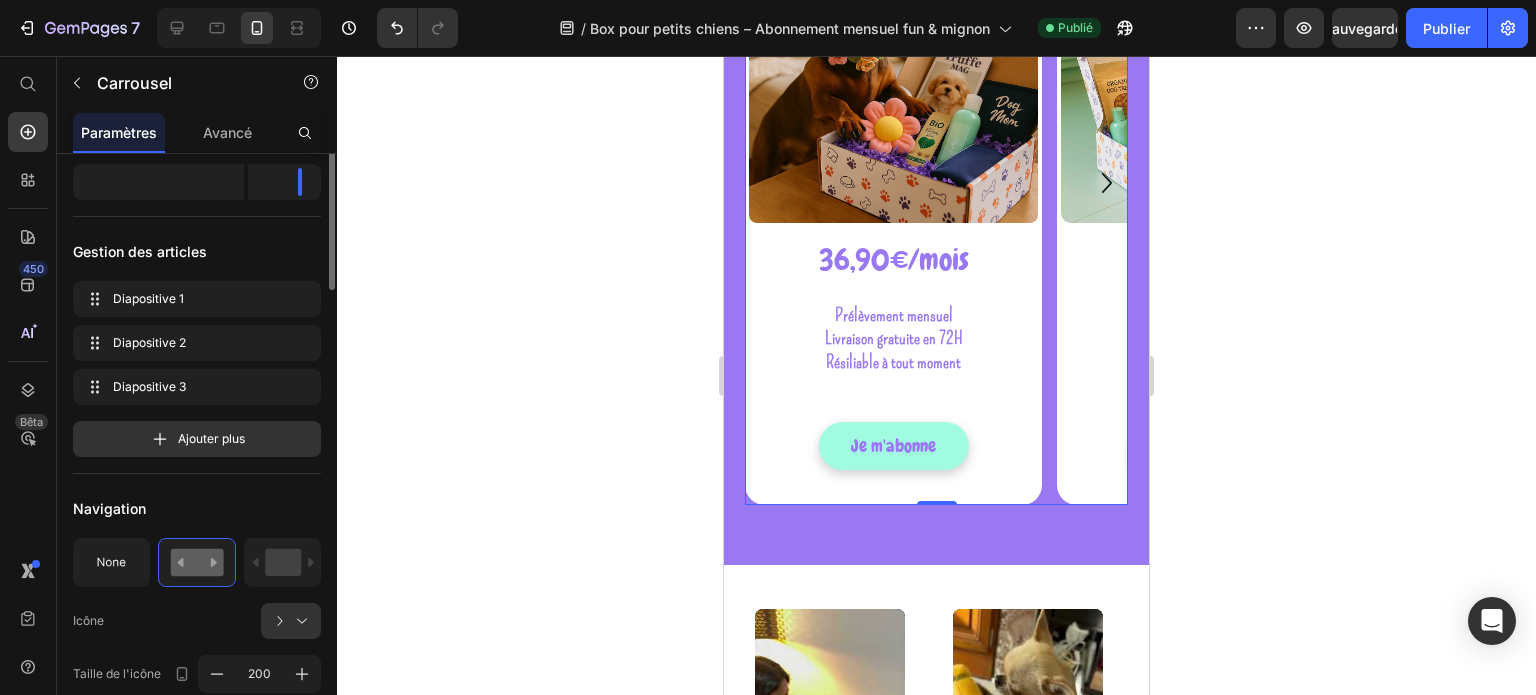 scroll, scrollTop: 0, scrollLeft: 0, axis: both 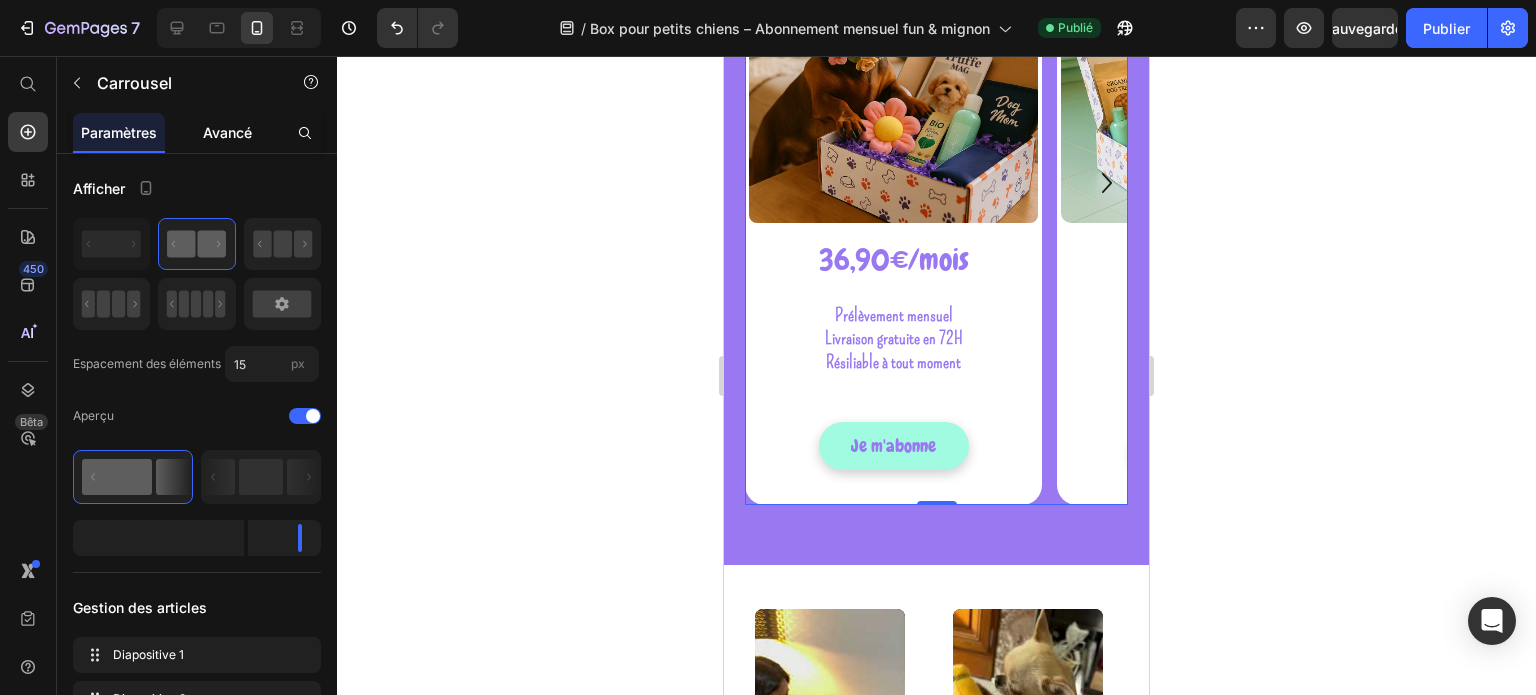 click on "Avancé" at bounding box center [227, 132] 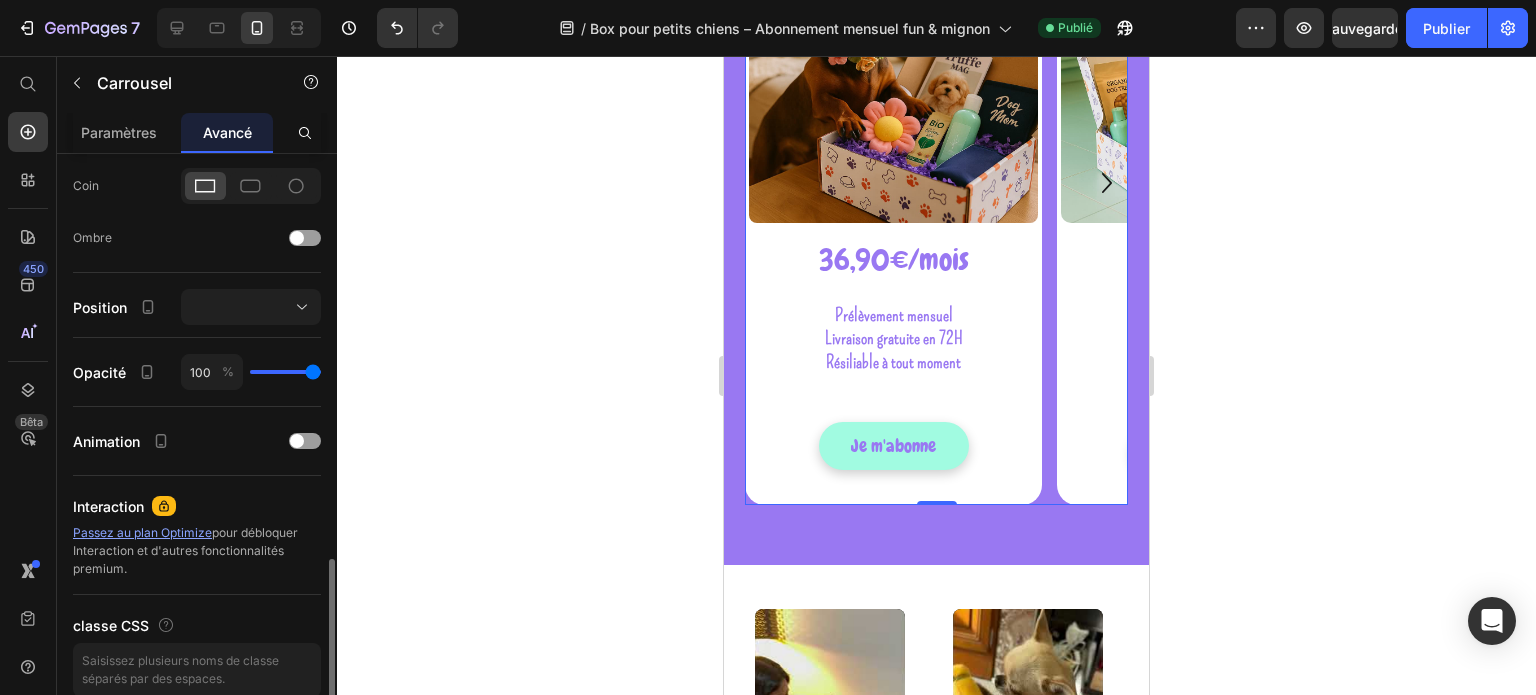 scroll, scrollTop: 686, scrollLeft: 0, axis: vertical 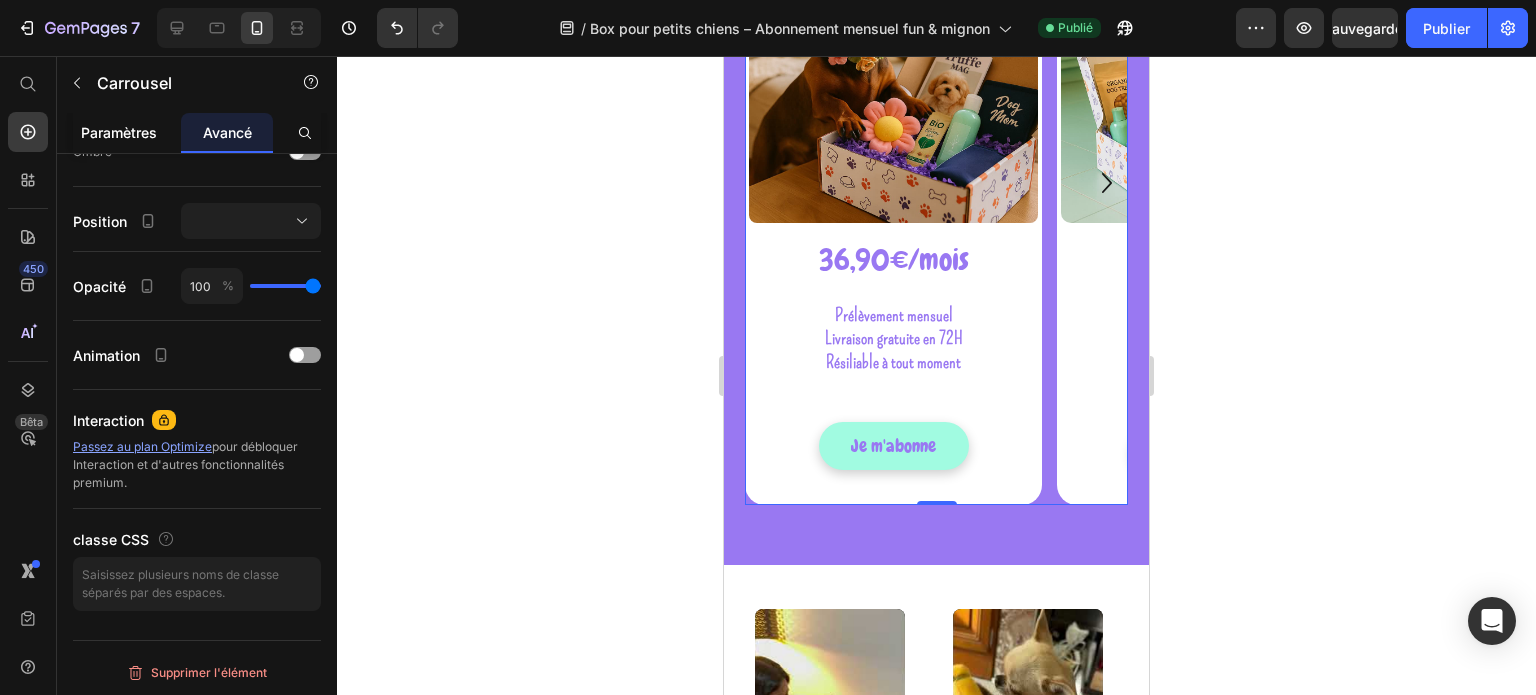click on "Paramètres" at bounding box center (119, 132) 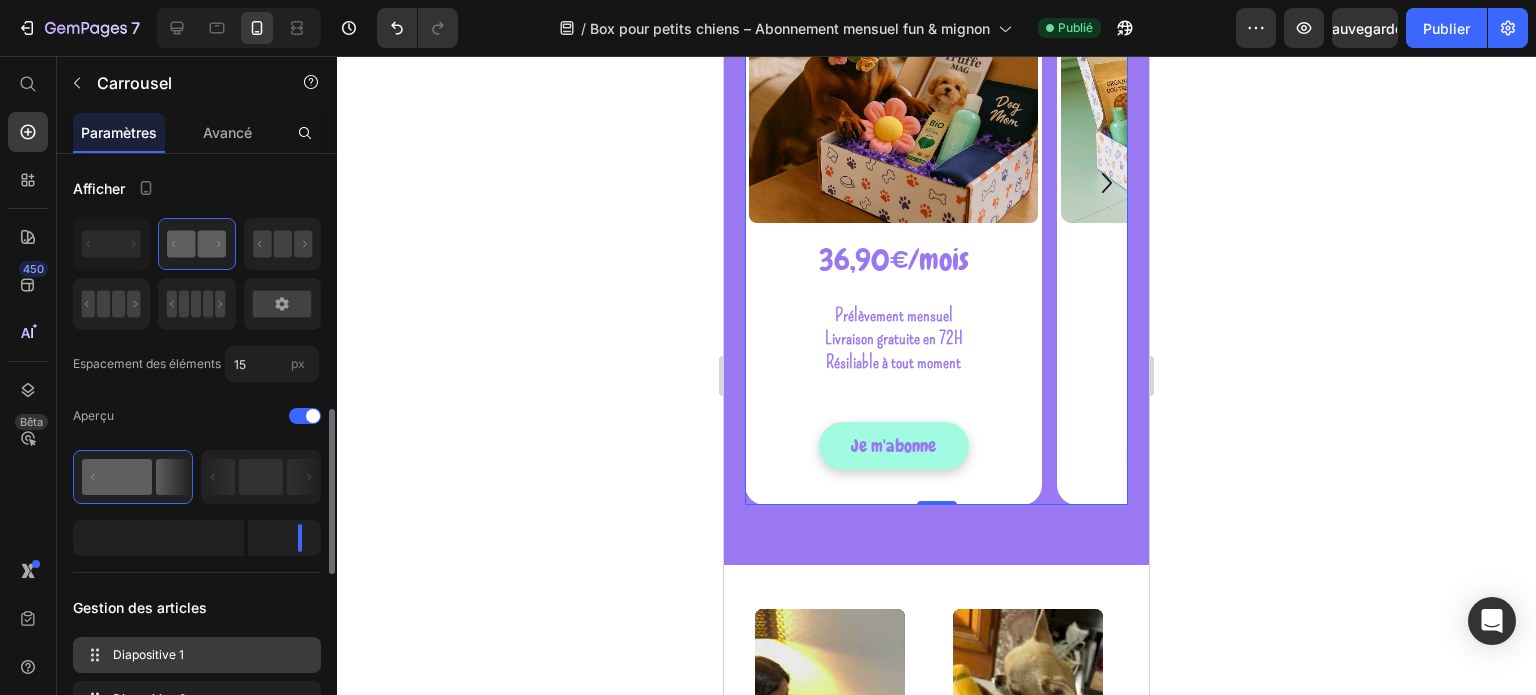 scroll, scrollTop: 300, scrollLeft: 0, axis: vertical 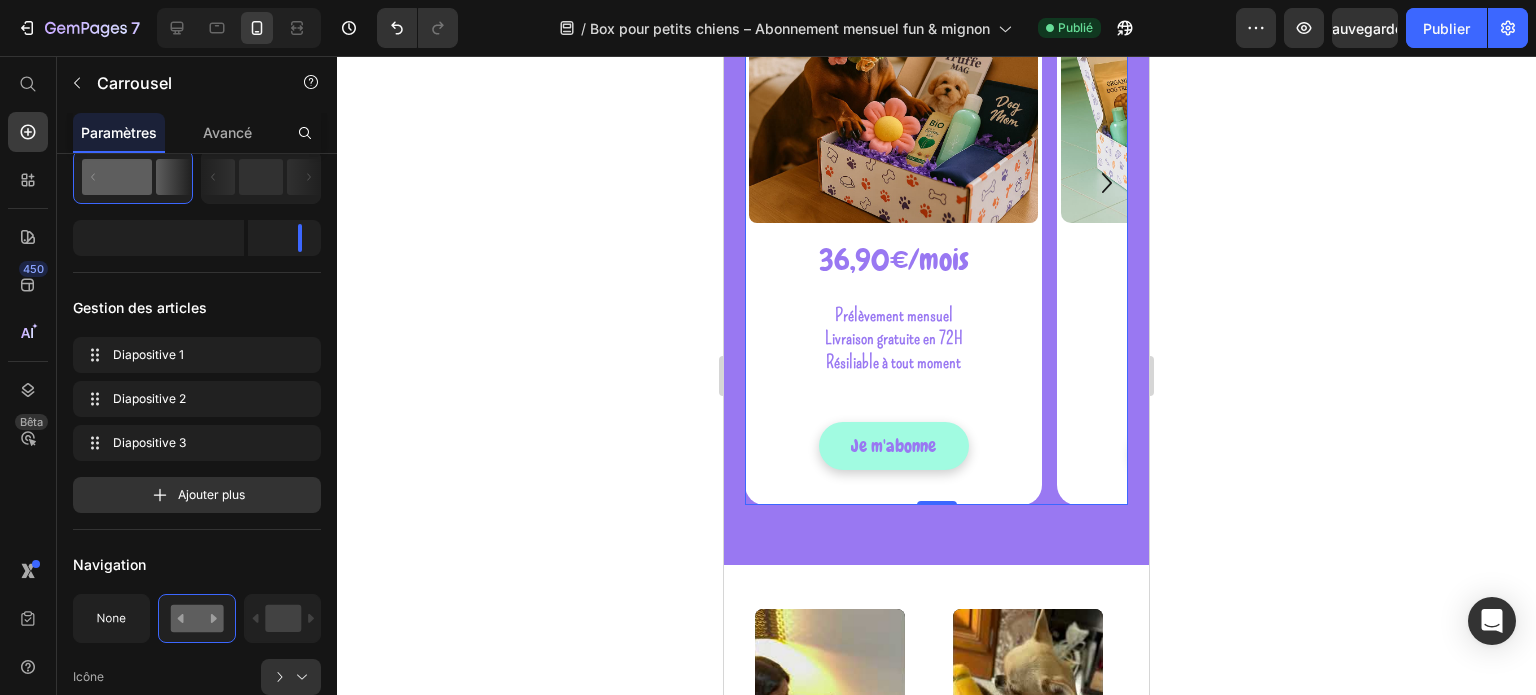 click on "Sans engagement Heading Product Images 36,90€/mois Heading Prélèvement mensuel Livraison gratuite en 72H Résiliable à tout moment Text Block Subify Subscriptions Subify Subscriptions Row Je m'abonne Add to Cart Product Row" at bounding box center (893, 183) 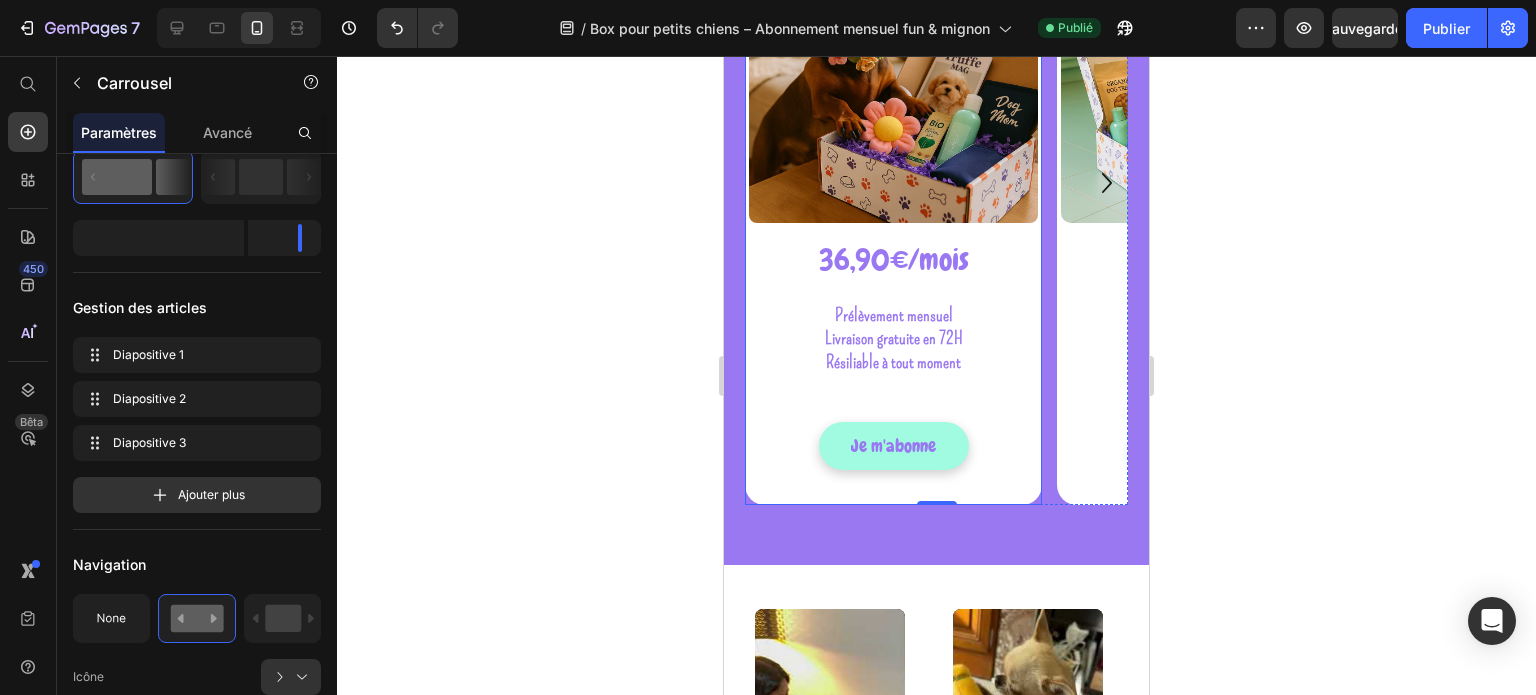 click on "Sans engagement Heading Product Images 36,90€/mois Heading Prélèvement mensuel Livraison gratuite en 72H Résiliable à tout moment Text Block Subify Subscriptions Subify Subscriptions Row Je m'abonne Add to Cart Product Row" at bounding box center (893, 183) 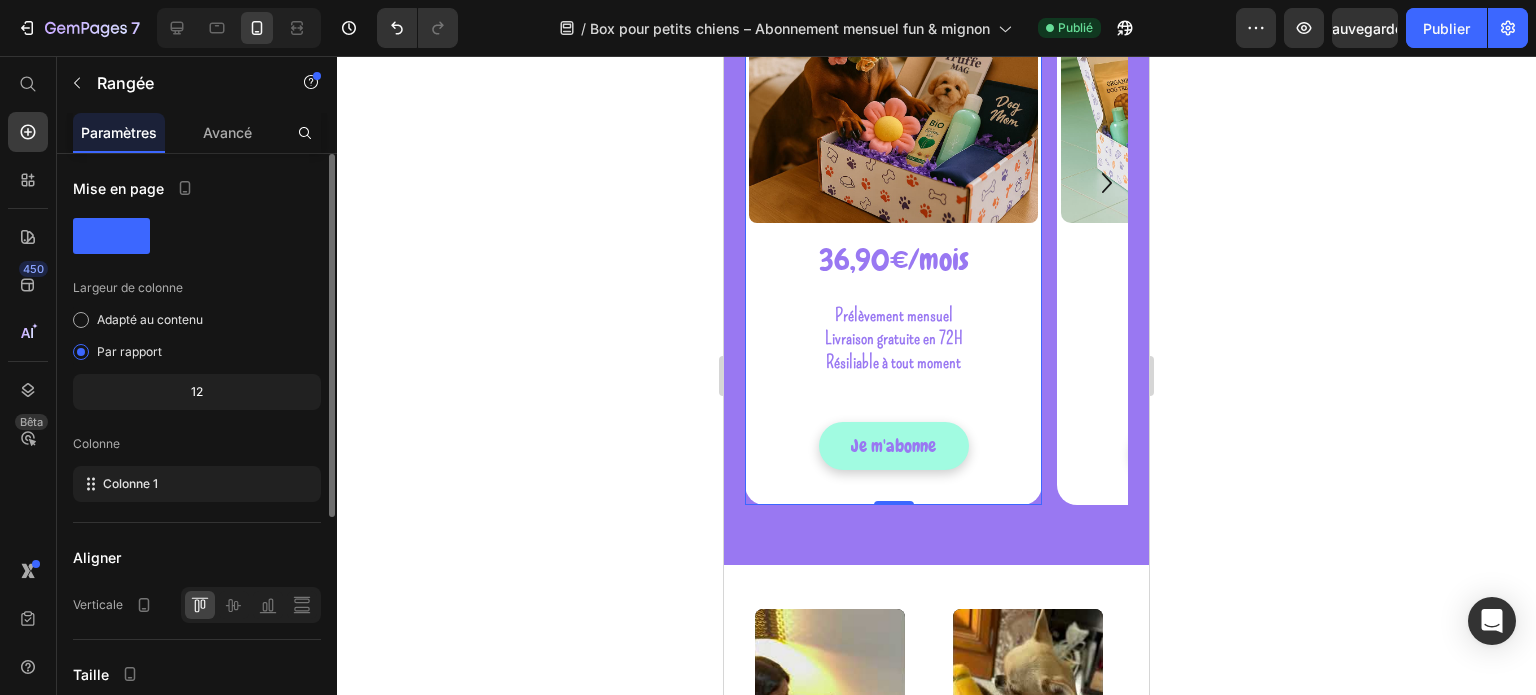 scroll, scrollTop: 200, scrollLeft: 0, axis: vertical 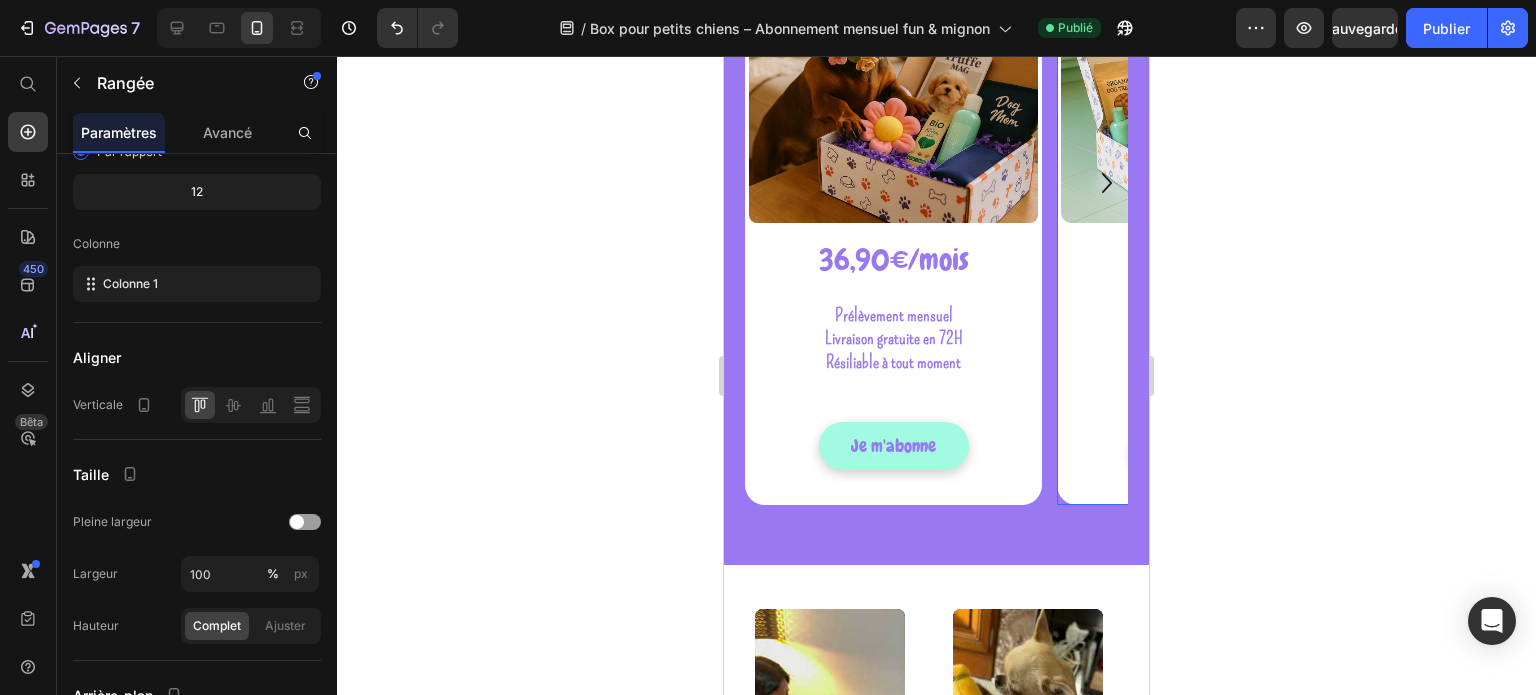 click on "Engagement 6 mois Heading Product Images 32,90€/mois Heading Prélèvement mensuel Livraison gratuite en 72H 24€ d'économie! Text Block Subify Subscriptions Subify Subscriptions J'en profite Add to Cart Row Product Row   0" at bounding box center [1205, 183] 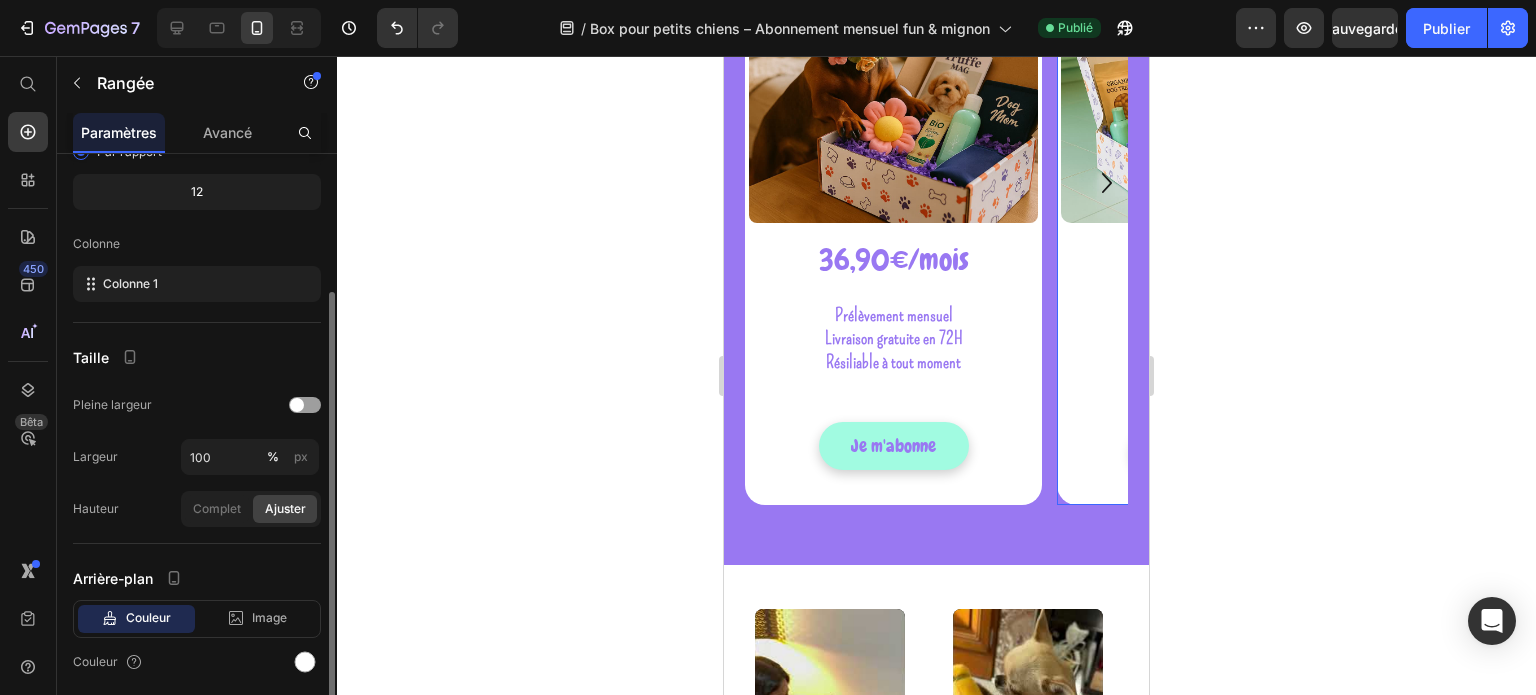scroll, scrollTop: 268, scrollLeft: 0, axis: vertical 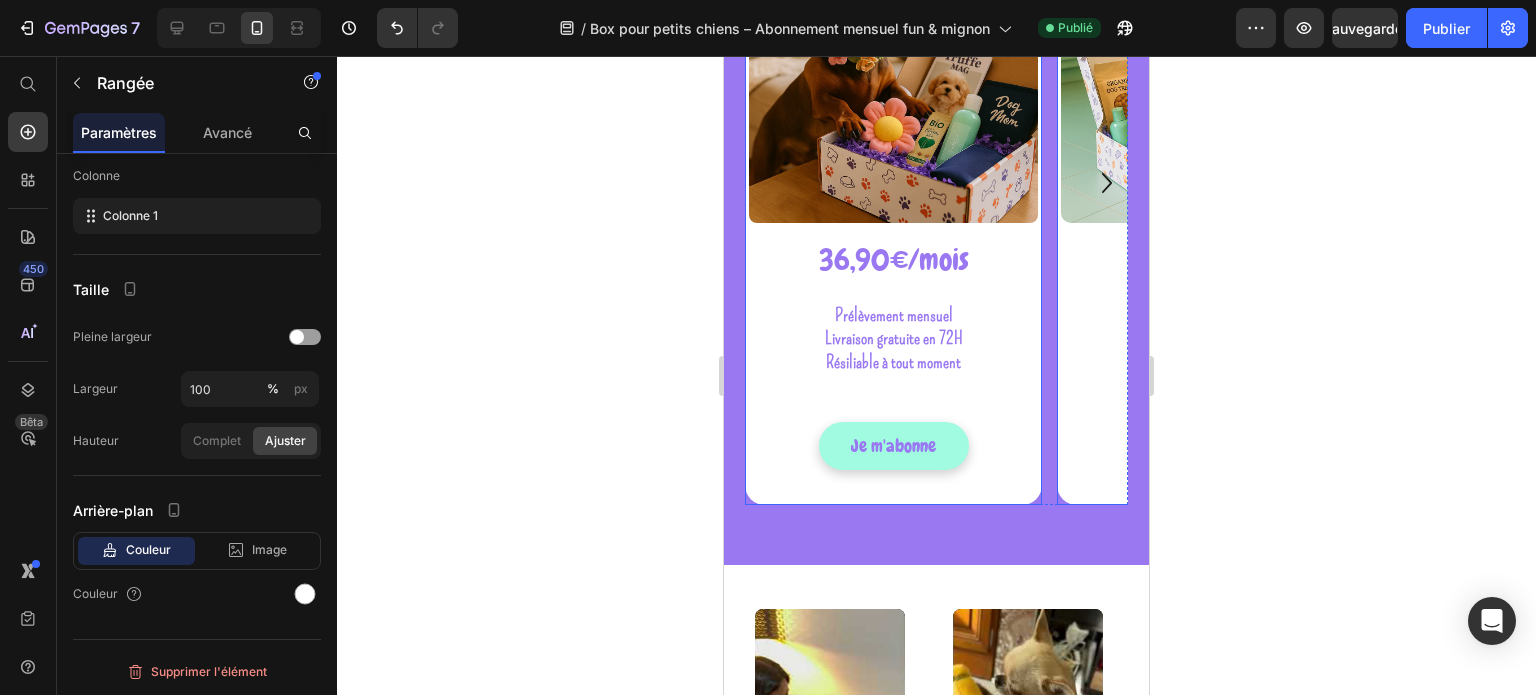 click on "Sans engagement Heading Product Images 36,90€/mois Heading Prélèvement mensuel Livraison gratuite en 72H Résiliable à tout moment Text Block Subify Subscriptions Subify Subscriptions Row Je m'abonne Add to Cart Product Row" at bounding box center (893, 183) 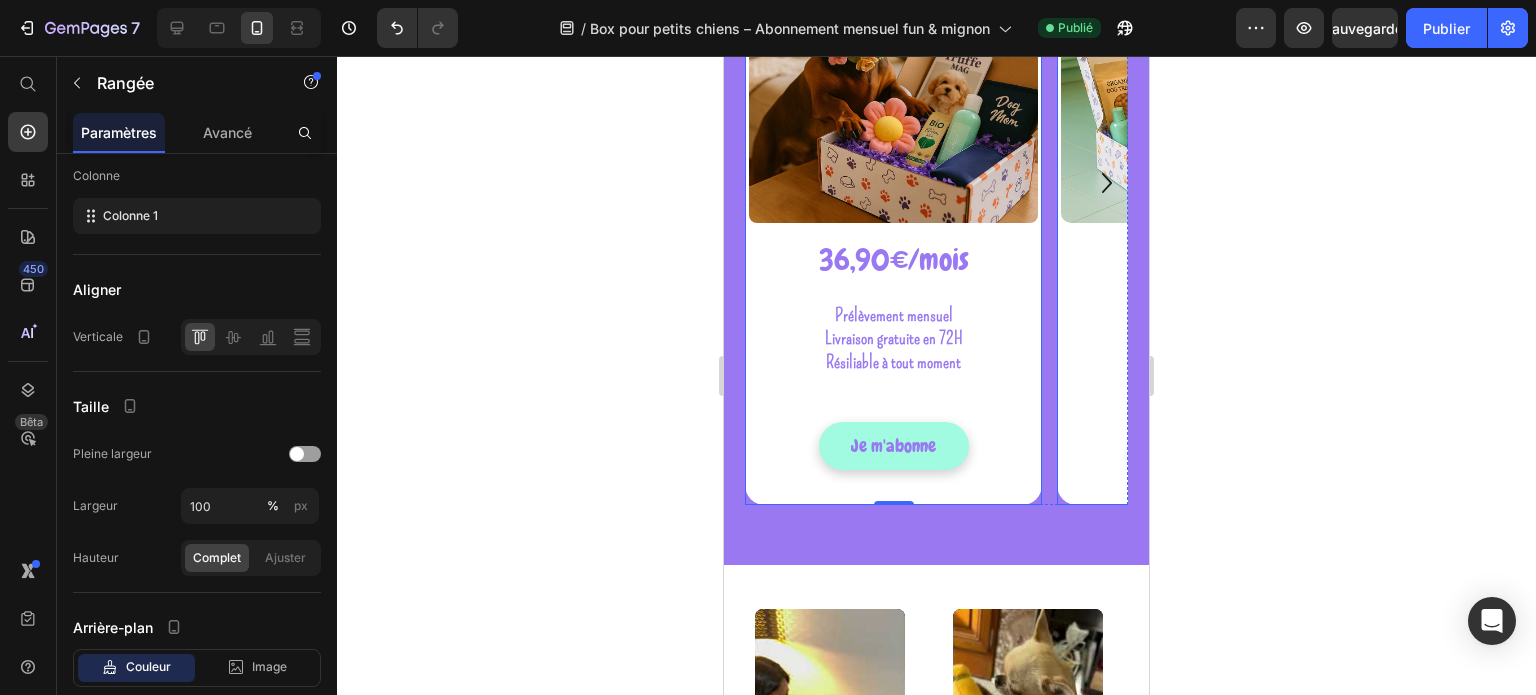 click on "Engagement 6 mois Heading Product Images 32,90€/mois Heading Prélèvement mensuel Livraison gratuite en 72H 24€ d'économie! Text Block Subify Subscriptions Subify Subscriptions J'en profite Add to Cart Row Product Row" at bounding box center (1205, 183) 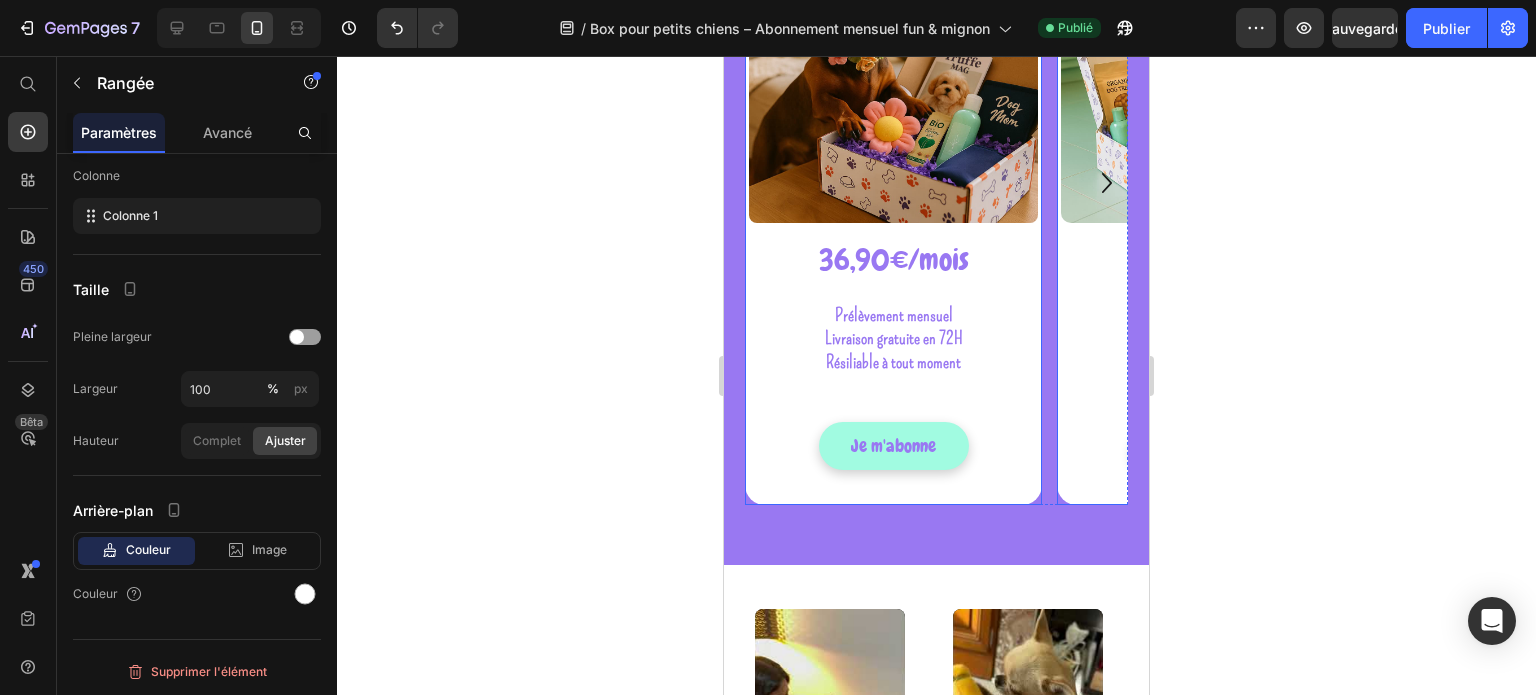 click on "Sans engagement Heading Product Images 36,90€/mois Heading Prélèvement mensuel Livraison gratuite en 72H Résiliable à tout moment Text Block Subify Subscriptions Subify Subscriptions Row Je m'abonne Add to Cart Product Row" at bounding box center [893, 183] 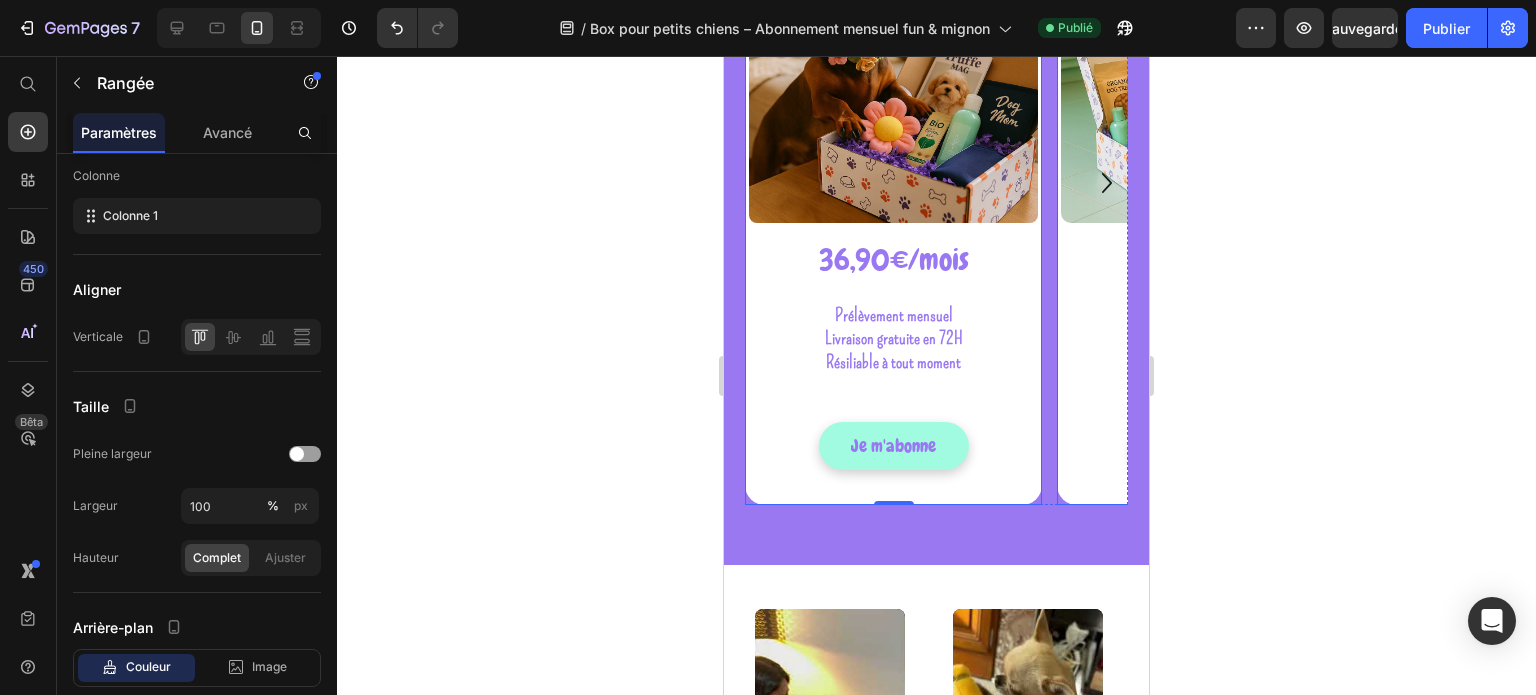 click on "Engagement 6 mois Heading Product Images 32,90€/mois Heading Prélèvement mensuel Livraison gratuite en 72H 24€ d'économie! Text Block Subify Subscriptions Subify Subscriptions J'en profite Add to Cart Row Product Row" at bounding box center [1205, 183] 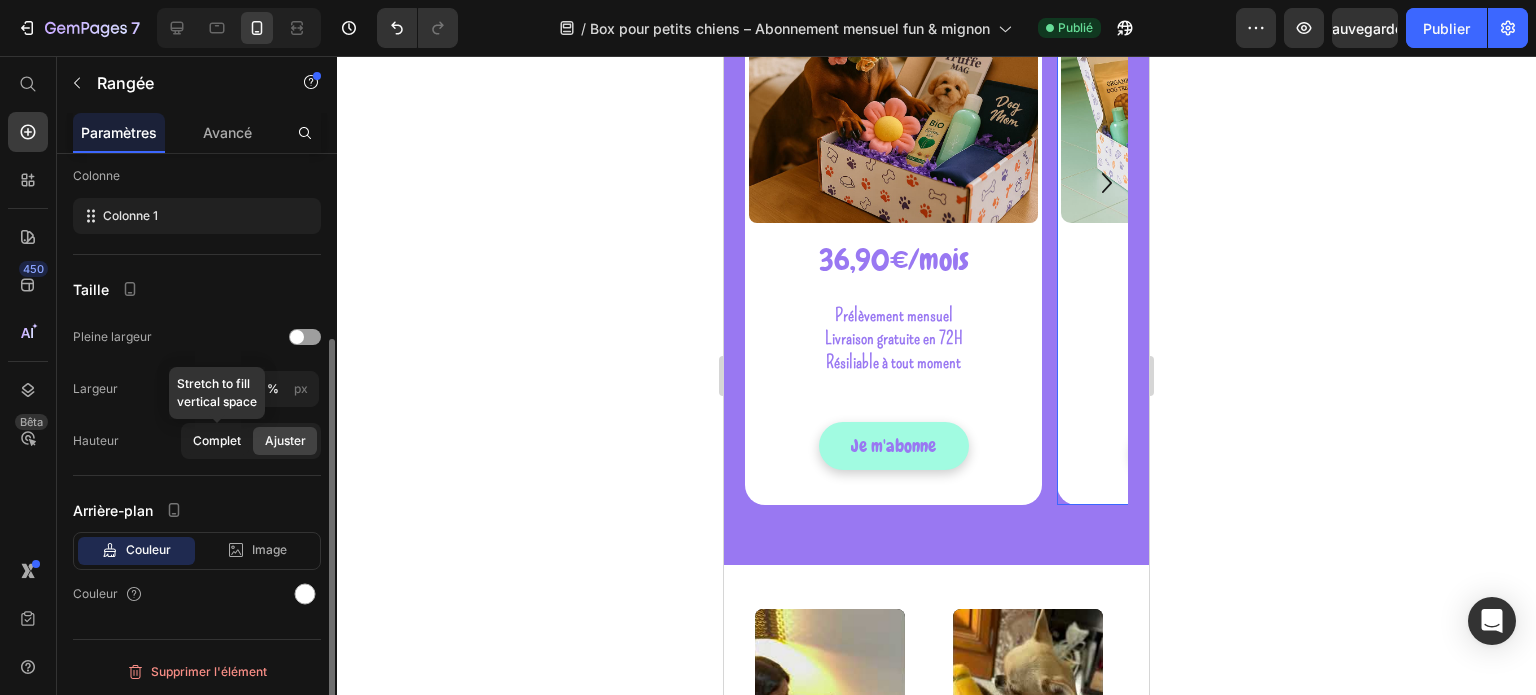 click on "Complet" at bounding box center [217, 440] 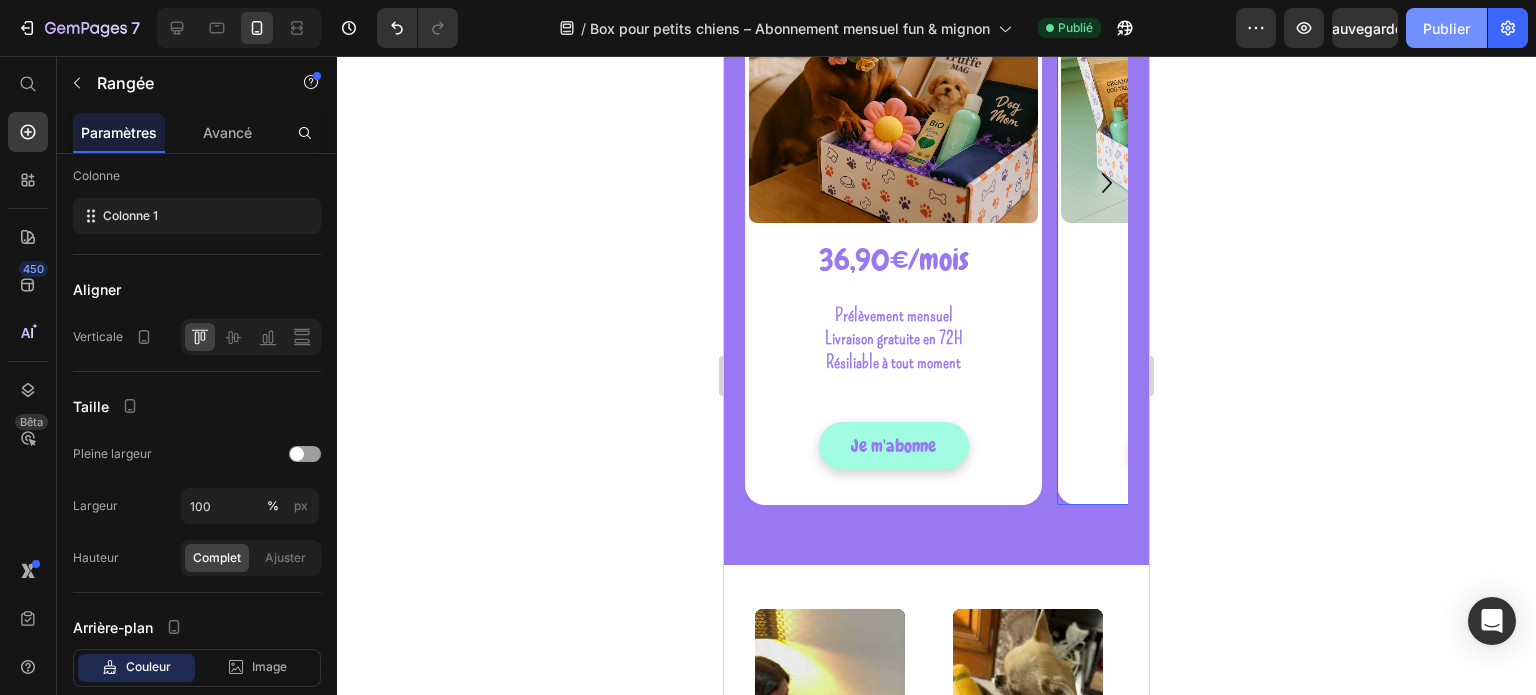 click on "Publier" at bounding box center (1446, 28) 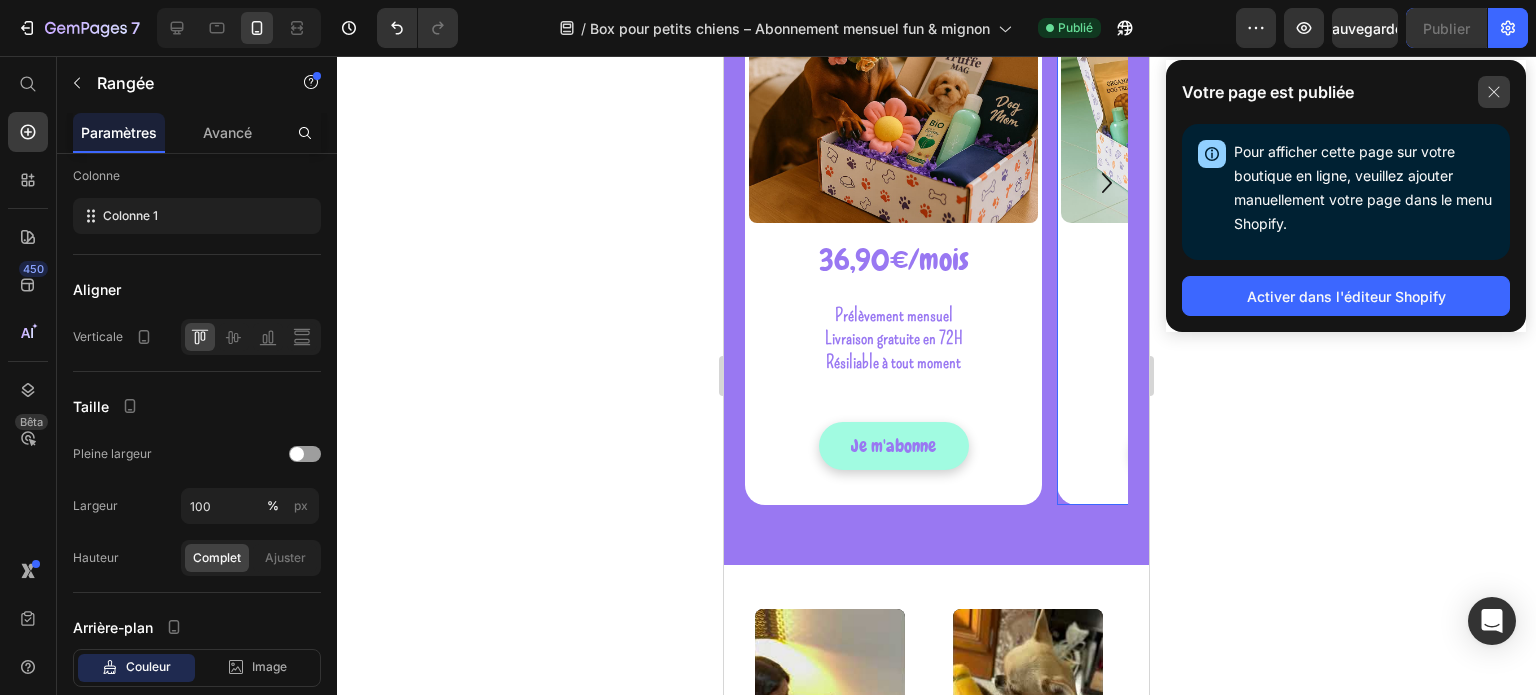 click 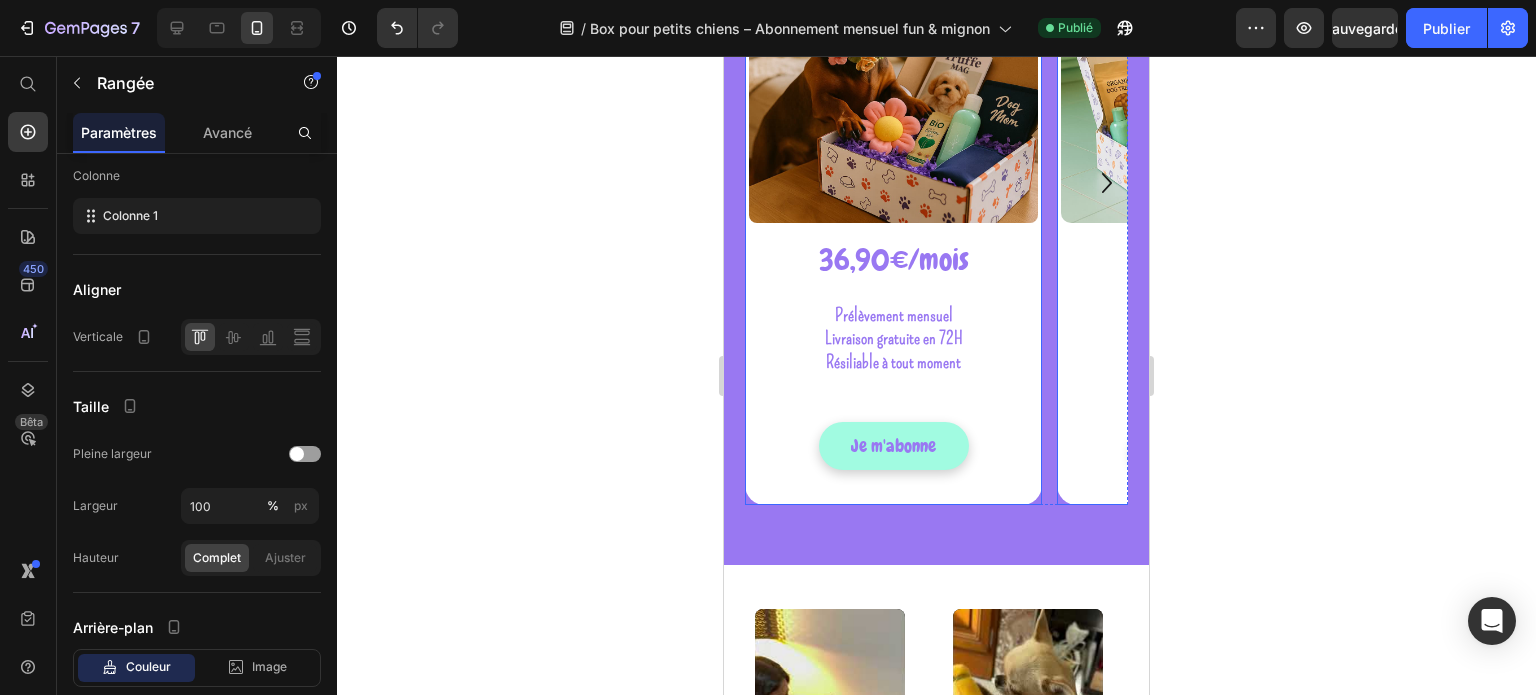 click on "Sans engagement Heading Product Images 36,90€/mois Heading Prélèvement mensuel Livraison gratuite en 72H Résiliable à tout moment Text Block Subify Subscriptions Subify Subscriptions Row Je m'abonne Add to Cart Product Row" at bounding box center [893, 183] 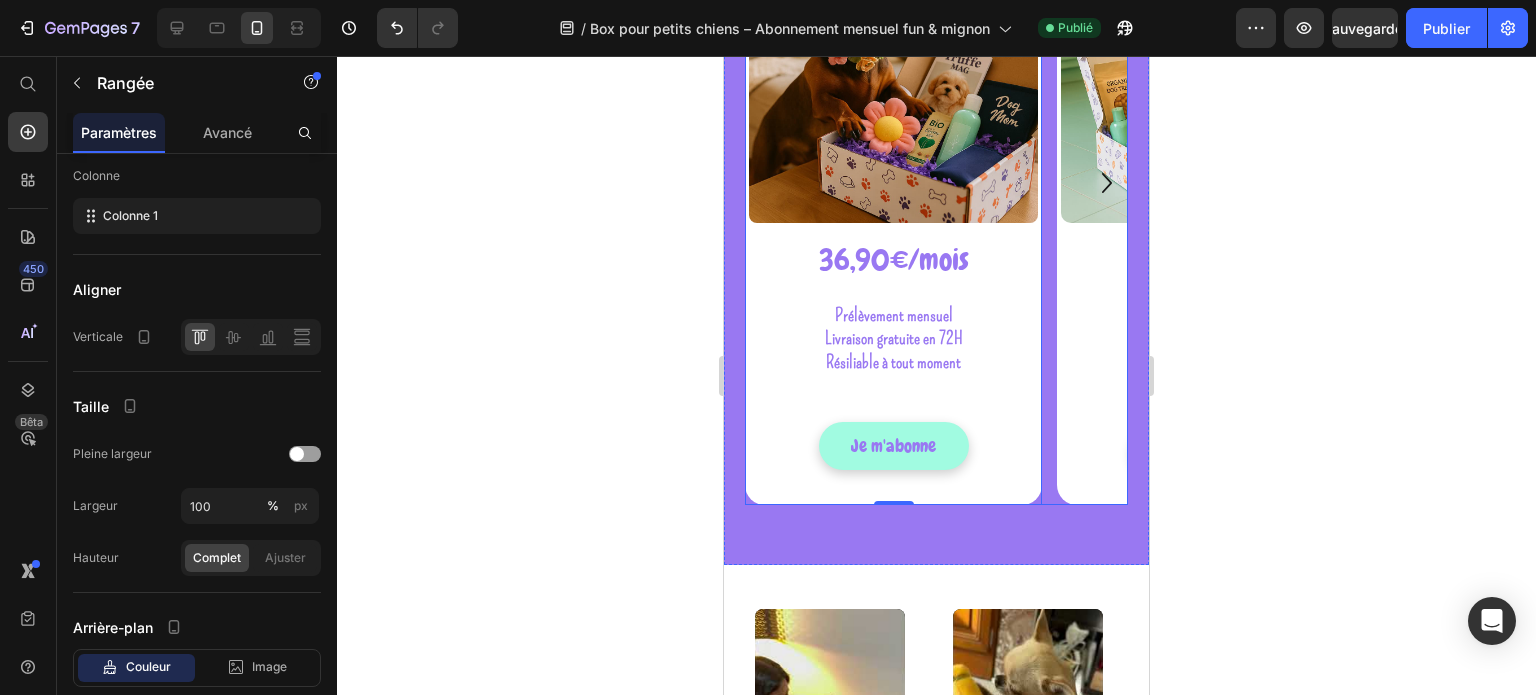 click 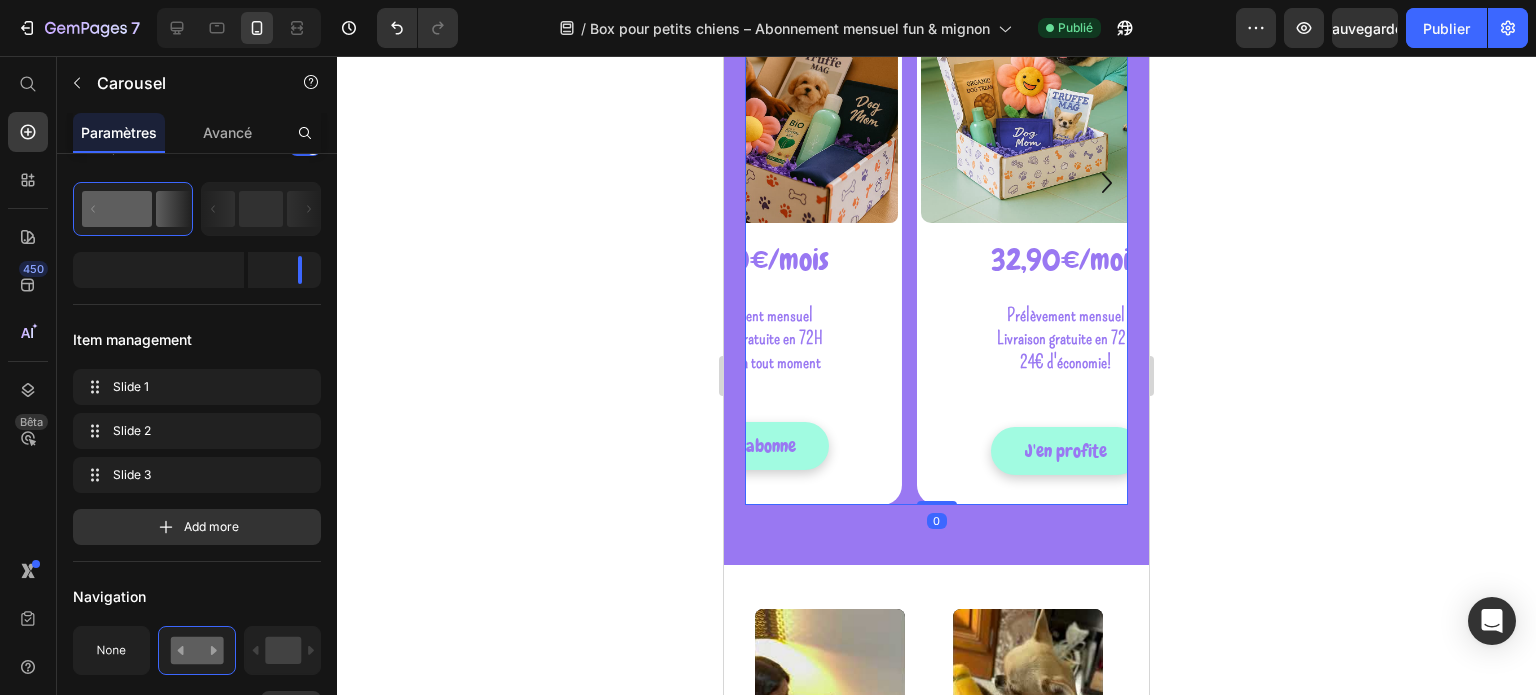 scroll, scrollTop: 0, scrollLeft: 0, axis: both 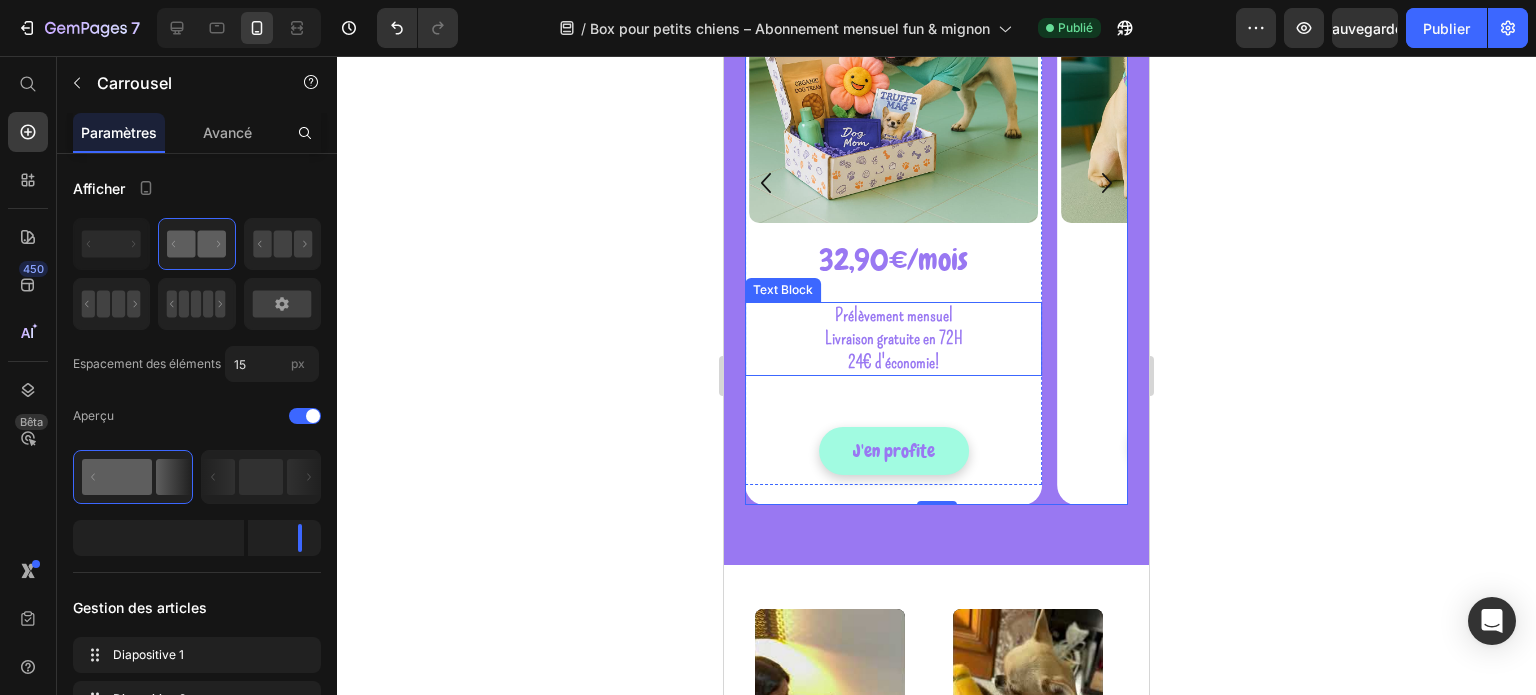 click on "24€ d'économie!" at bounding box center [893, 362] 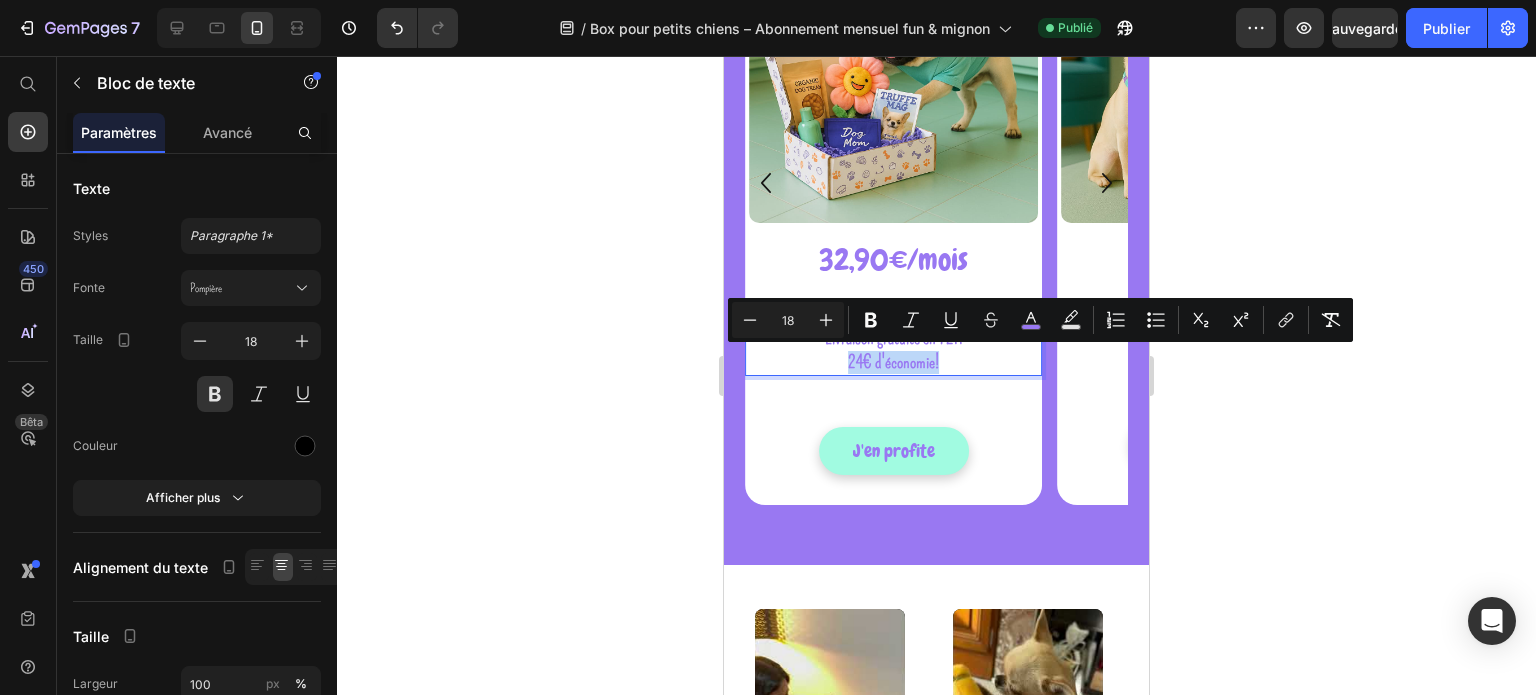 drag, startPoint x: 948, startPoint y: 364, endPoint x: 844, endPoint y: 366, distance: 104.019226 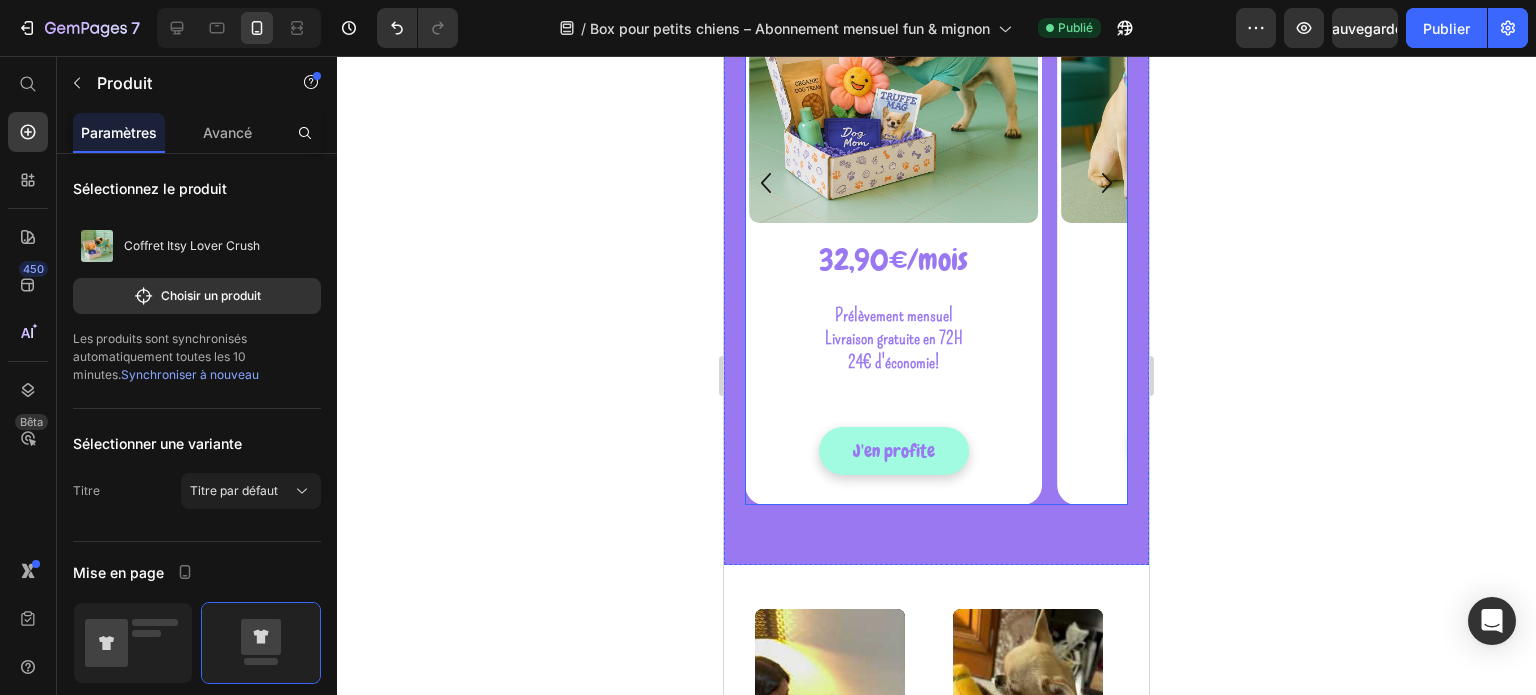 click 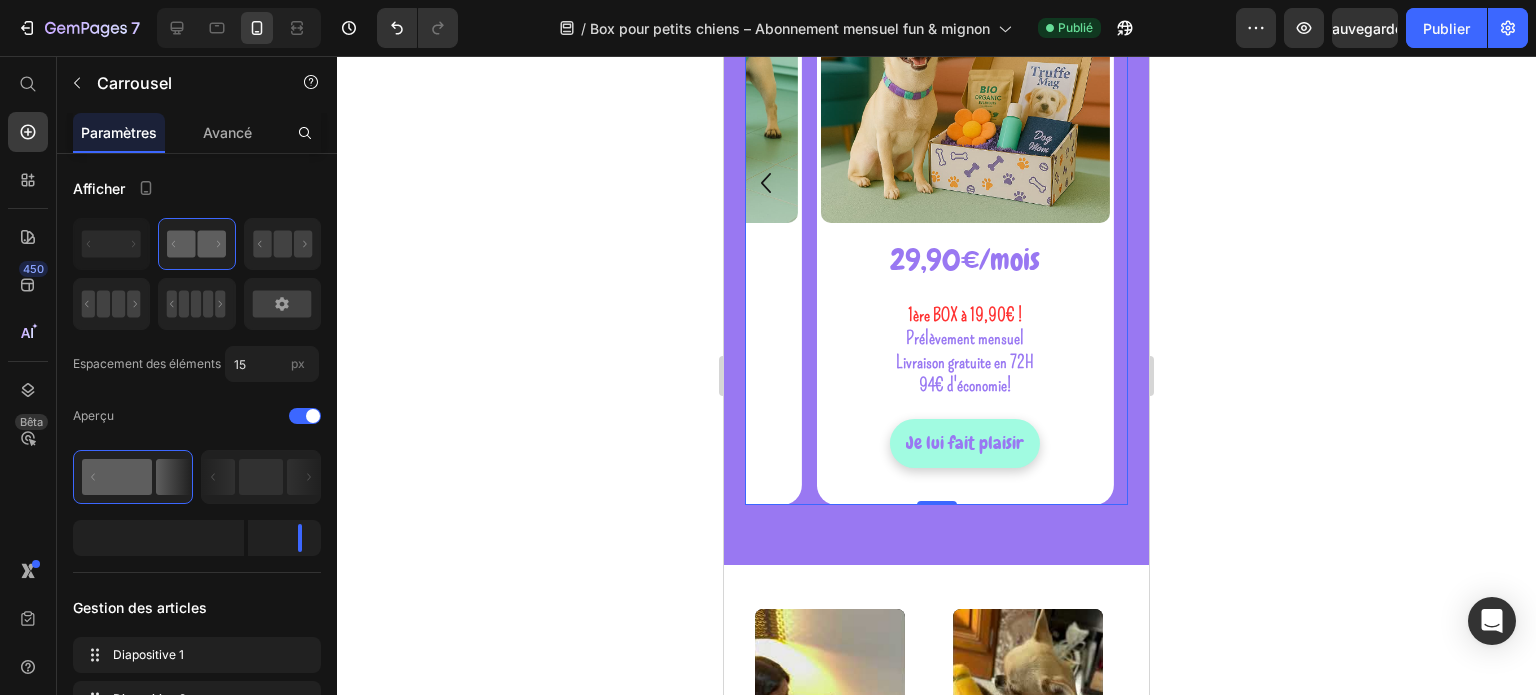 click 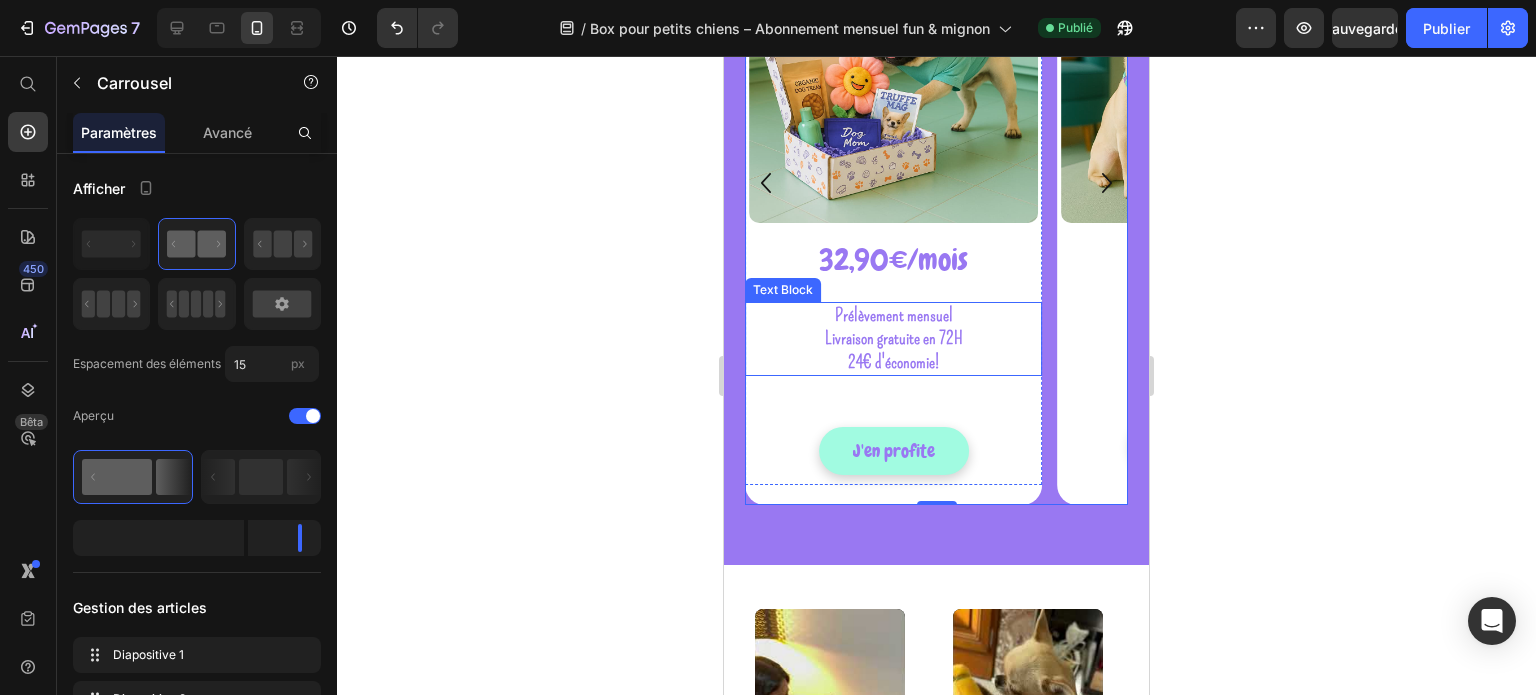 click on "24€ d'économie!" at bounding box center [893, 362] 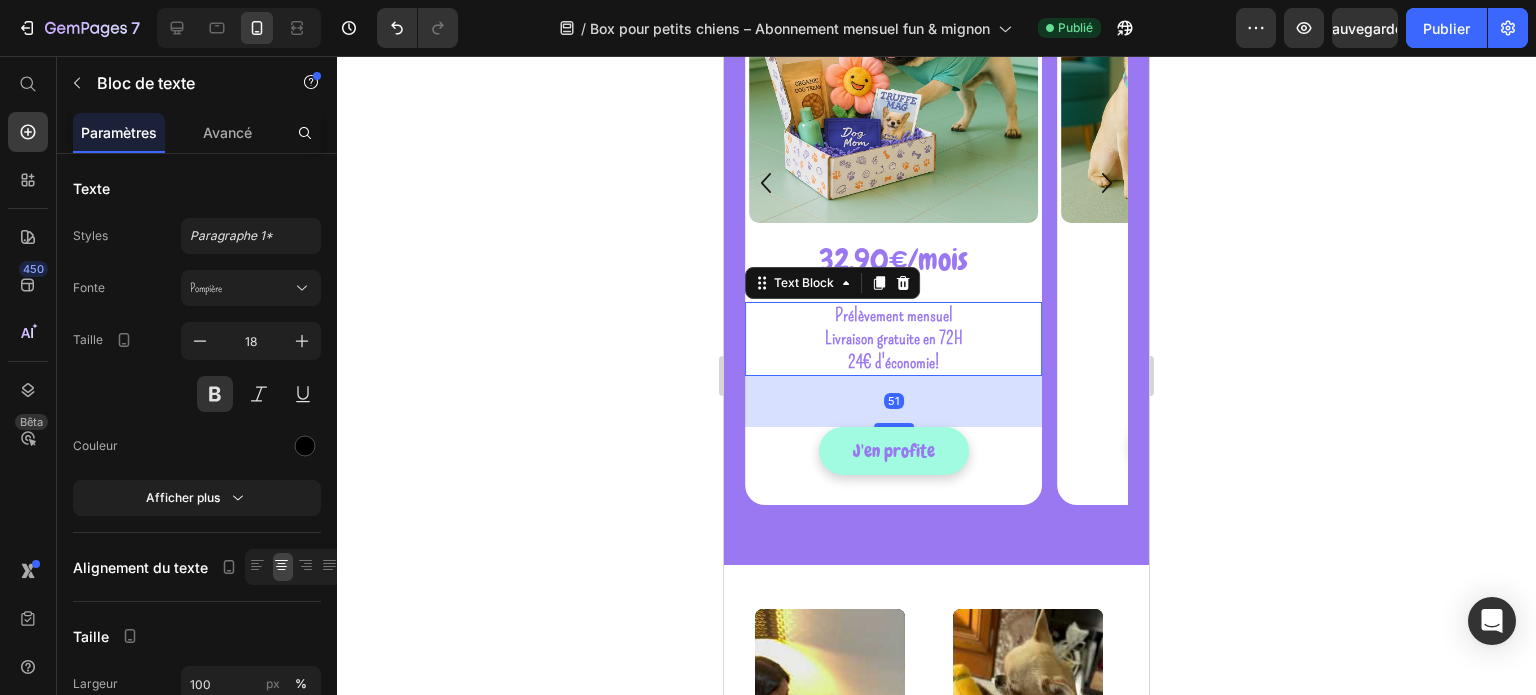 click on "24€ d'économie!" at bounding box center [893, 362] 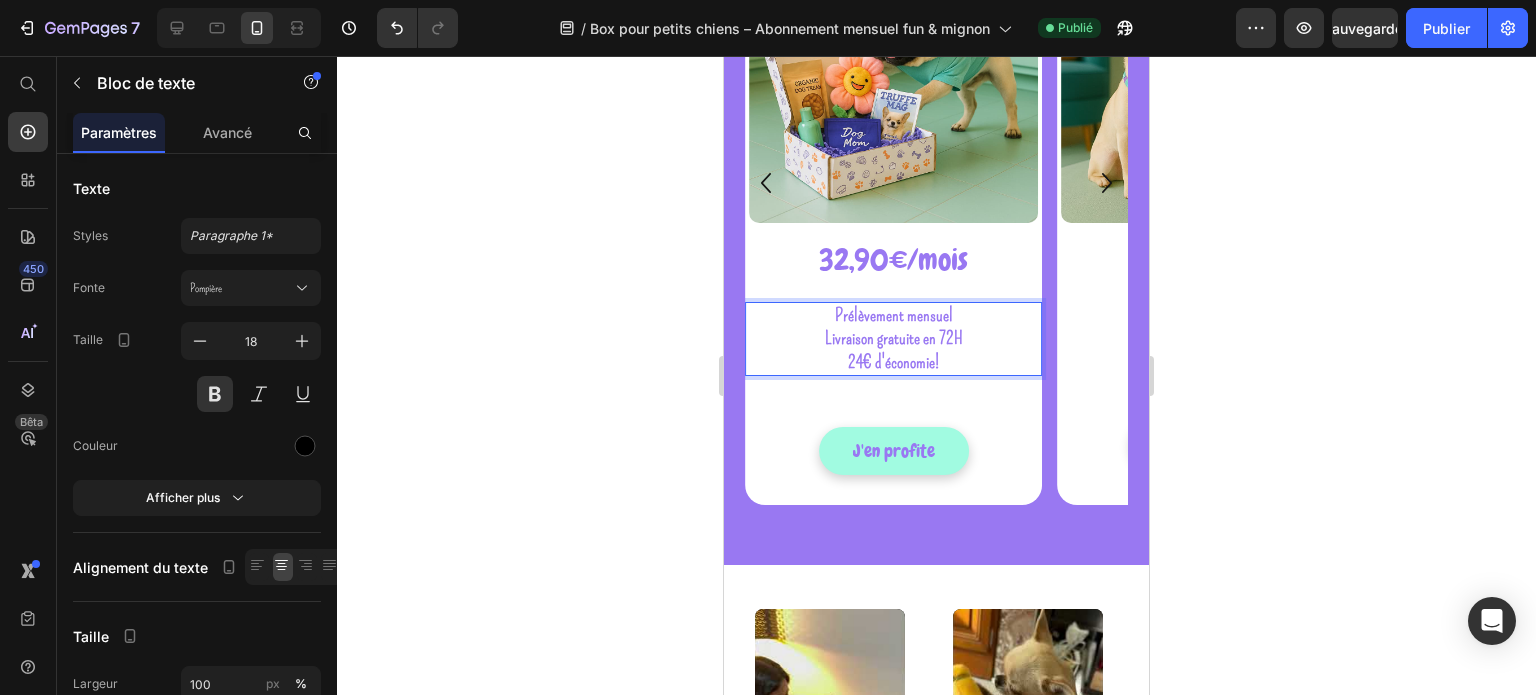 click on "24€ d'économie!" at bounding box center (893, 362) 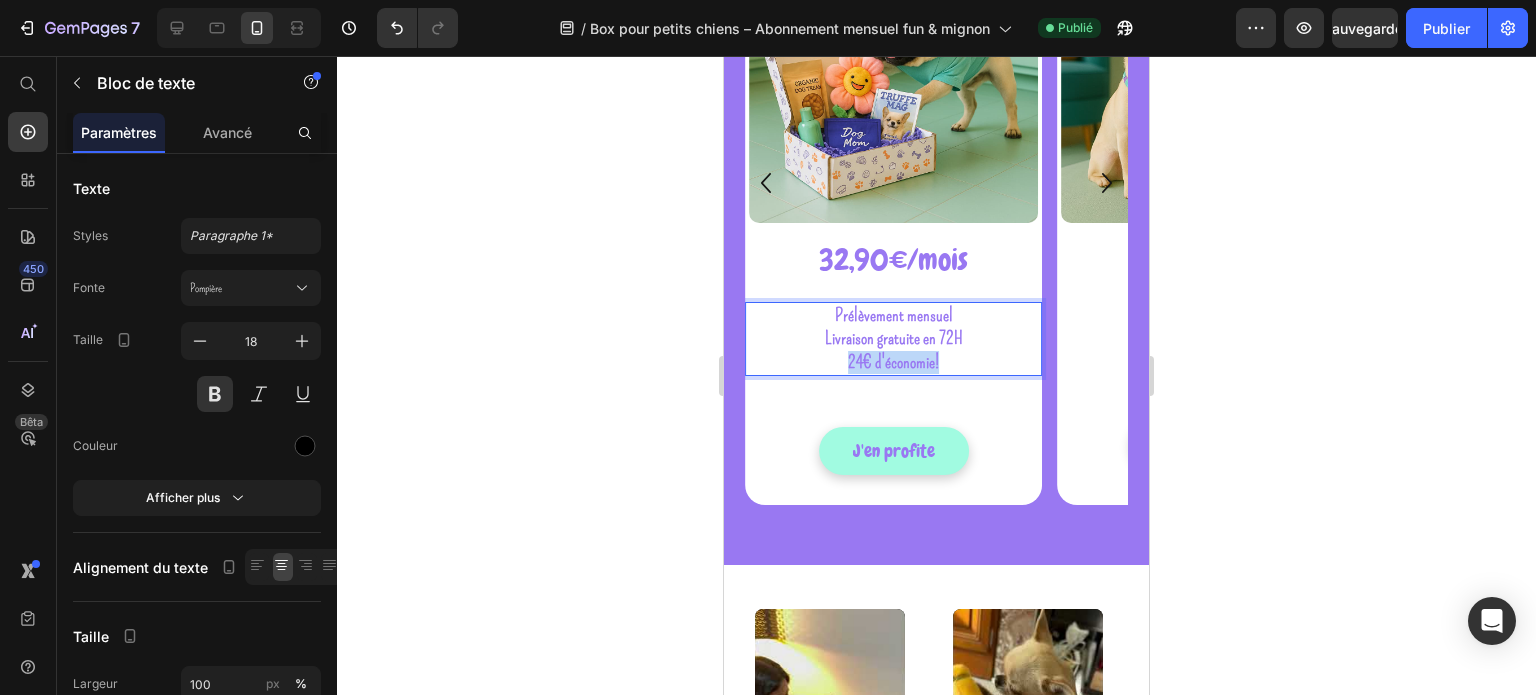 drag, startPoint x: 952, startPoint y: 362, endPoint x: 848, endPoint y: 363, distance: 104.00481 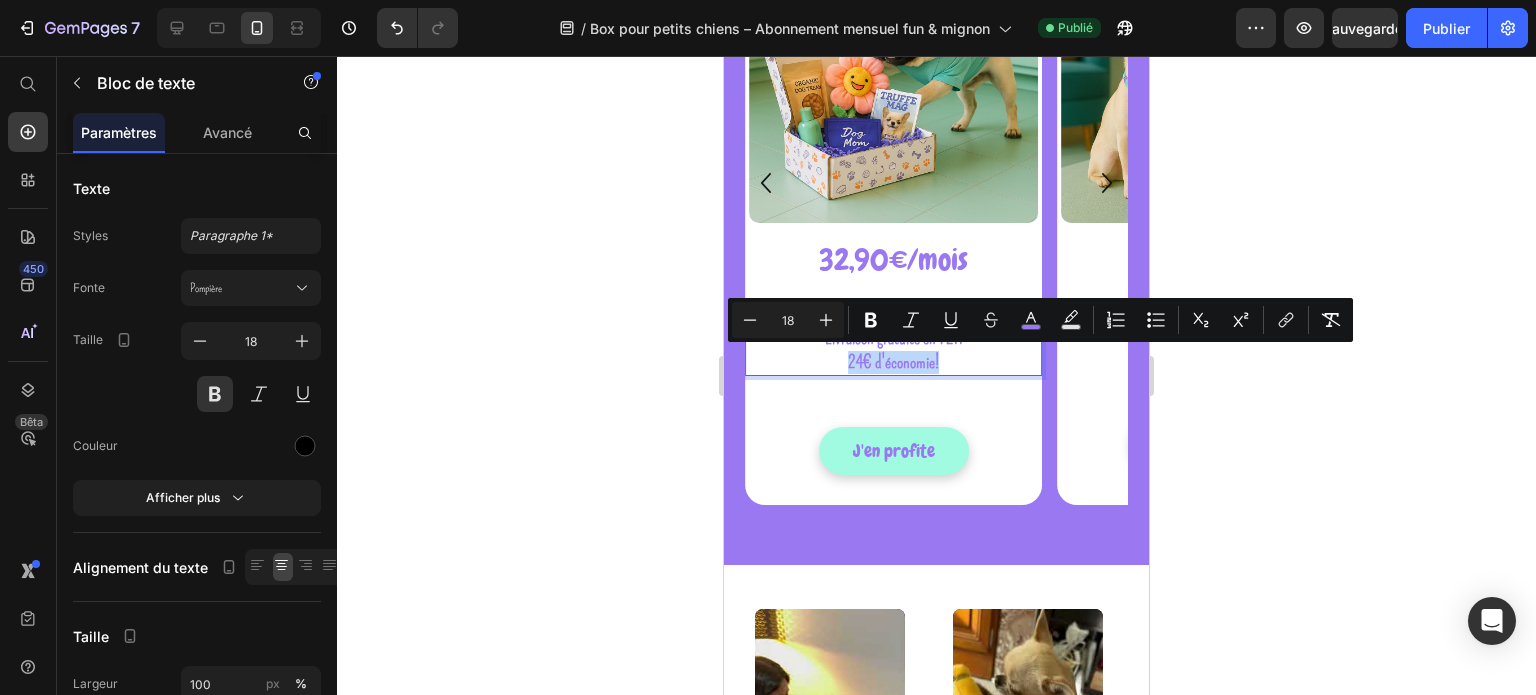 click on "24€ d'économie!" at bounding box center (893, 362) 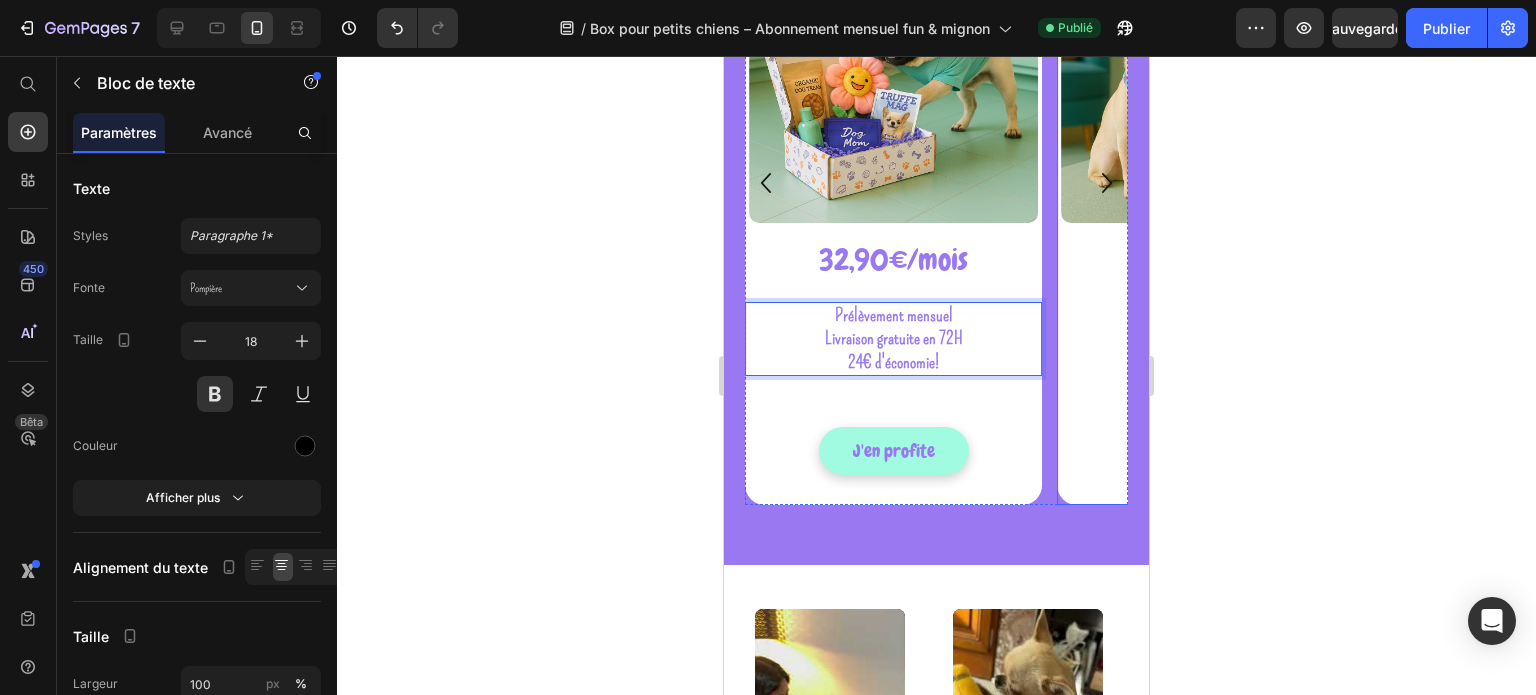 click on "Engagement 12 mois Heading +Populaire Heading Row Product Images + POPULAIRE Text Block Row 29,90€/mois Heading 1ère BOX à 19,90€ ! Prélèvement mensuel Livraison gratuite en 72H 94€ d'économie! Text Block Subify Subscriptions Subify Subscriptions Je lui fait plaisir Add to Cart Row Product Row" at bounding box center (1205, 183) 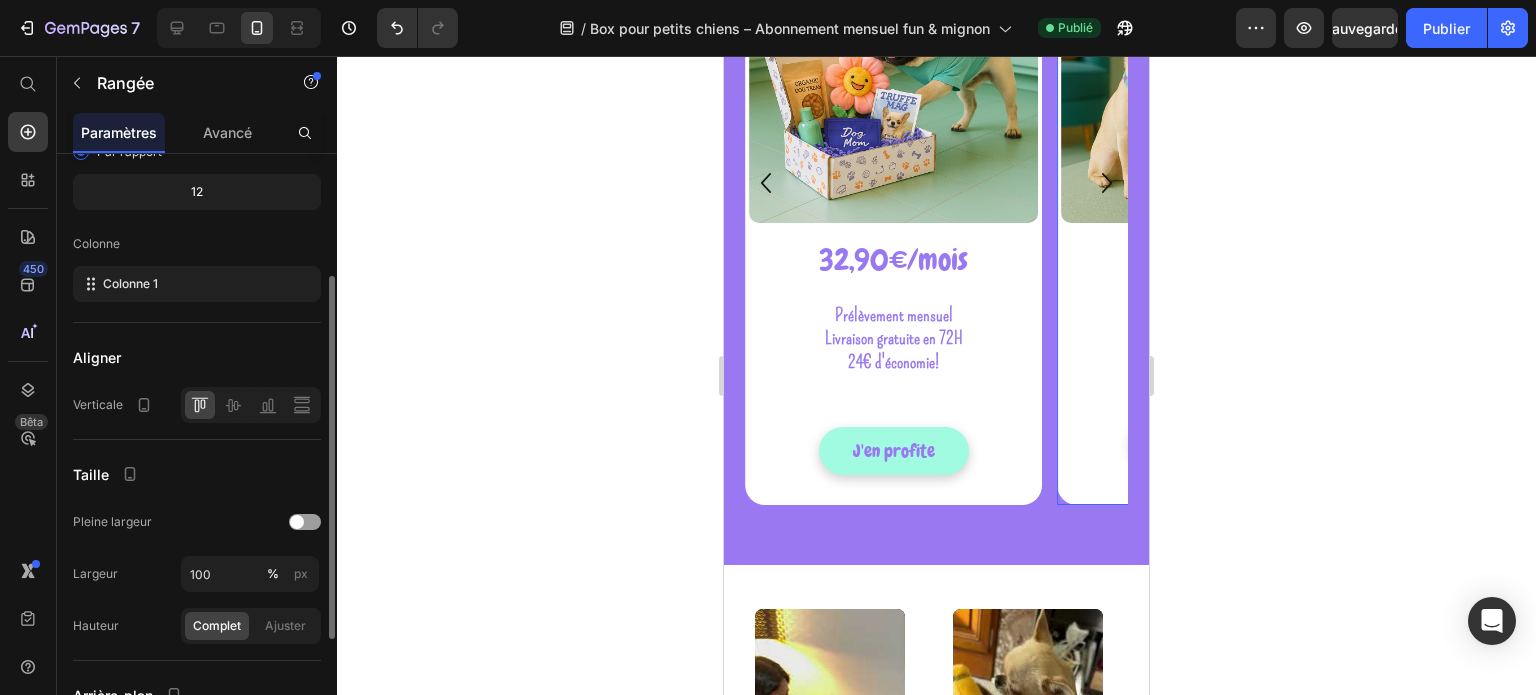 scroll, scrollTop: 300, scrollLeft: 0, axis: vertical 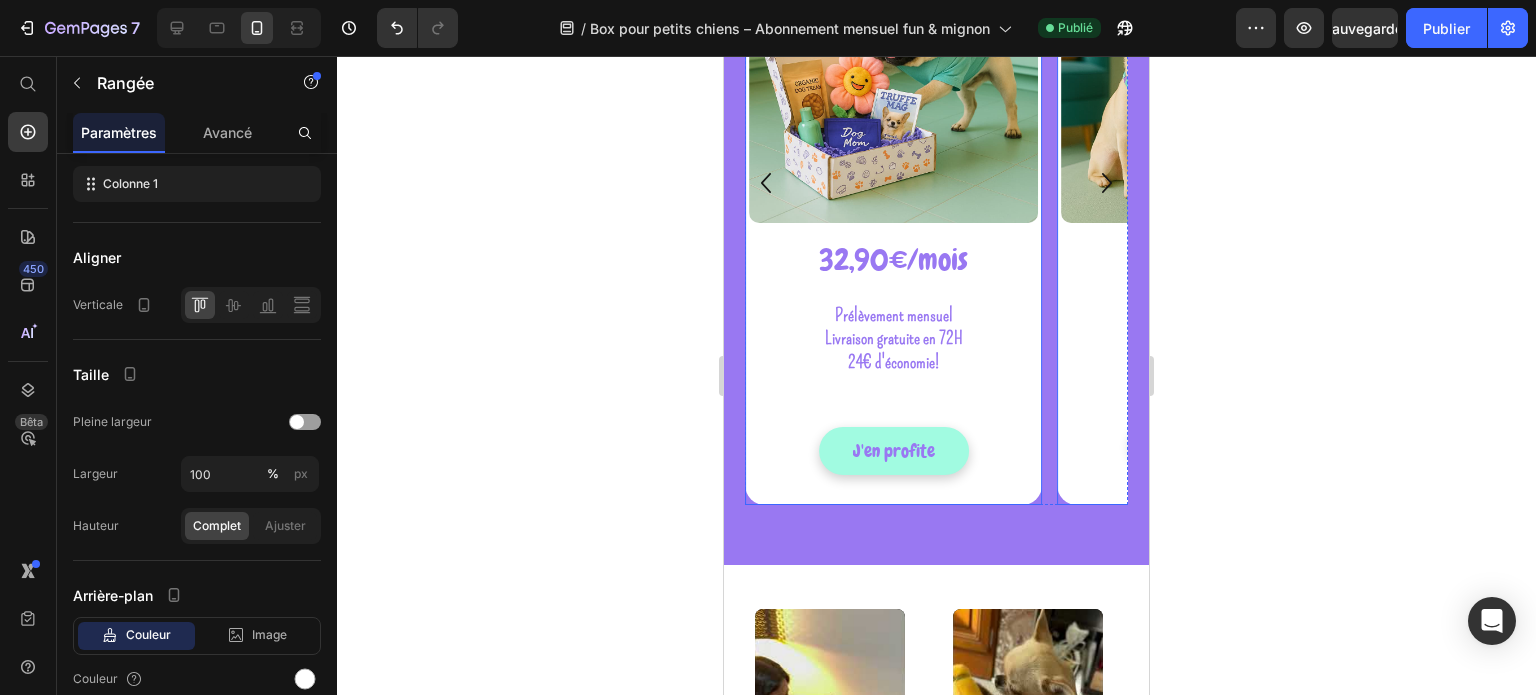 click on "Engagement 6 mois Heading Product Images 32,90€/mois Heading Prélèvement mensuel Livraison gratuite en 72H 24€ d'économie! Text Block Subify Subscriptions Subify Subscriptions J'en profite Add to Cart Row Product Row" at bounding box center [893, 183] 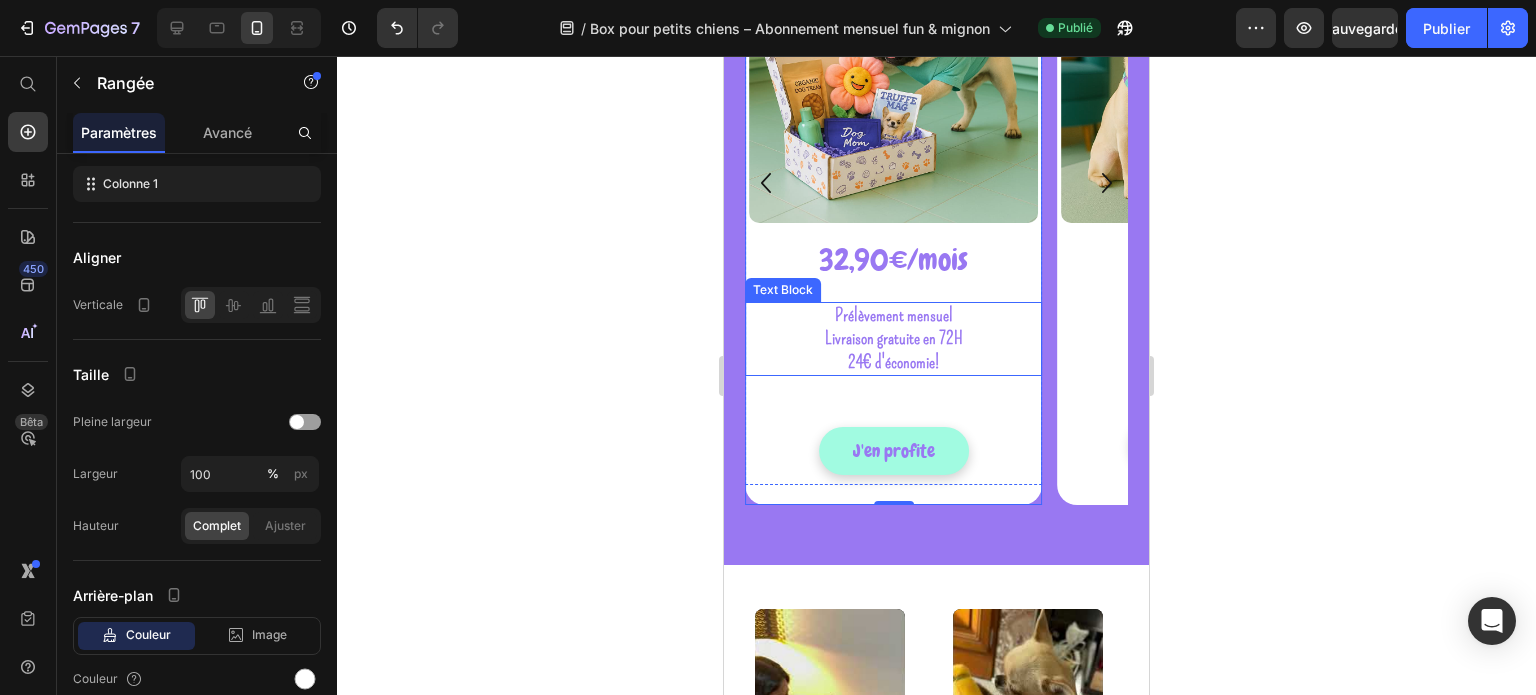 click on "24€ d'économie!" at bounding box center (893, 362) 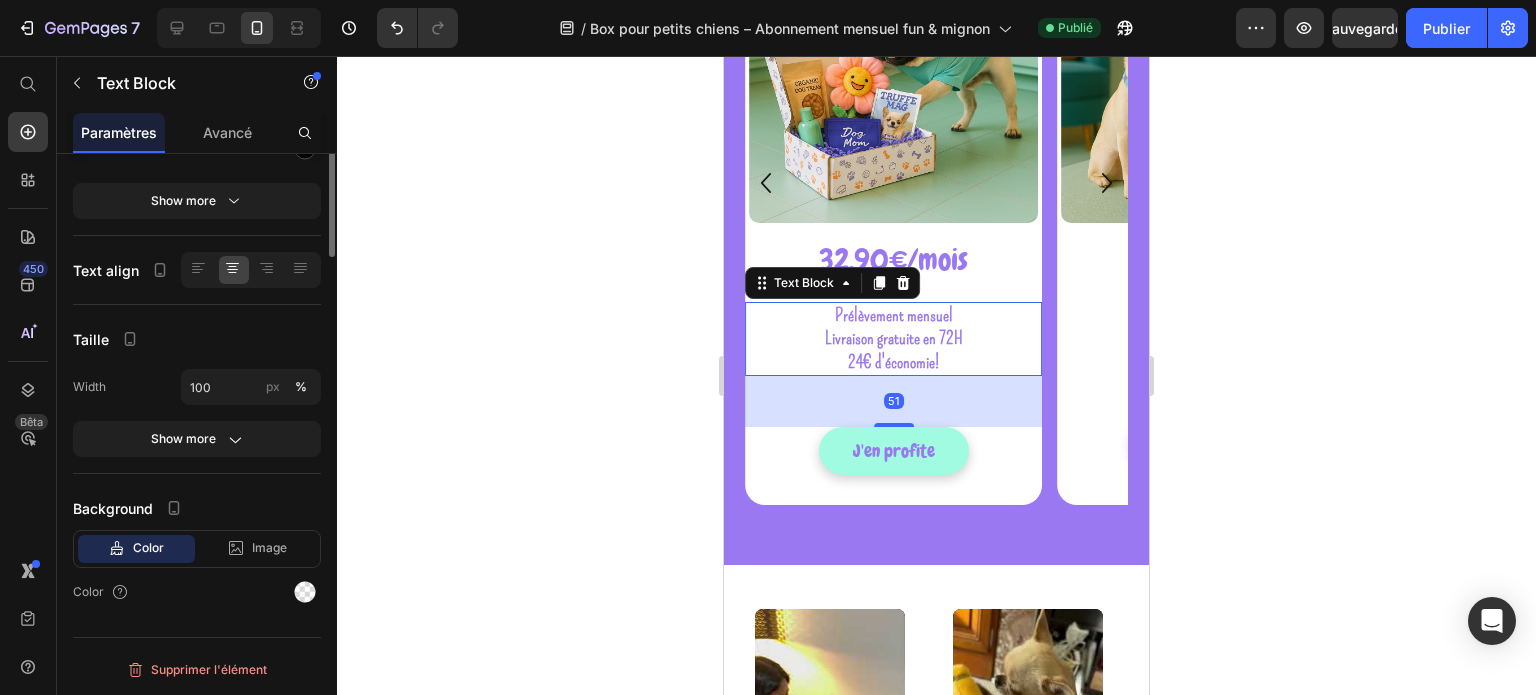 scroll, scrollTop: 0, scrollLeft: 0, axis: both 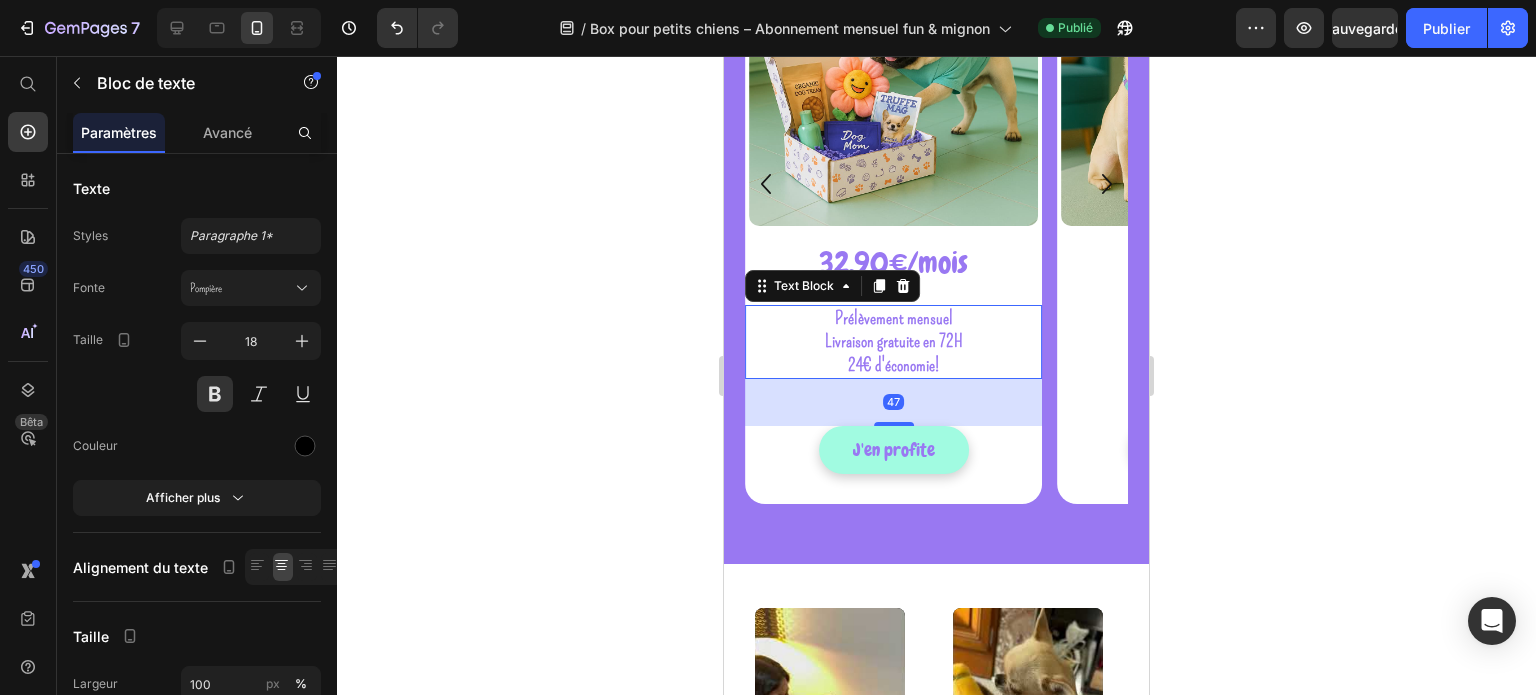 click on "47" at bounding box center [893, 379] 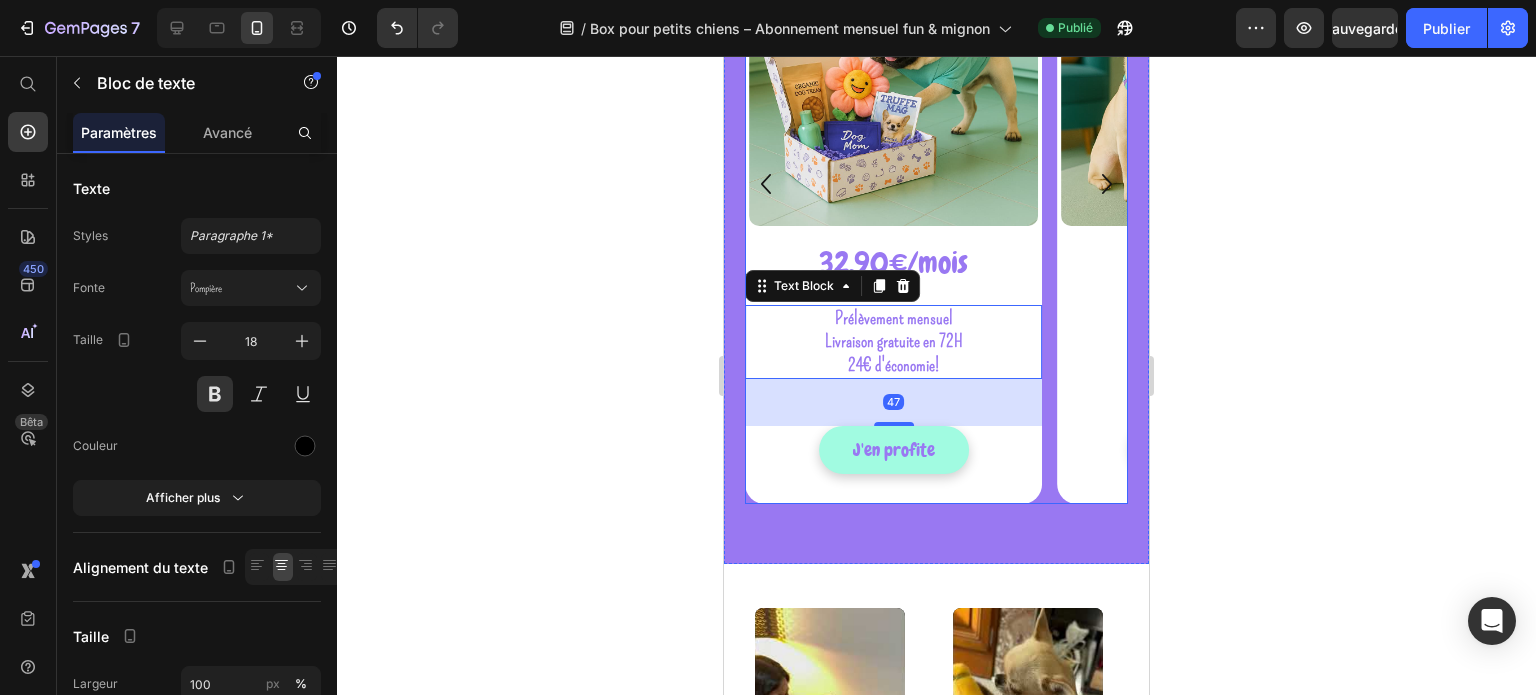 click 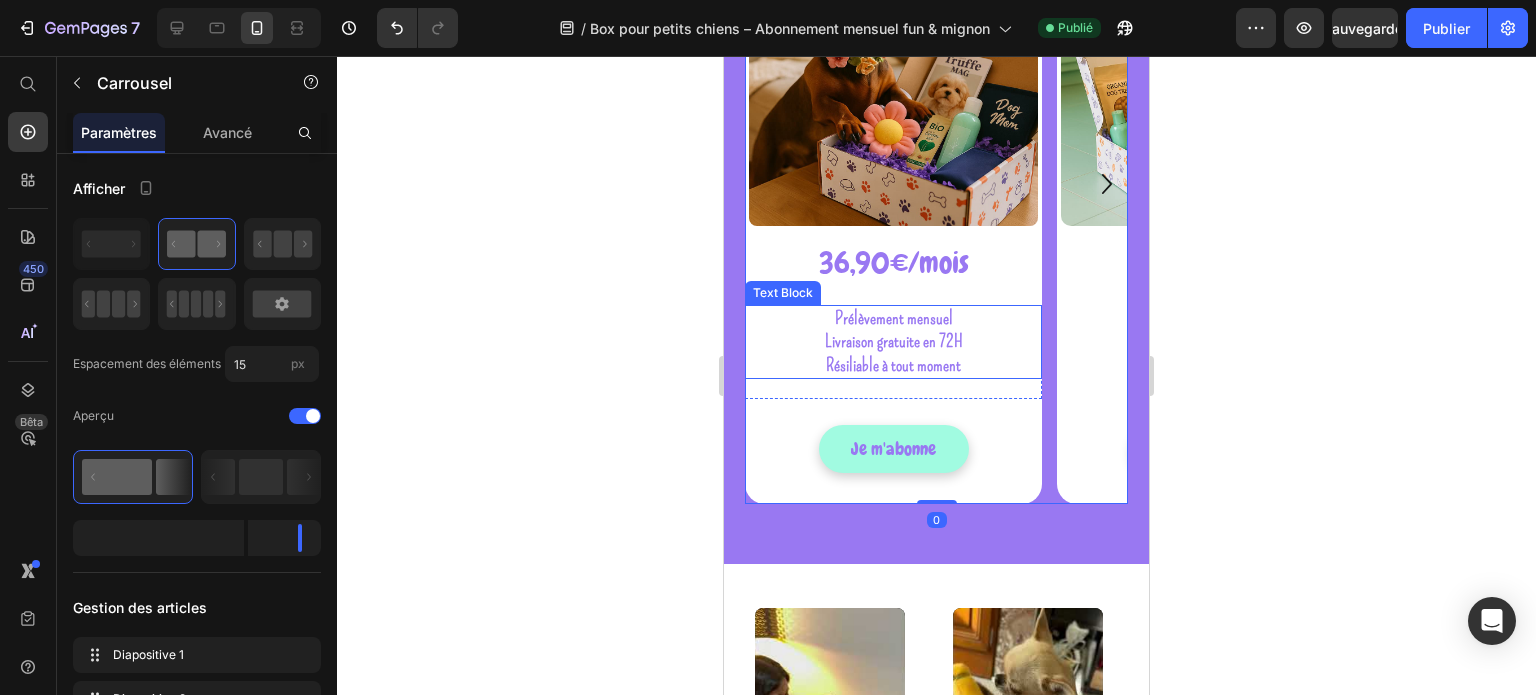 click on "Résiliable à tout moment" at bounding box center (893, 365) 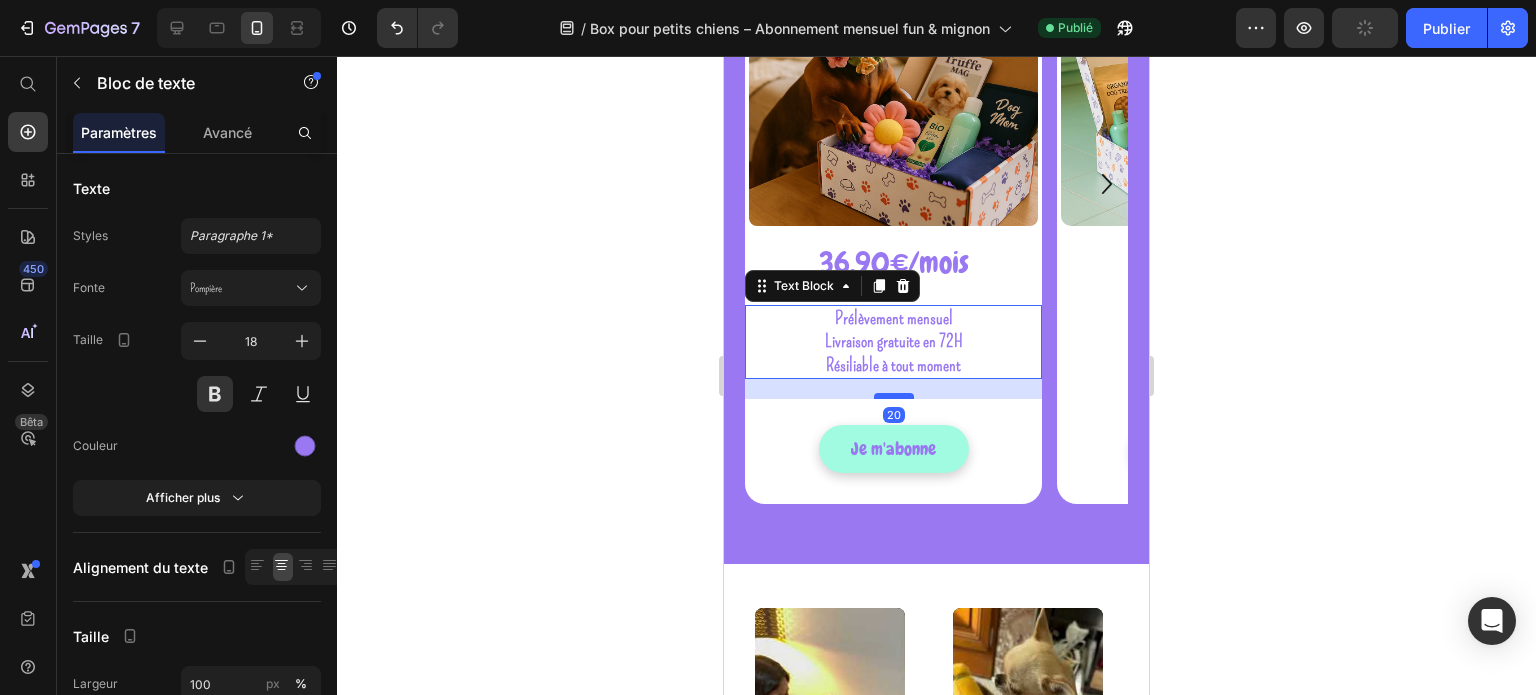 click at bounding box center (894, 396) 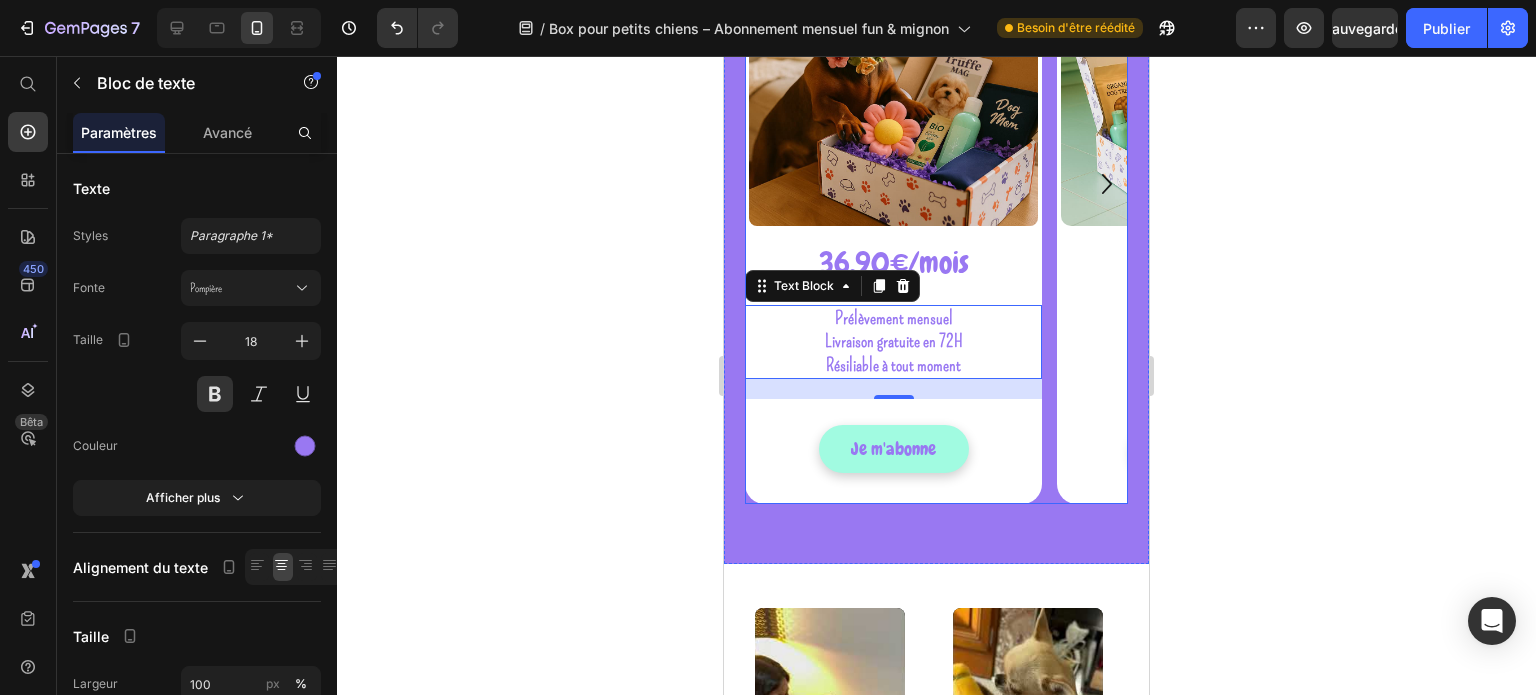 click 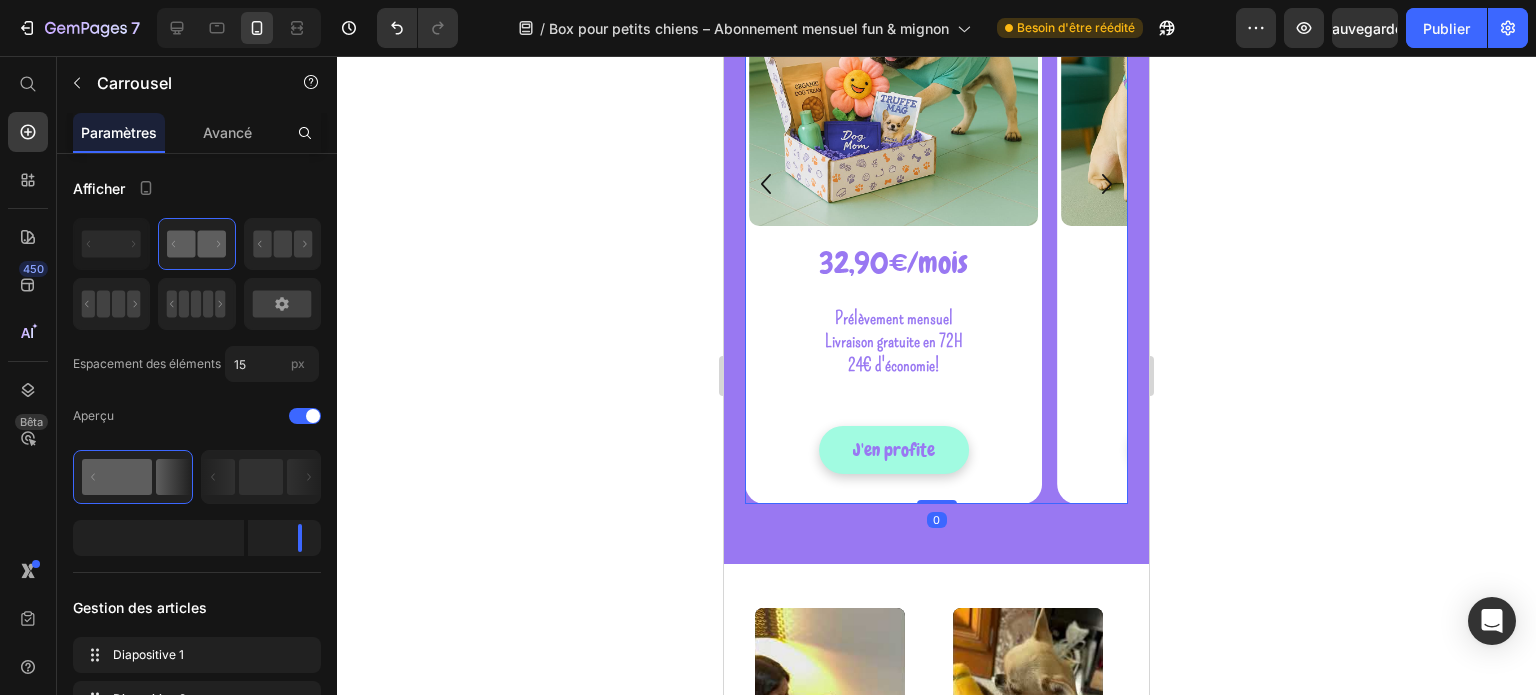 click 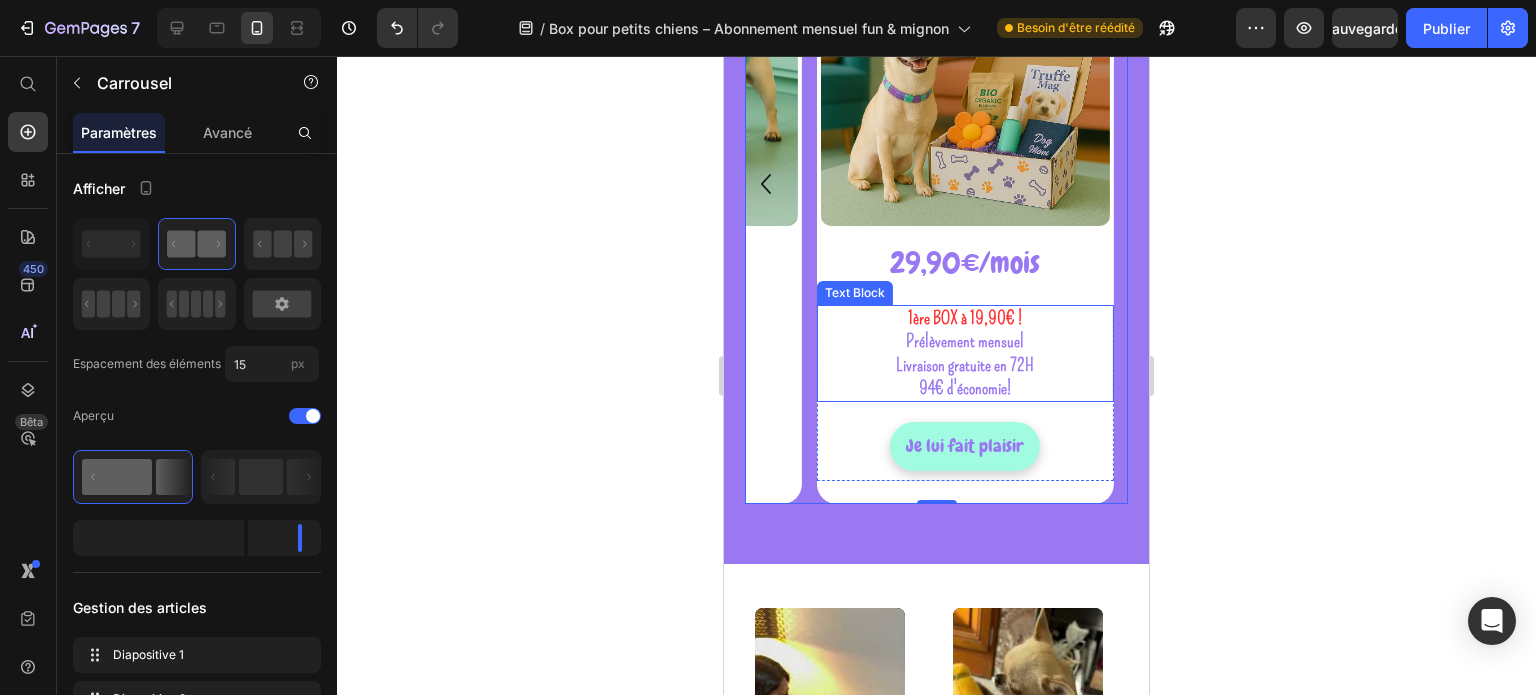 click on "Livraison gratuite en 72H" at bounding box center [965, 365] 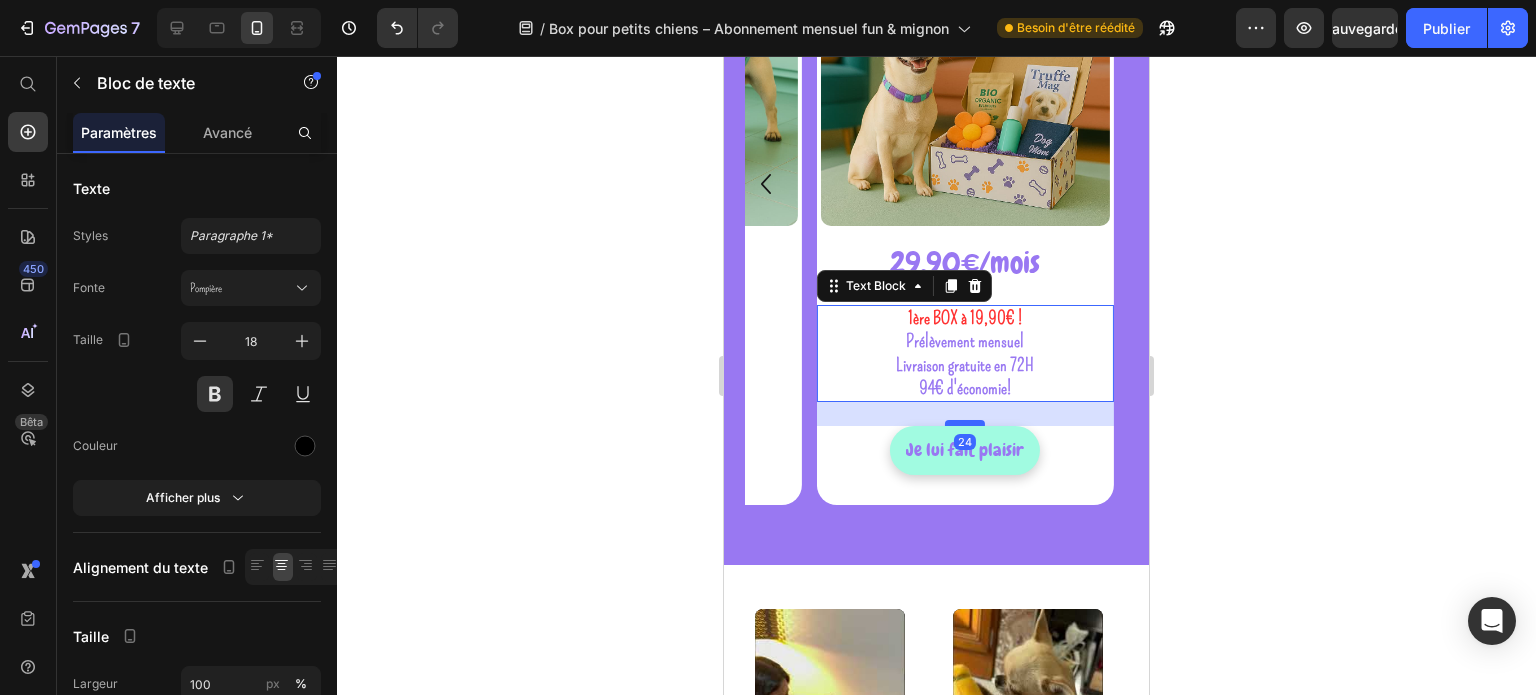 click at bounding box center (965, 423) 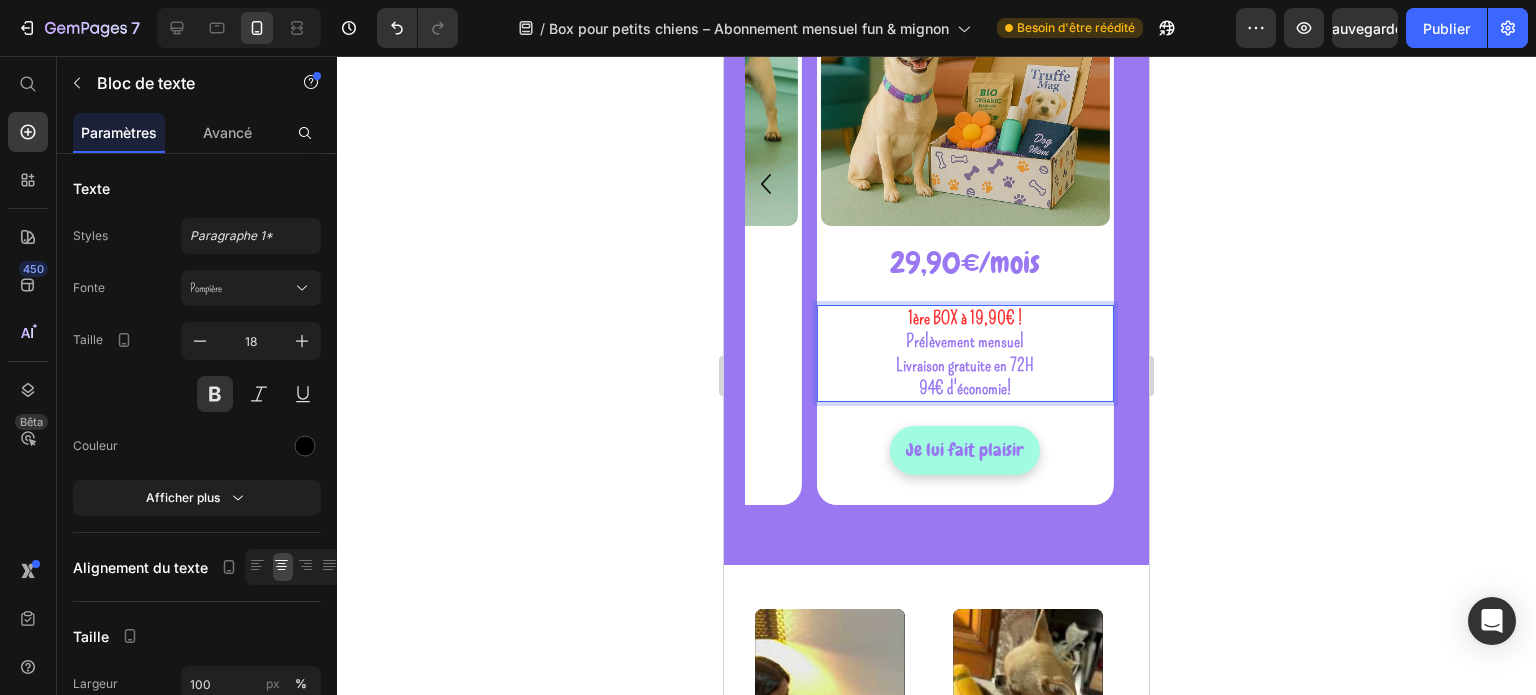 click on "94€ d'économie!" at bounding box center [965, 388] 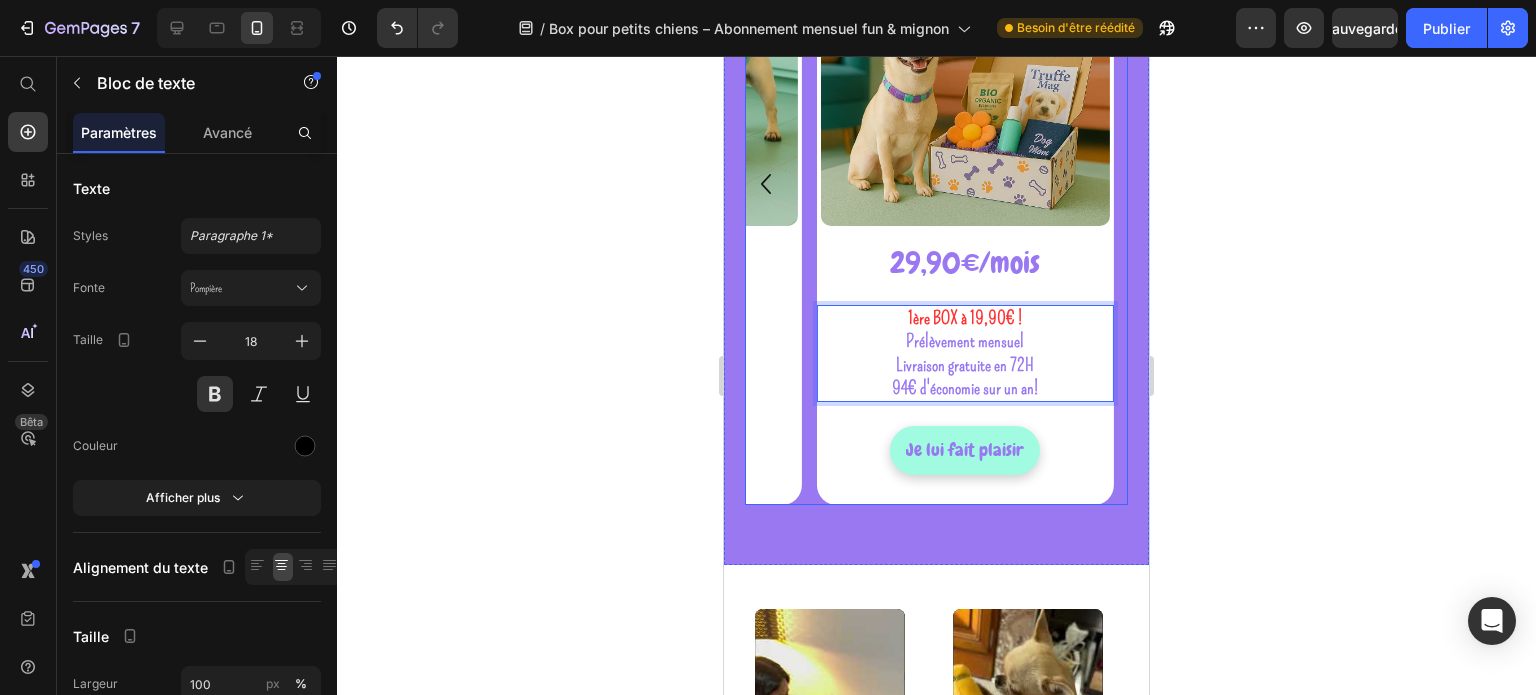 click 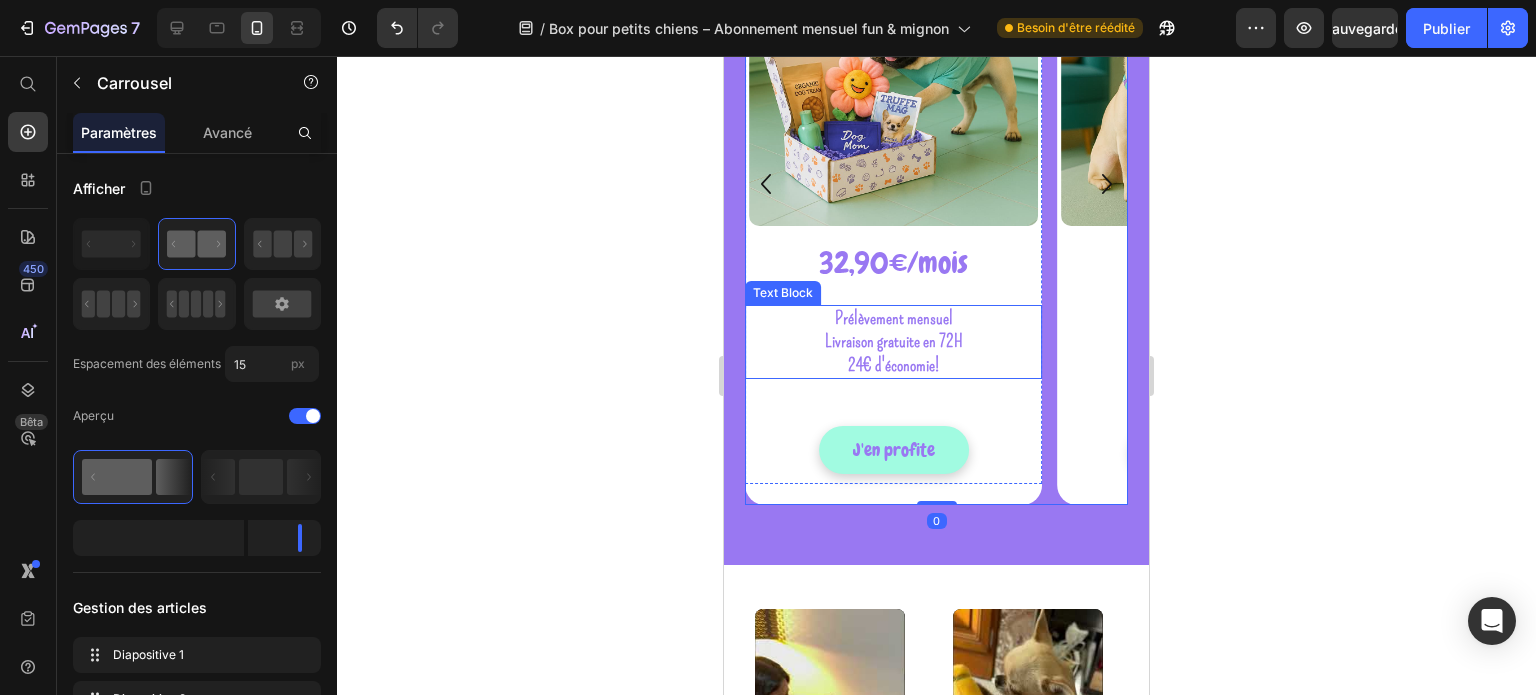 click on "24€ d'économie!" at bounding box center (893, 365) 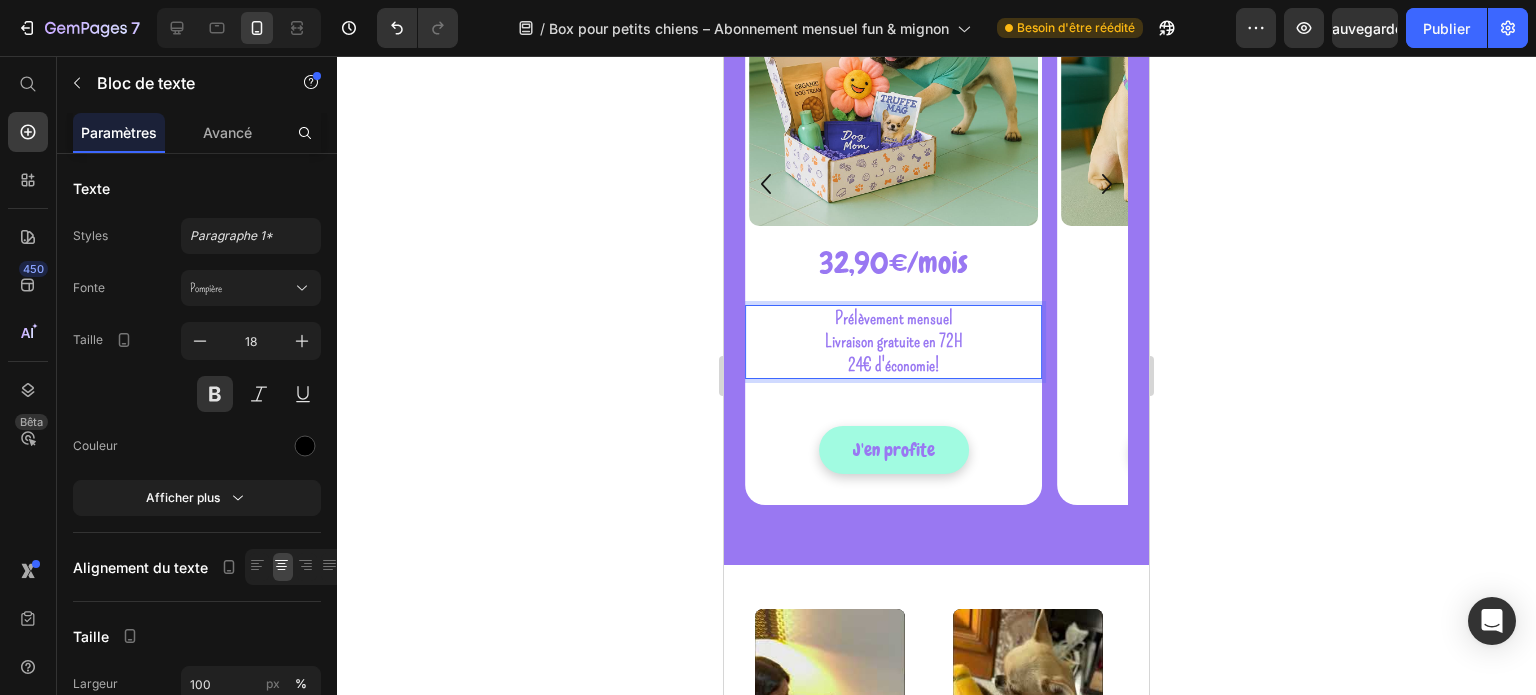click on "24€ d'économie!" at bounding box center [893, 365] 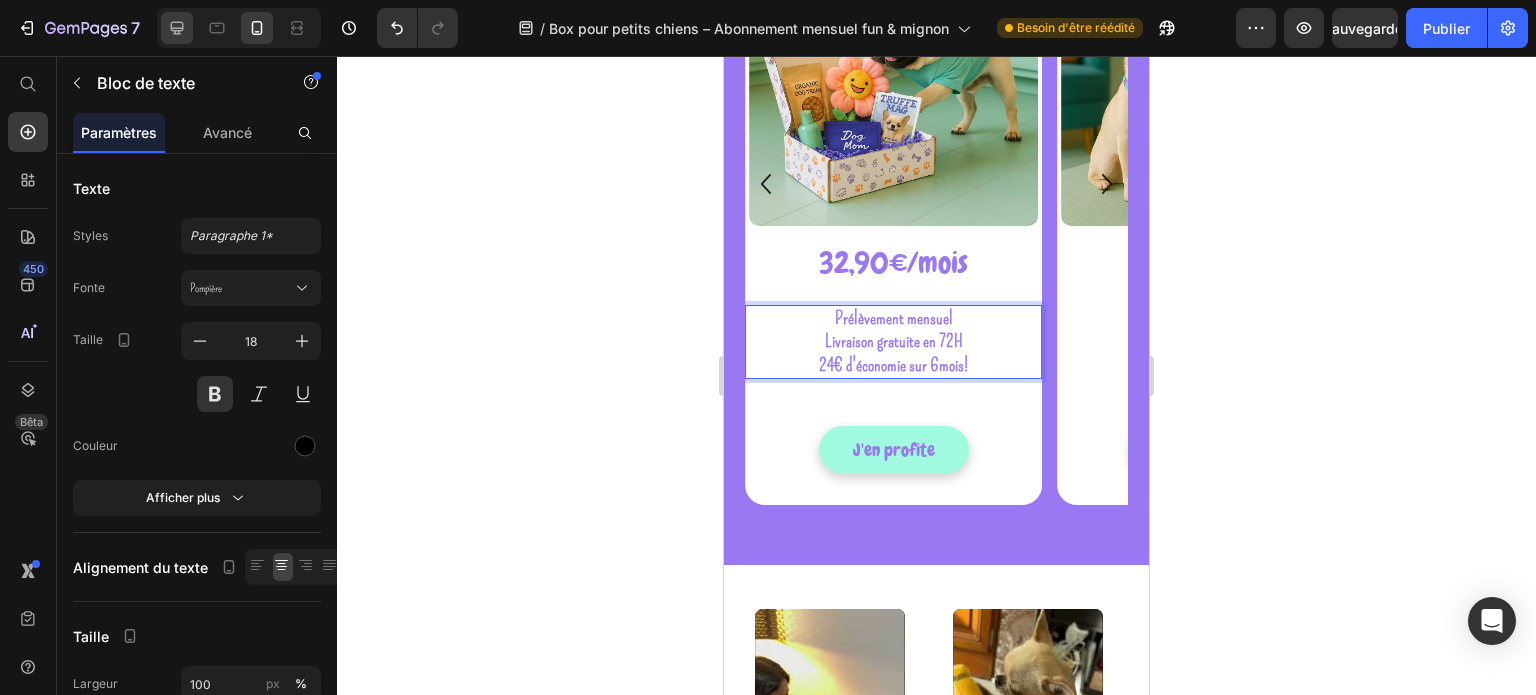 click 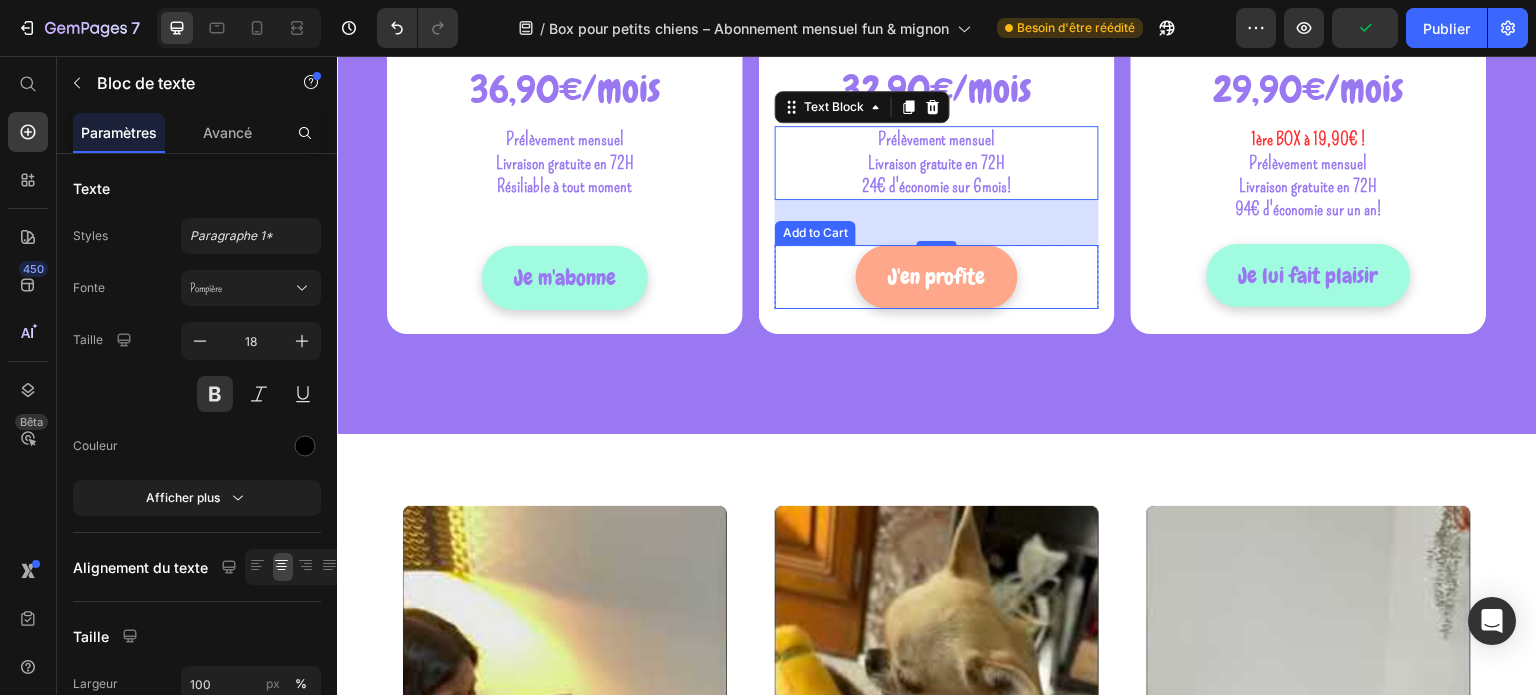 scroll, scrollTop: 745, scrollLeft: 0, axis: vertical 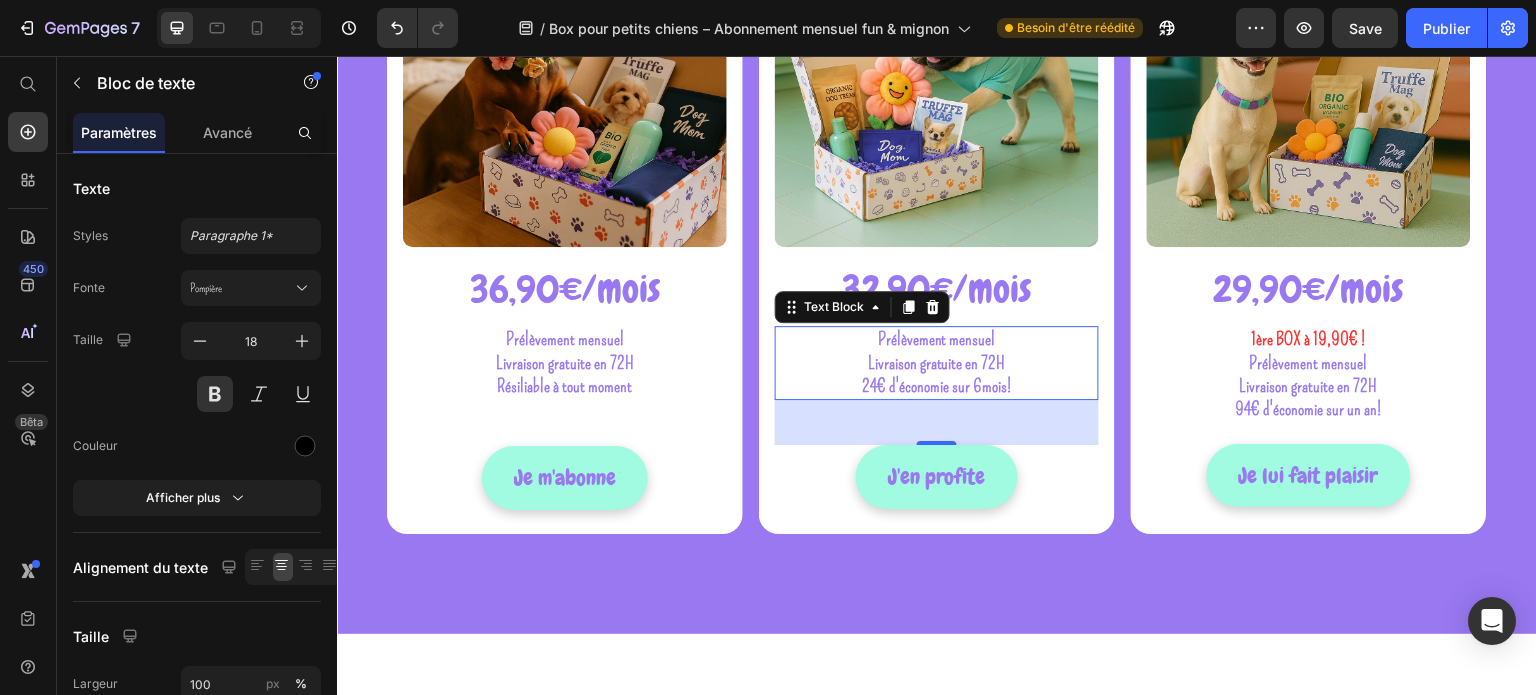 click on "24€ d'économie sur 6mois!" at bounding box center [937, 386] 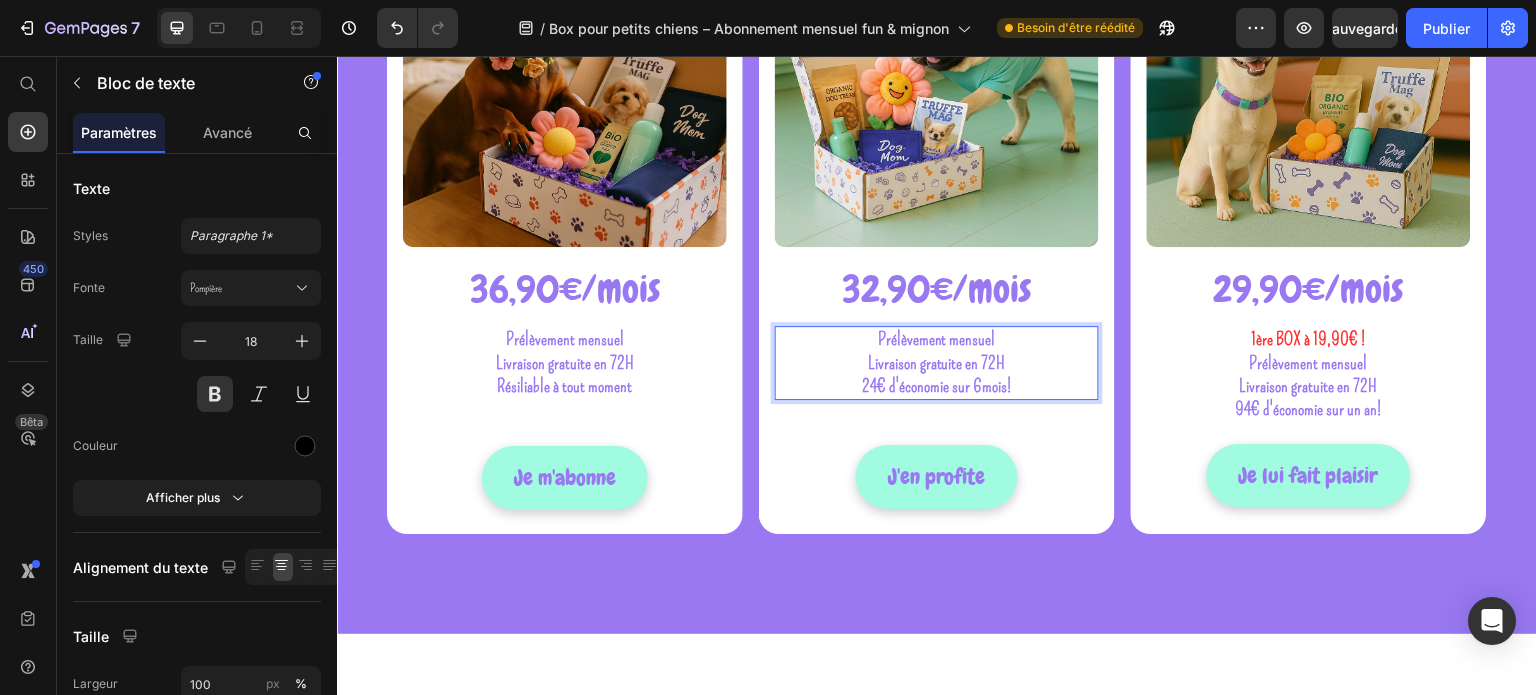 click on "24€ d'économie sur 6mois!" at bounding box center (937, 386) 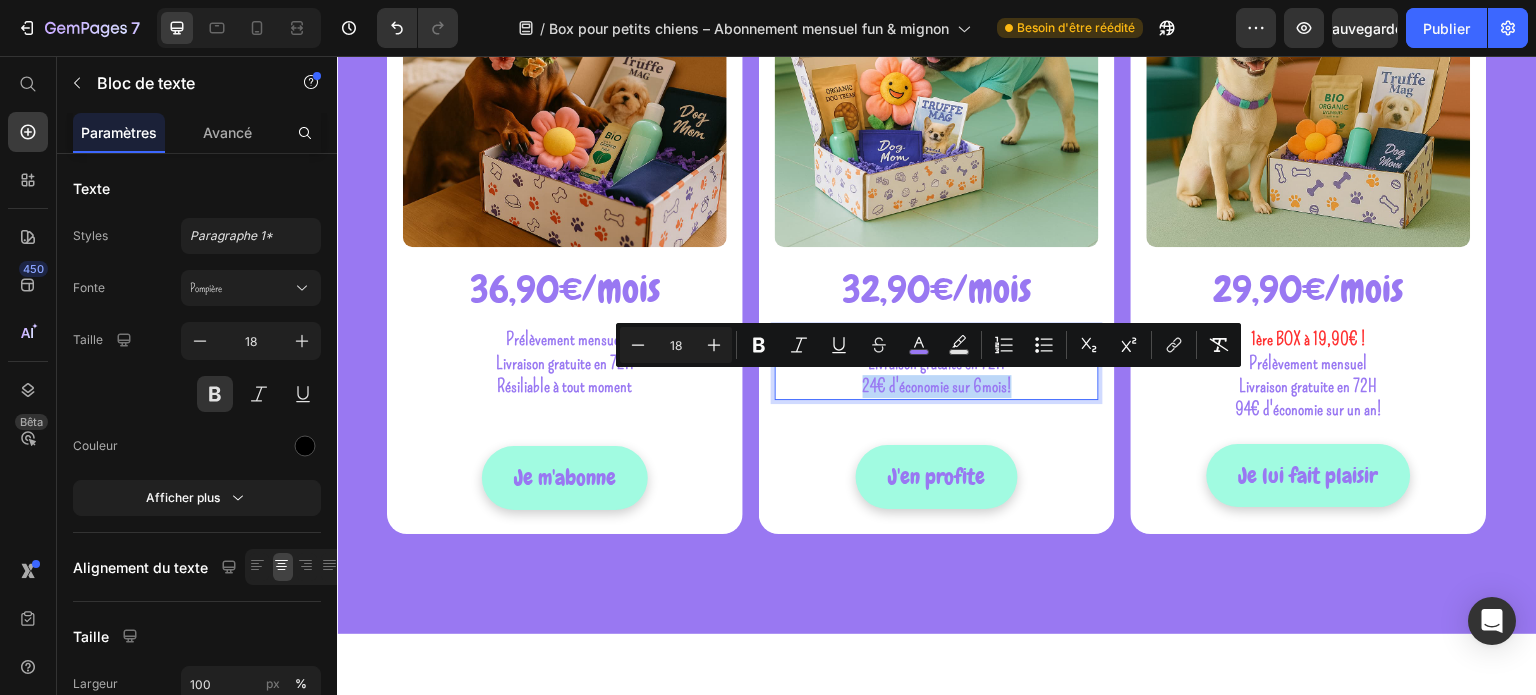 drag, startPoint x: 1022, startPoint y: 383, endPoint x: 858, endPoint y: 384, distance: 164.00305 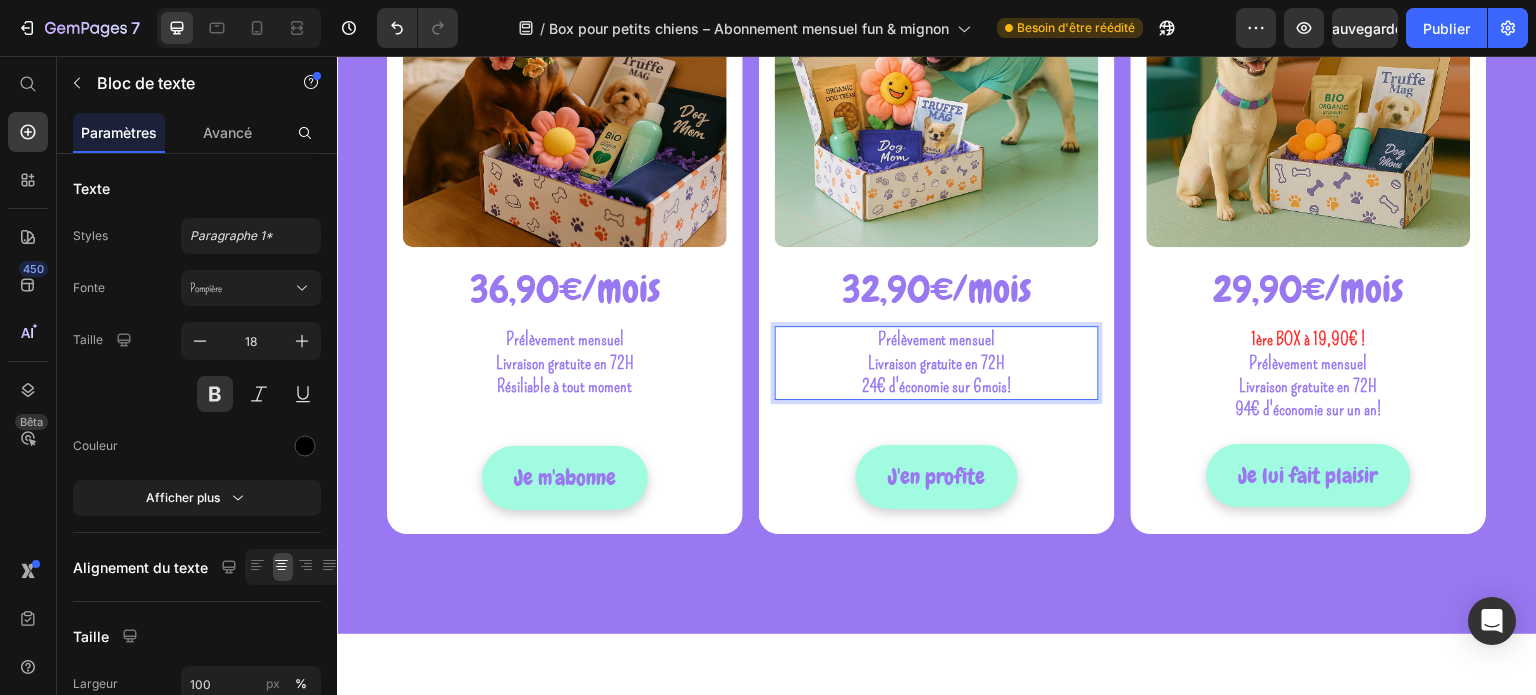 drag, startPoint x: 864, startPoint y: 386, endPoint x: 874, endPoint y: 347, distance: 40.261642 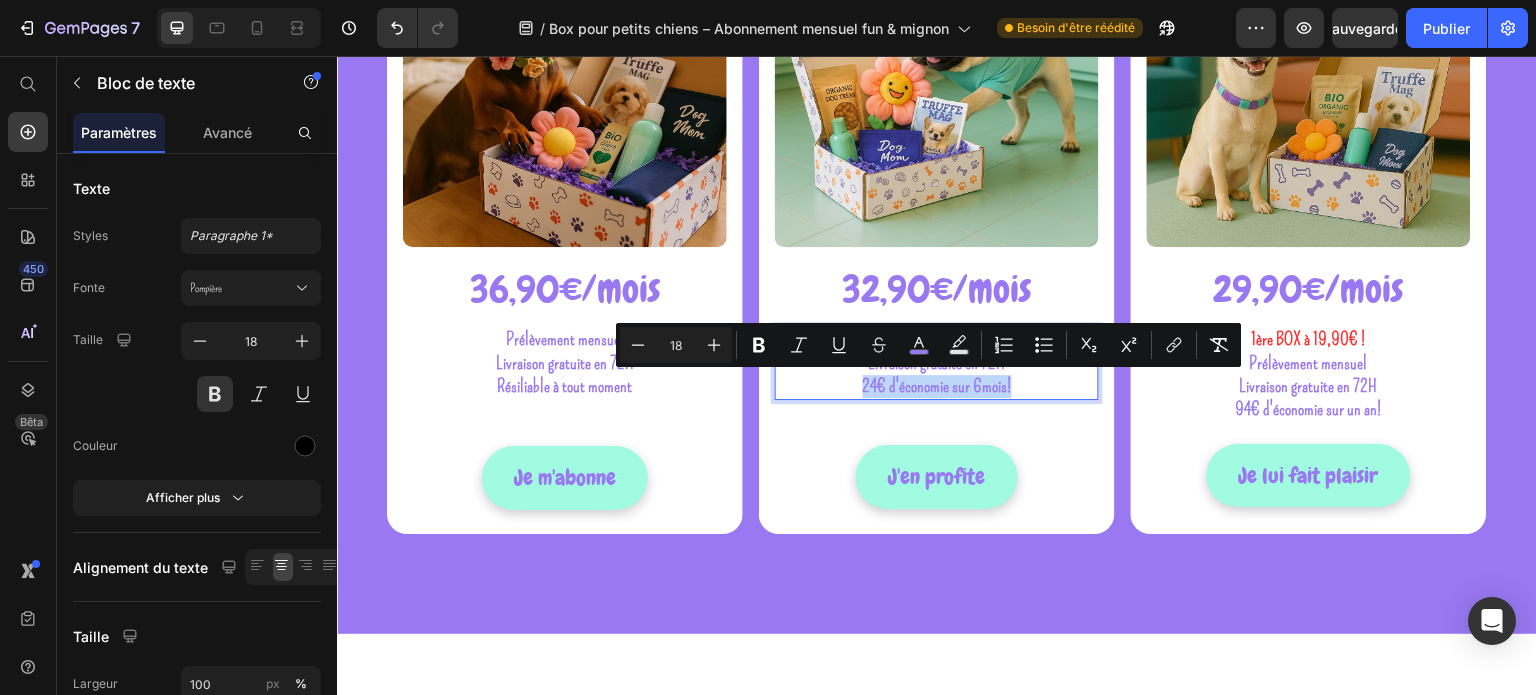 drag, startPoint x: 1006, startPoint y: 388, endPoint x: 857, endPoint y: 384, distance: 149.05368 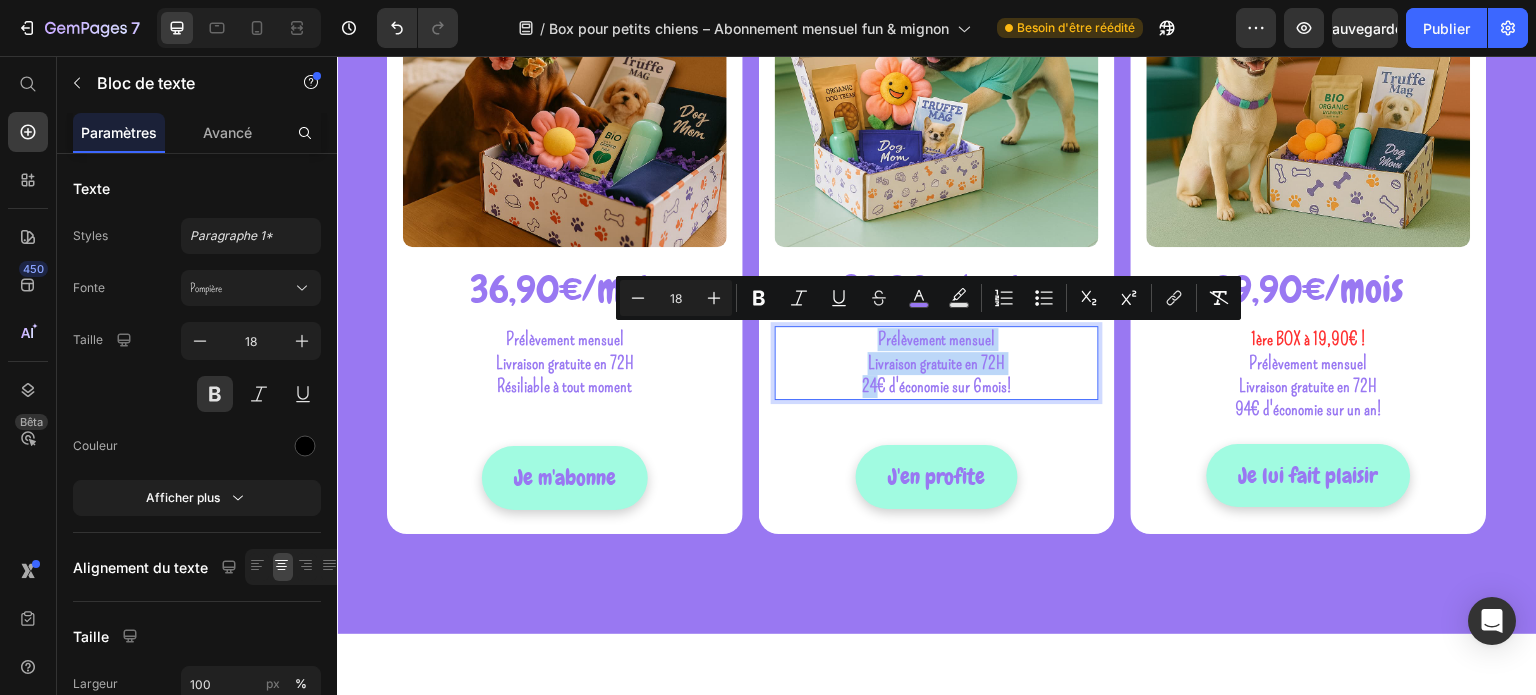 drag, startPoint x: 869, startPoint y: 387, endPoint x: 870, endPoint y: 336, distance: 51.009804 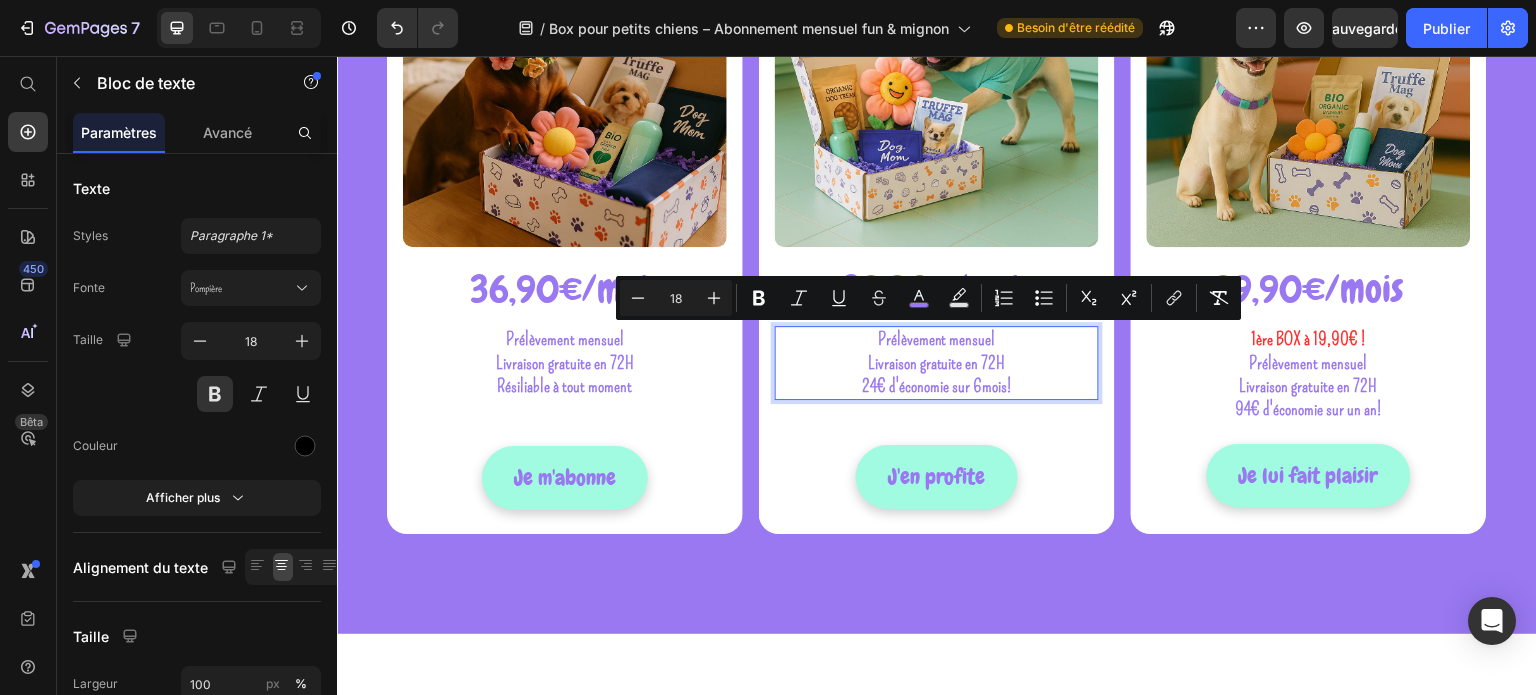drag, startPoint x: 914, startPoint y: 389, endPoint x: 930, endPoint y: 385, distance: 16.492422 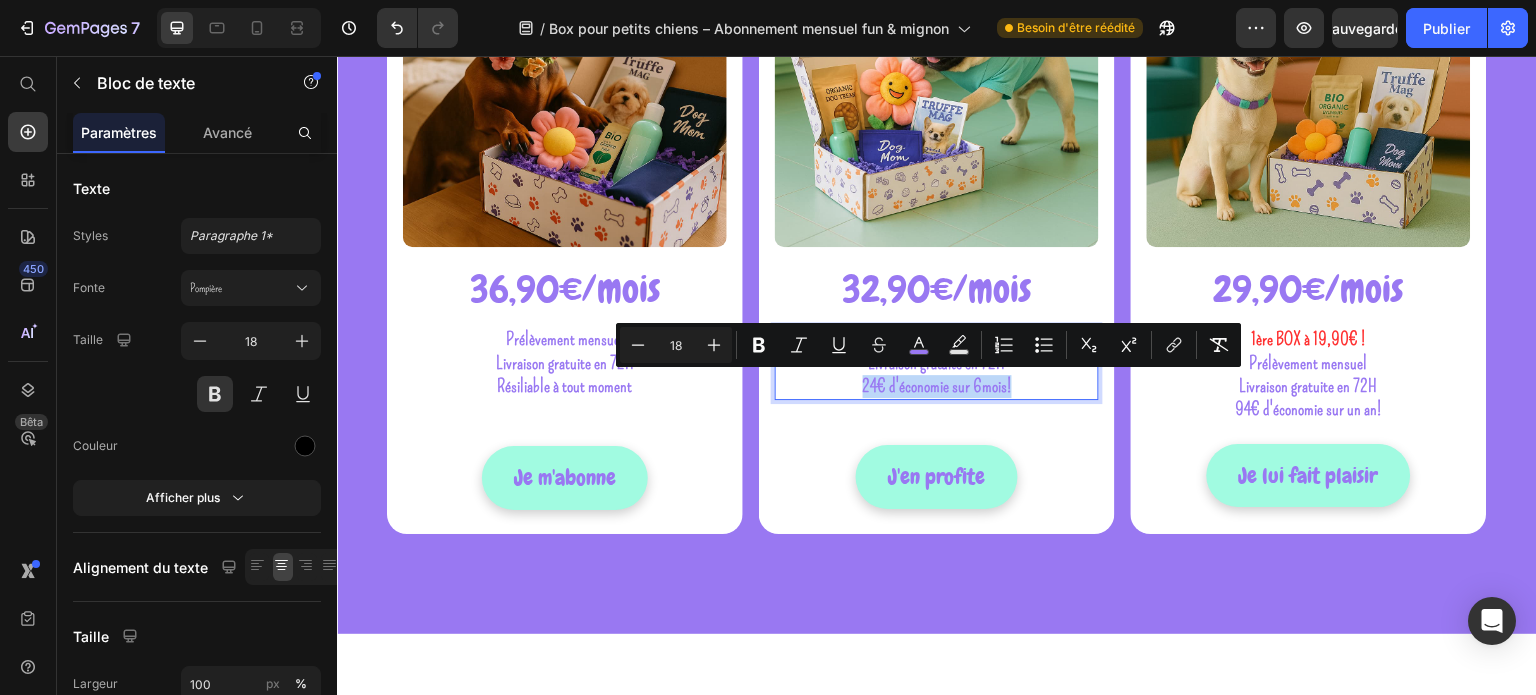 drag, startPoint x: 1013, startPoint y: 392, endPoint x: 857, endPoint y: 390, distance: 156.01282 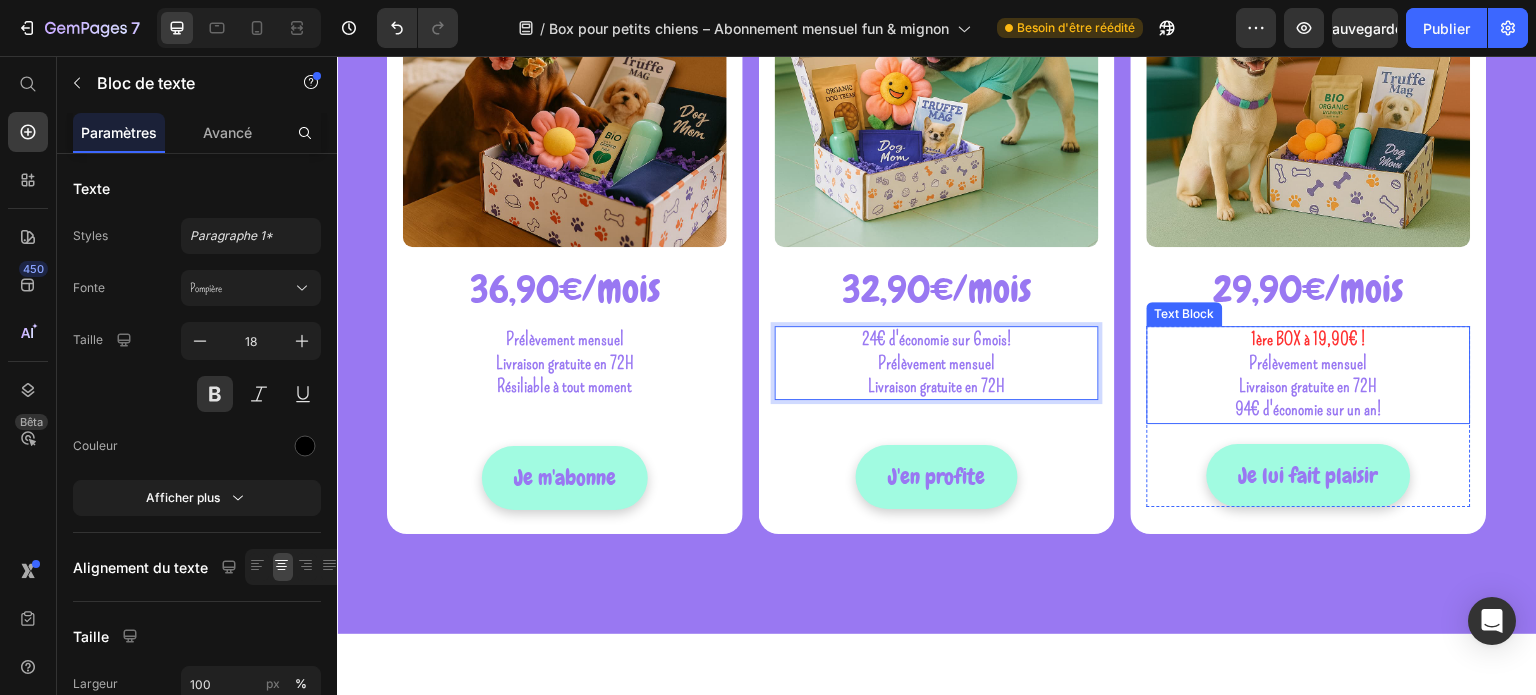click on "94€ d'économie sur un an!" at bounding box center [1309, 409] 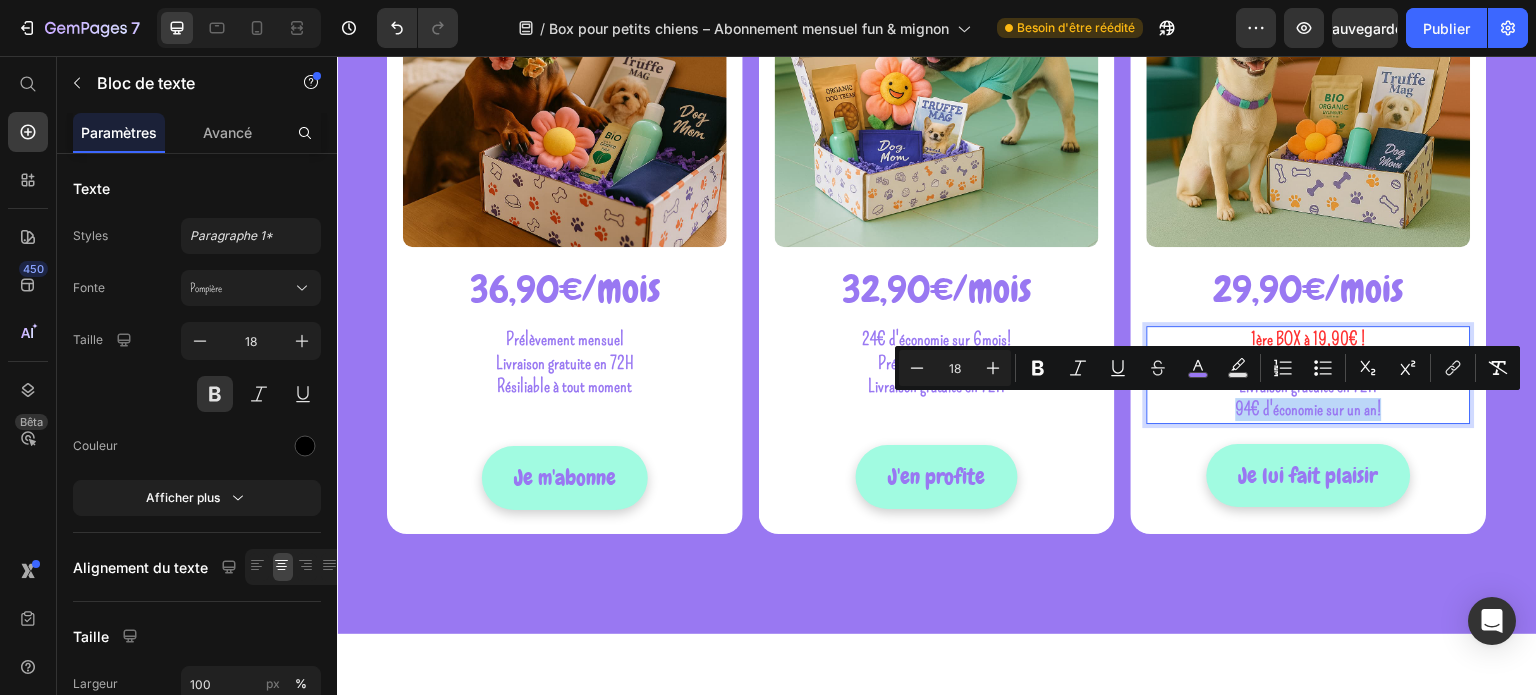 drag, startPoint x: 1388, startPoint y: 411, endPoint x: 1231, endPoint y: 412, distance: 157.00319 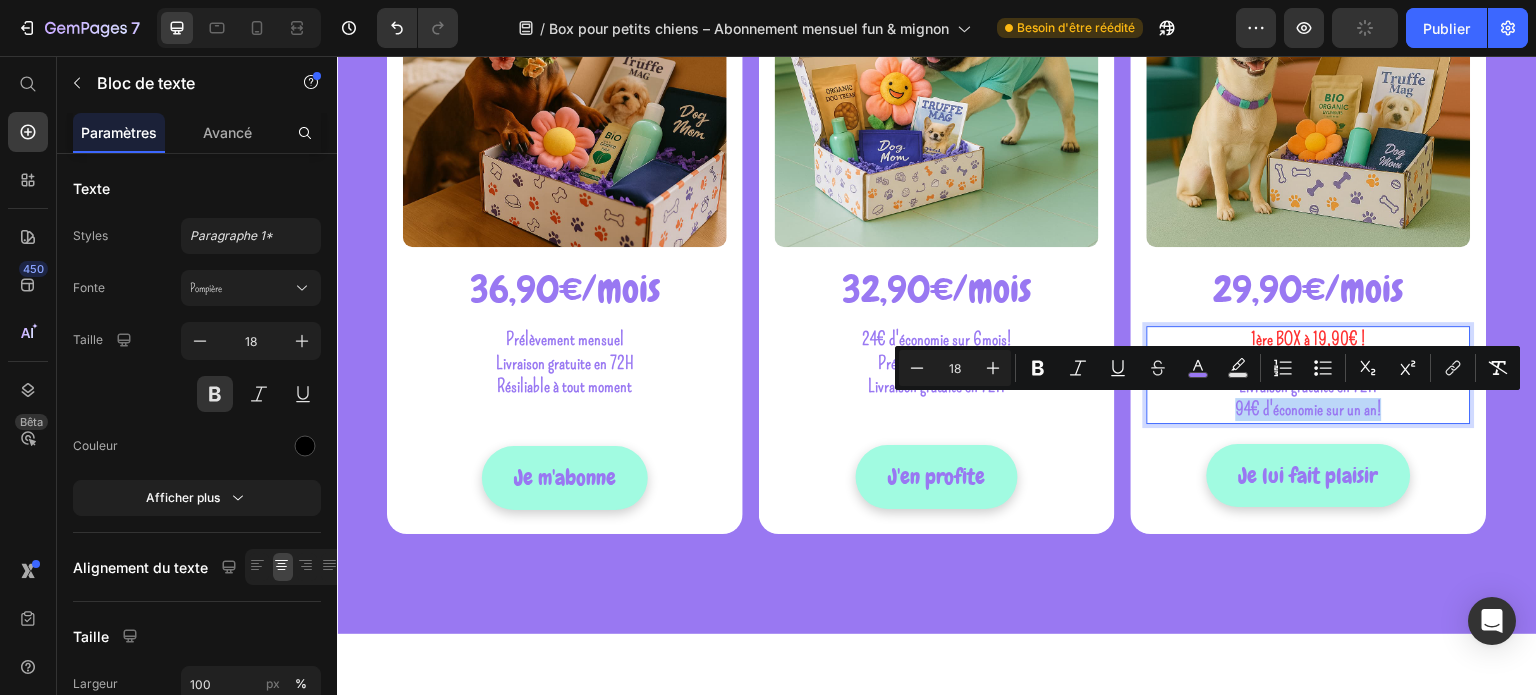 copy on "94€ d'économie sur un an!" 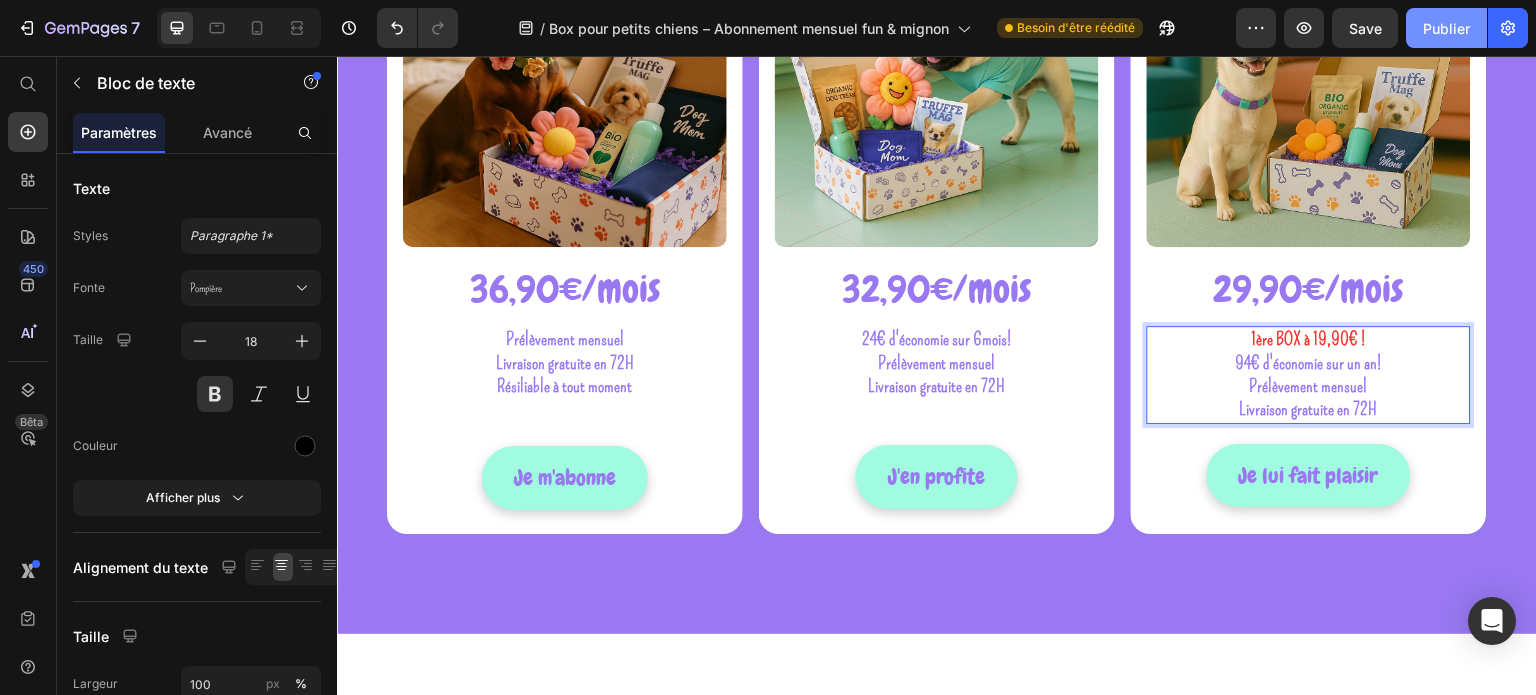 click on "Publier" at bounding box center [1446, 28] 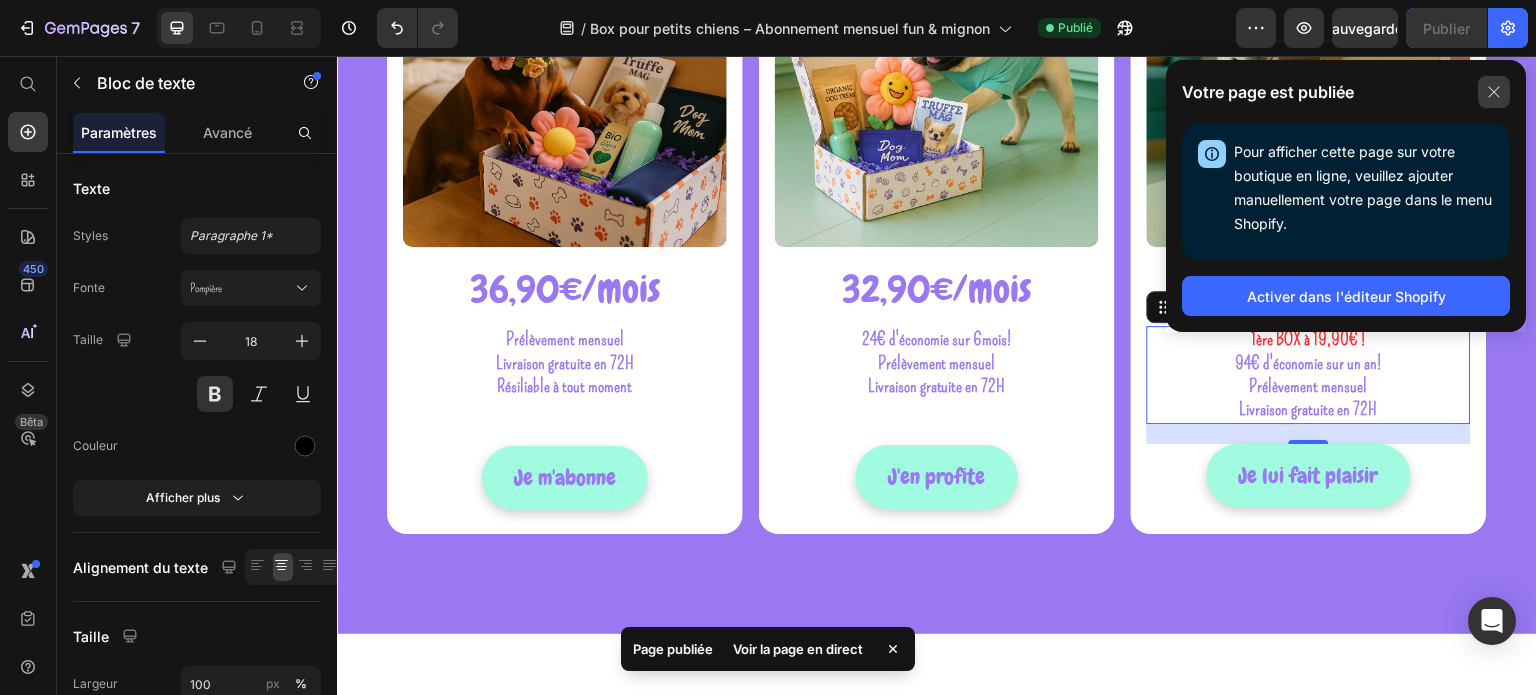 click 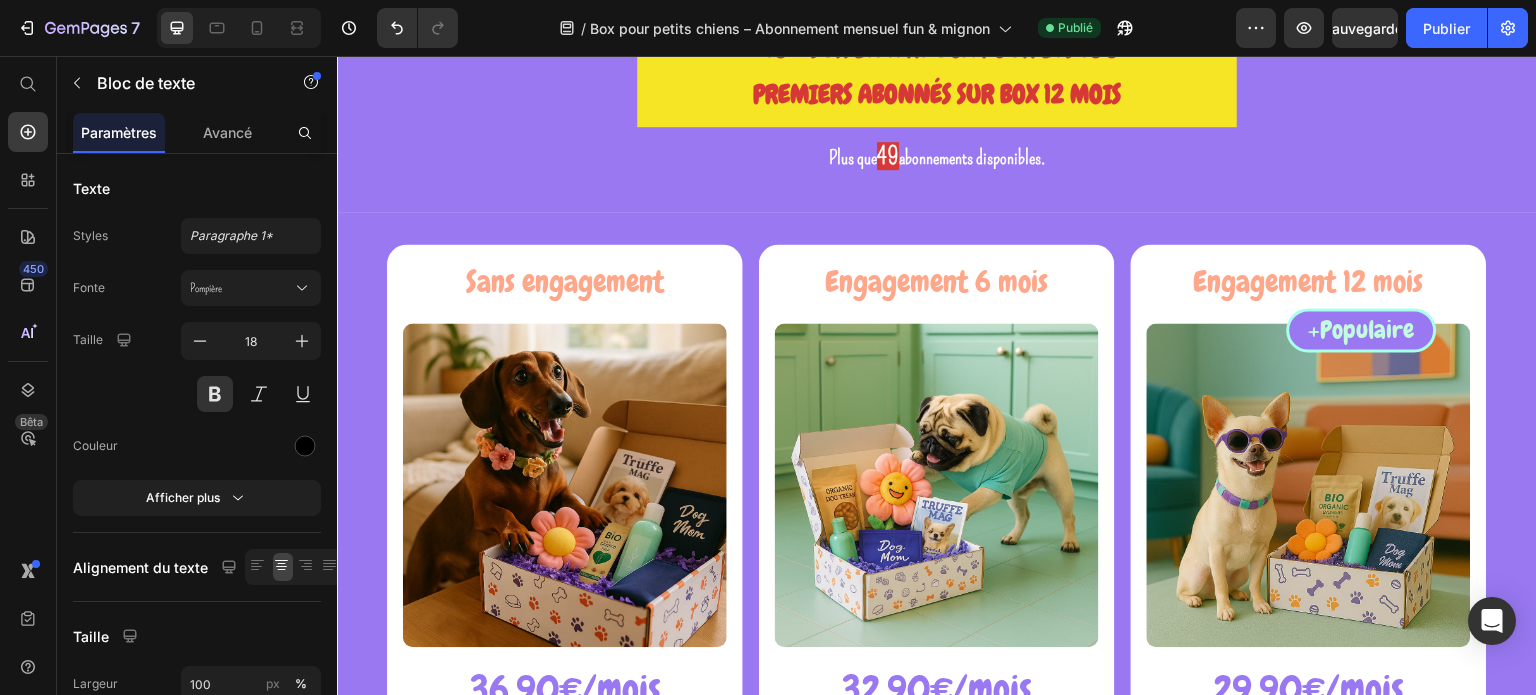 scroll, scrollTop: 0, scrollLeft: 0, axis: both 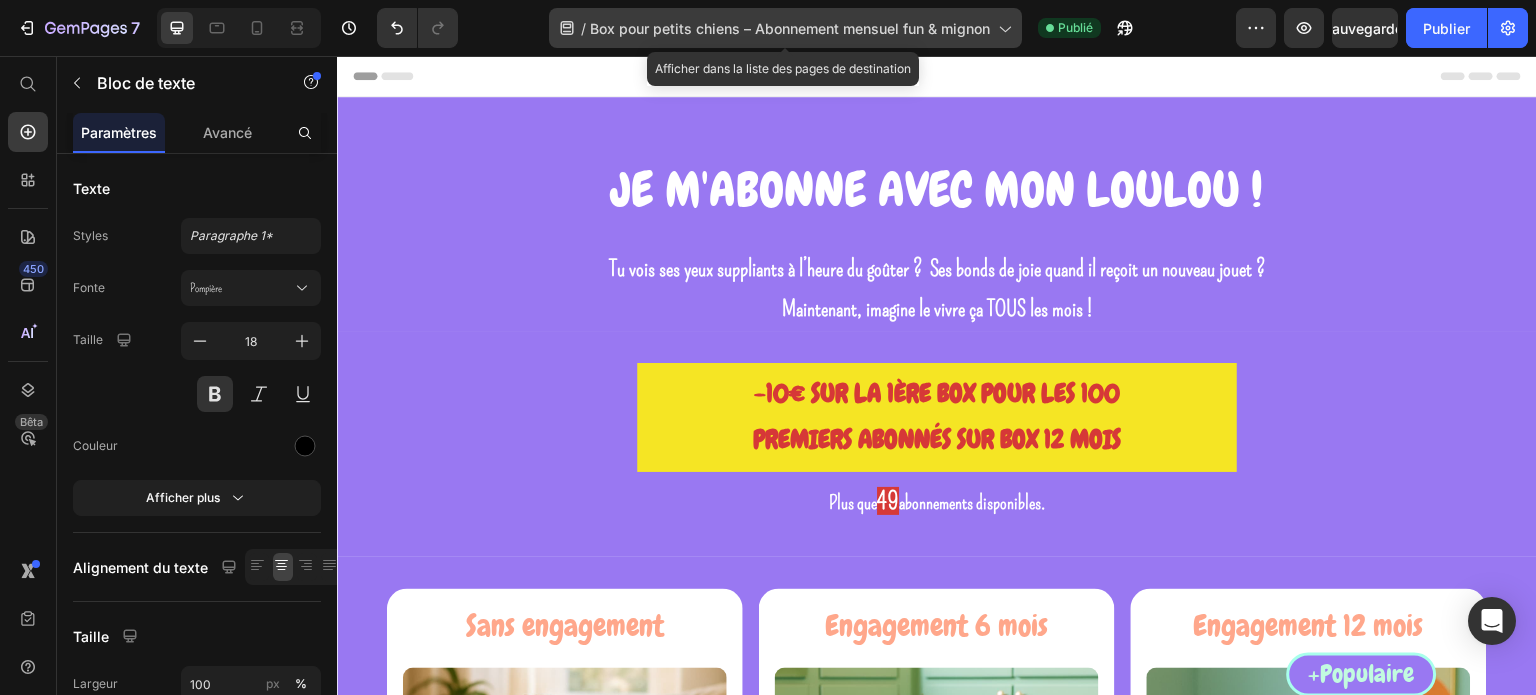 click on "Box pour petits chiens – Abonnement mensuel fun & mignon" at bounding box center (790, 28) 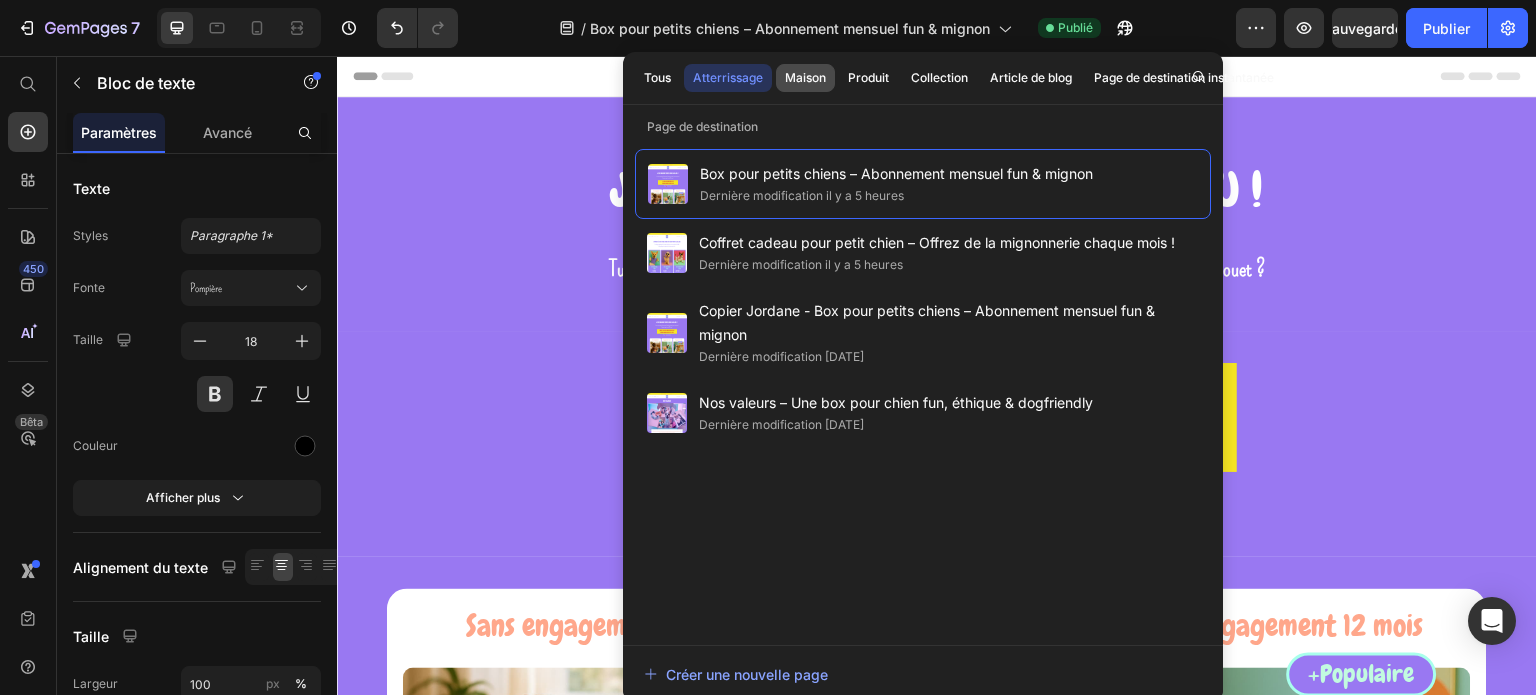 click on "Maison" 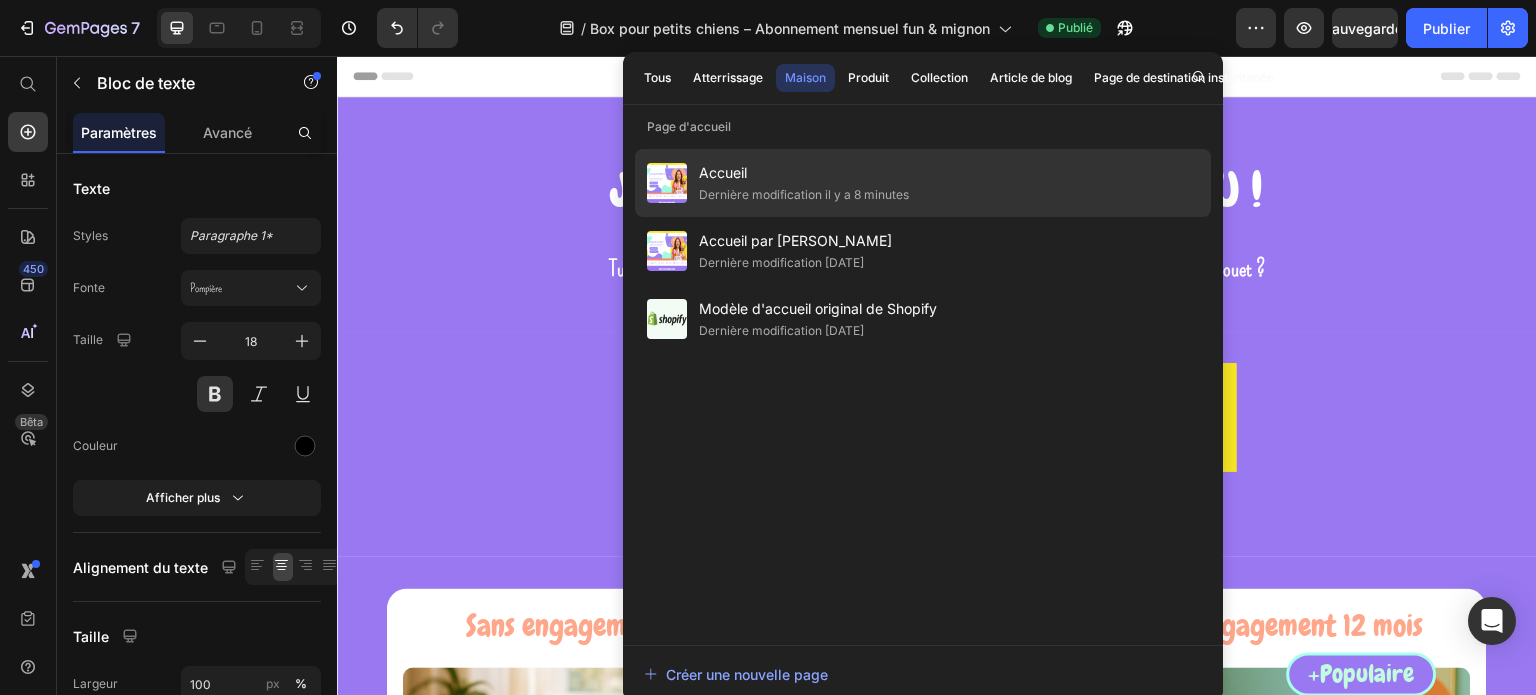 click on "Accueil" at bounding box center (804, 173) 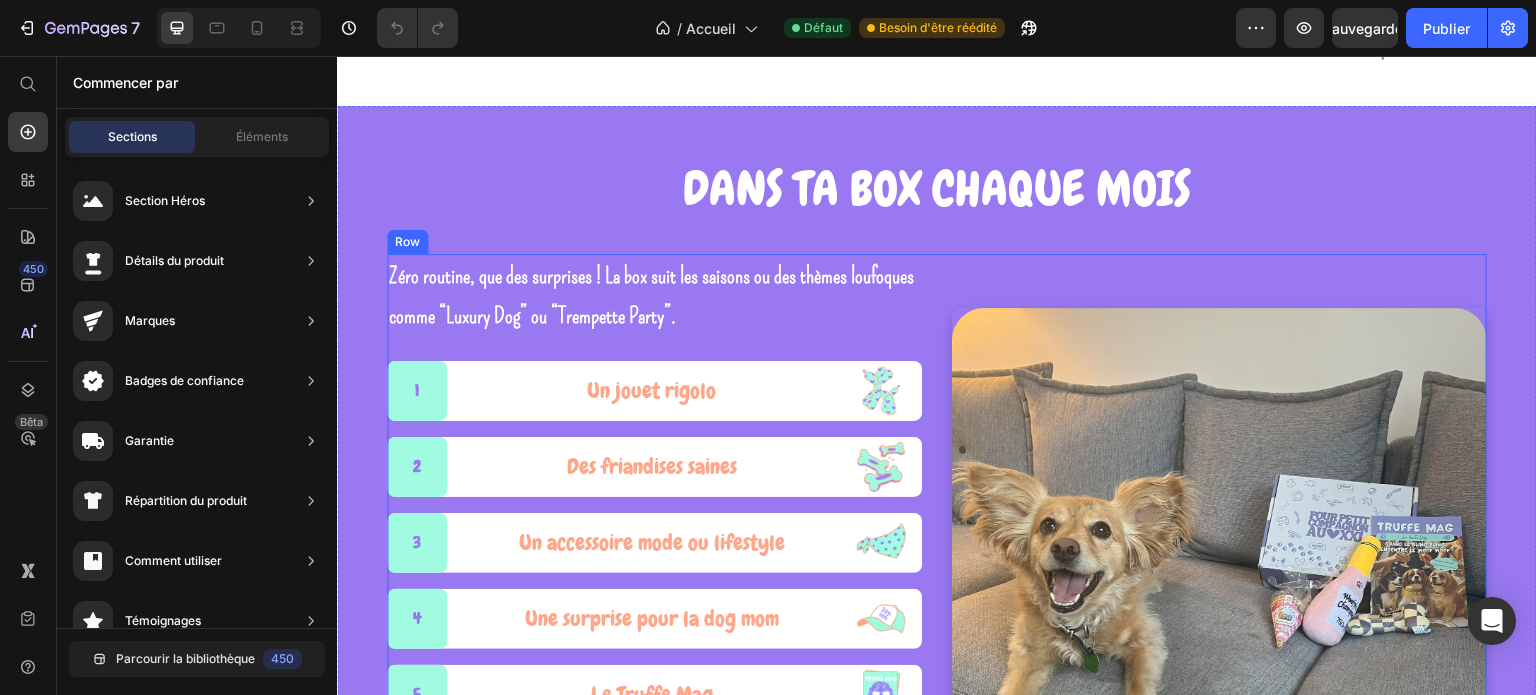 scroll, scrollTop: 700, scrollLeft: 0, axis: vertical 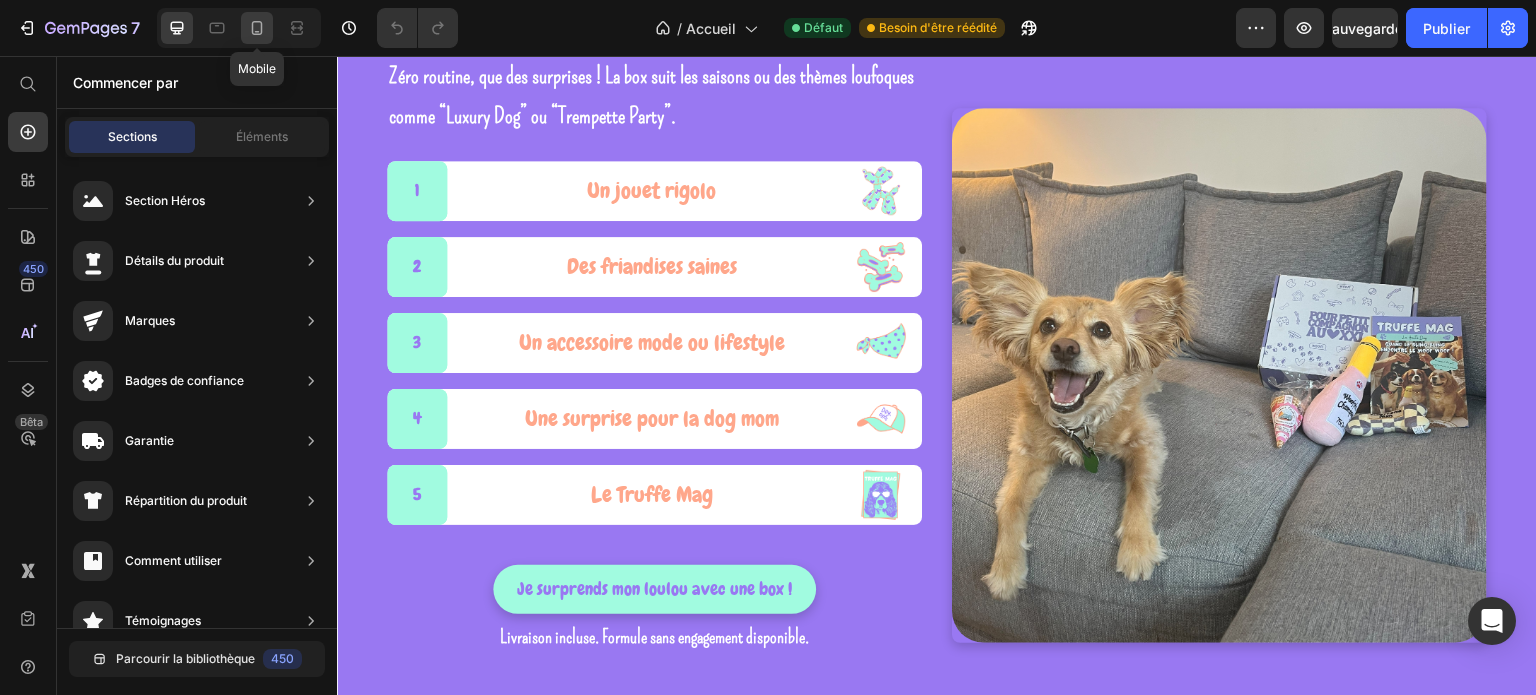 click 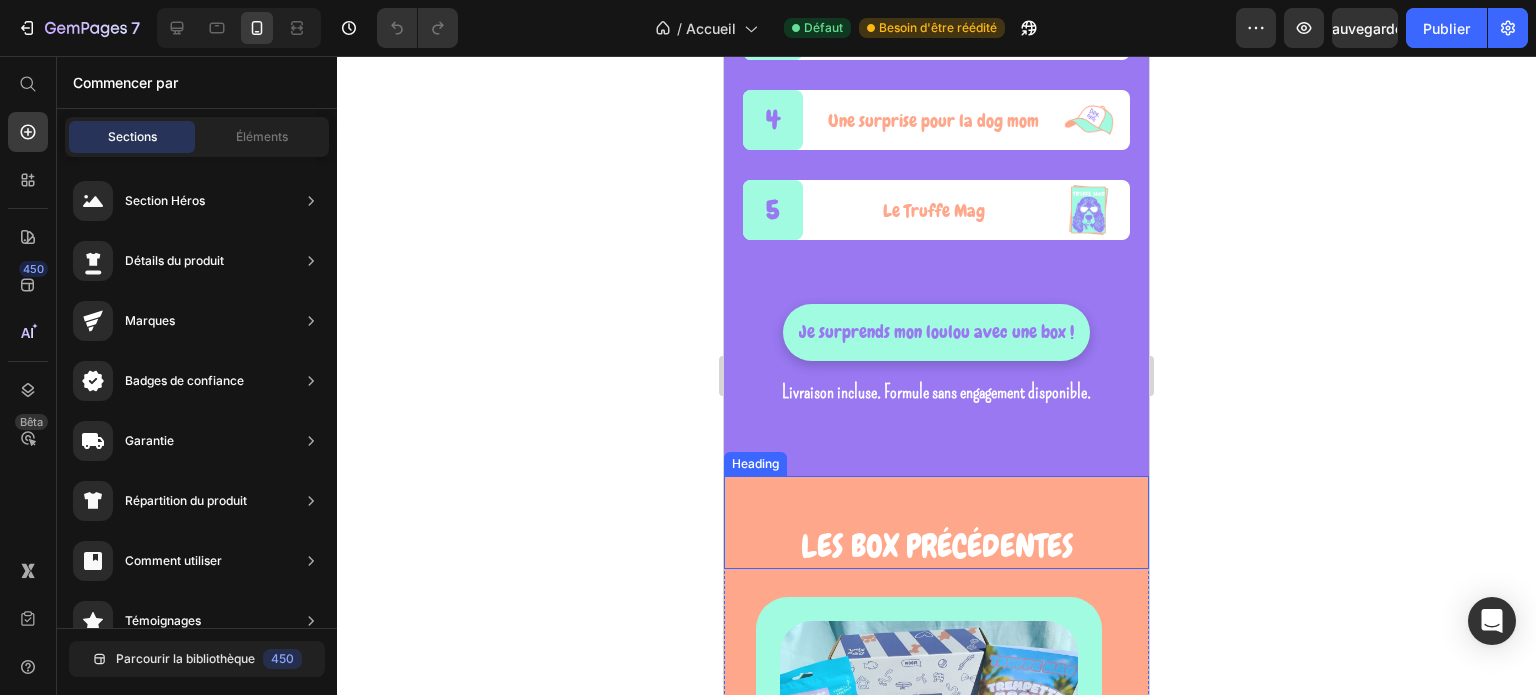 scroll, scrollTop: 984, scrollLeft: 0, axis: vertical 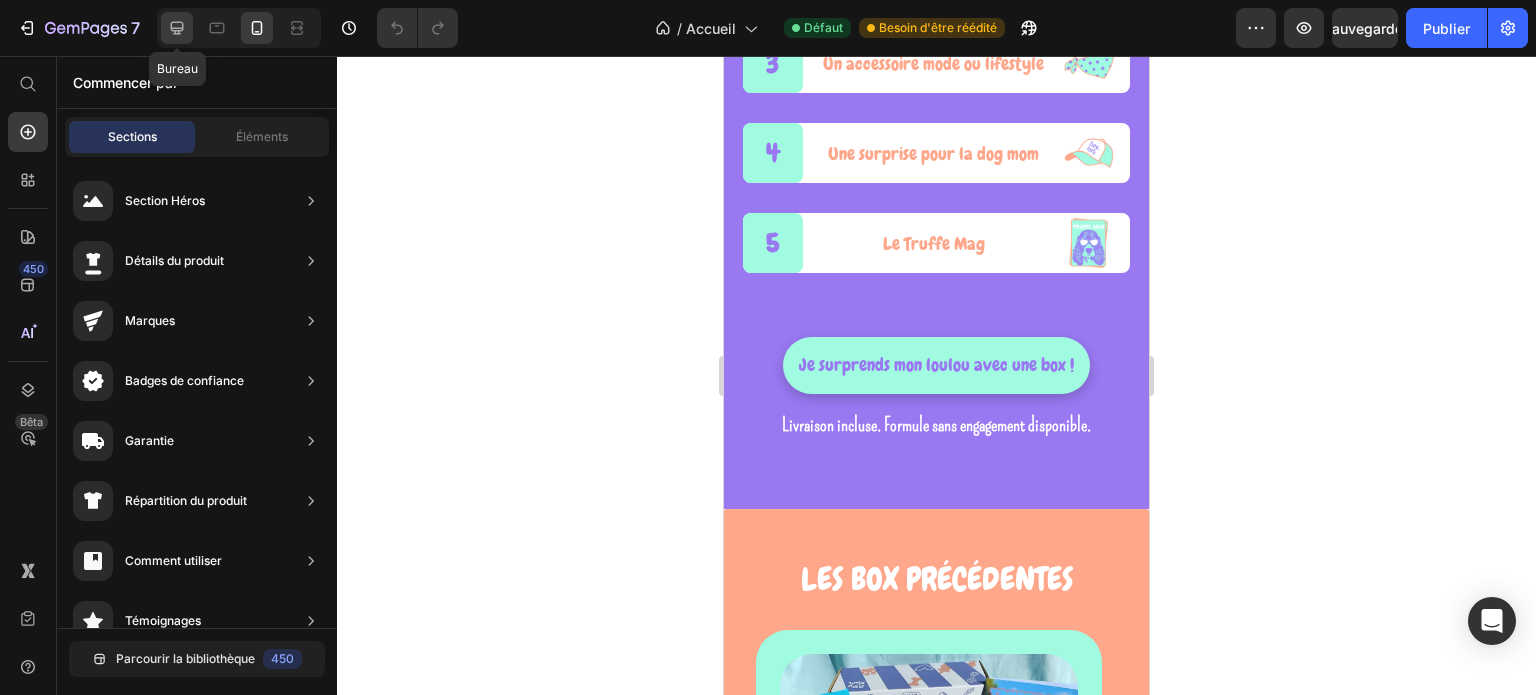 click 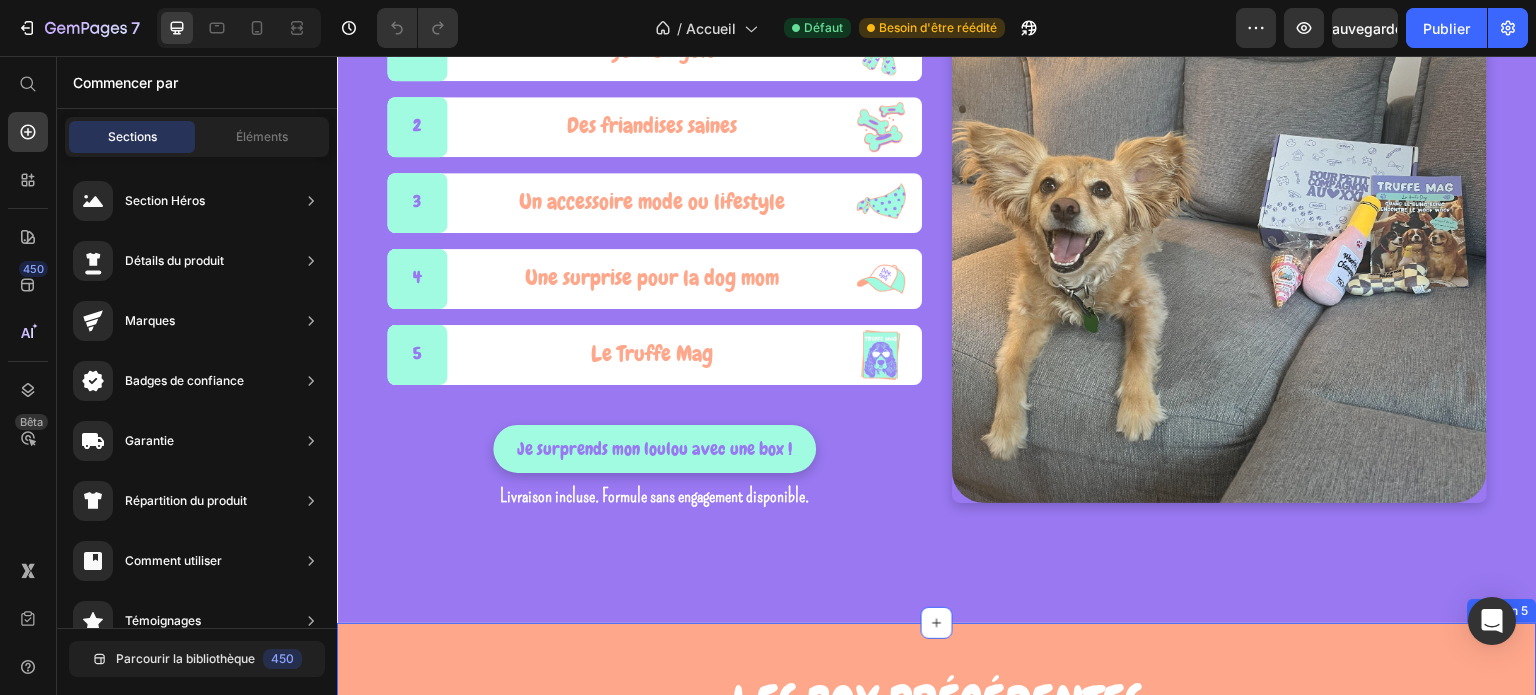 scroll, scrollTop: 742, scrollLeft: 0, axis: vertical 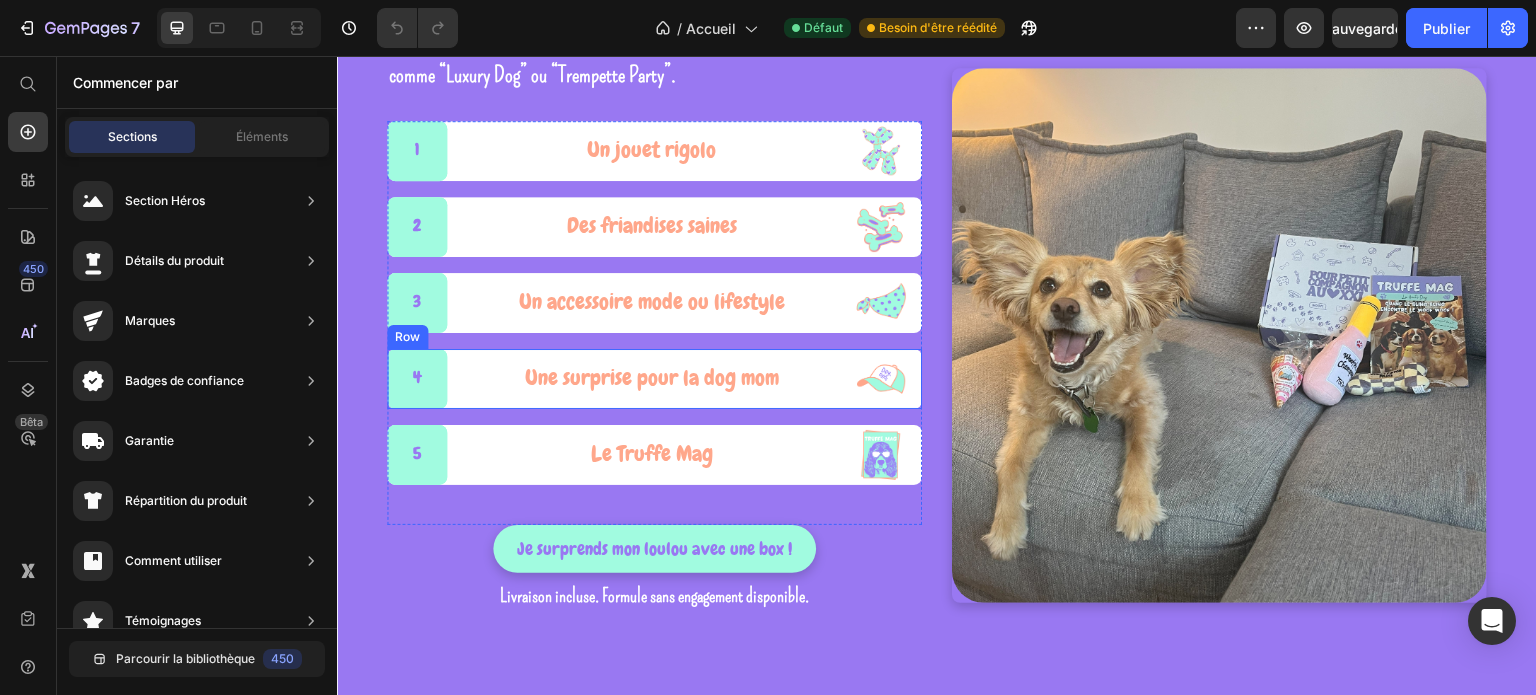 click on "4 Text Block Hero Banner Une surprise pour la dog mom Text Block Image Row" at bounding box center [654, 379] 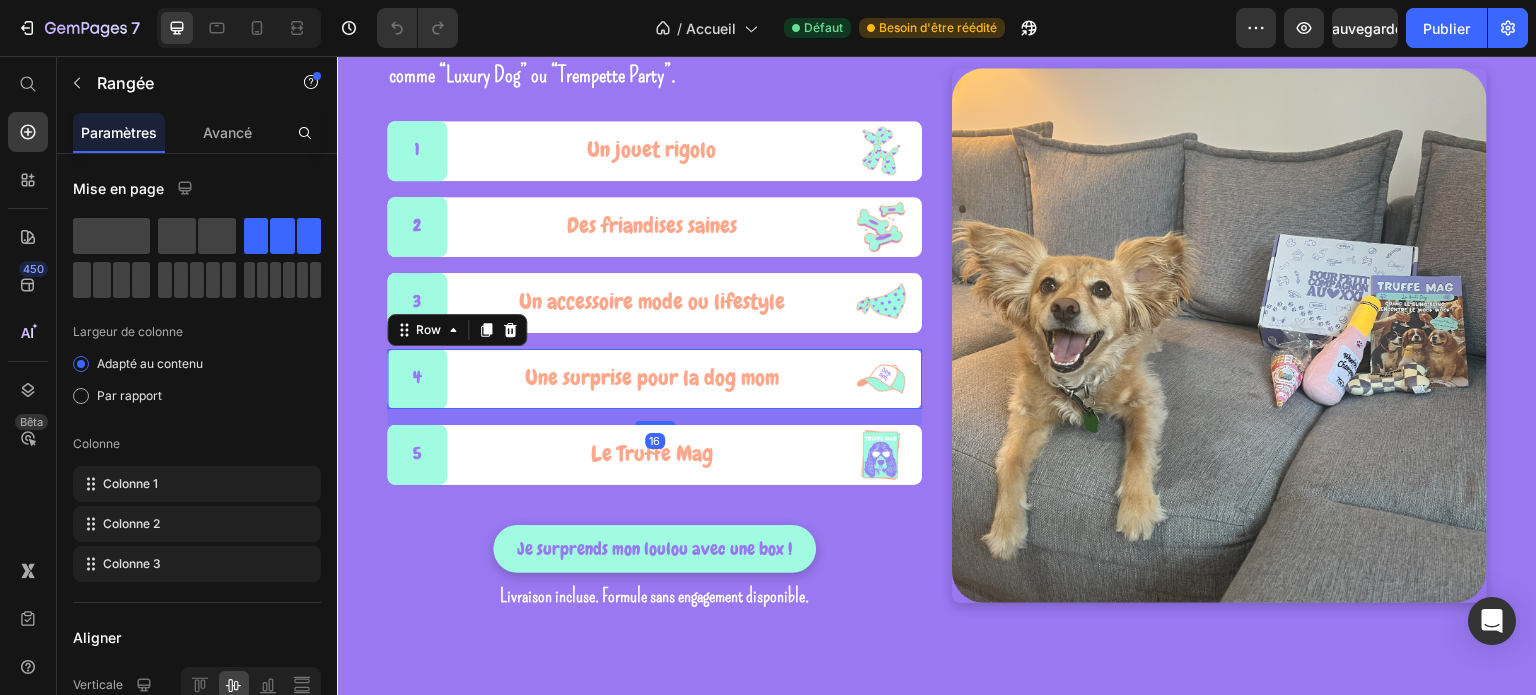 click on "4 Text Block Hero Banner Une surprise pour la dog mom Text Block Image Row   16" at bounding box center (654, 379) 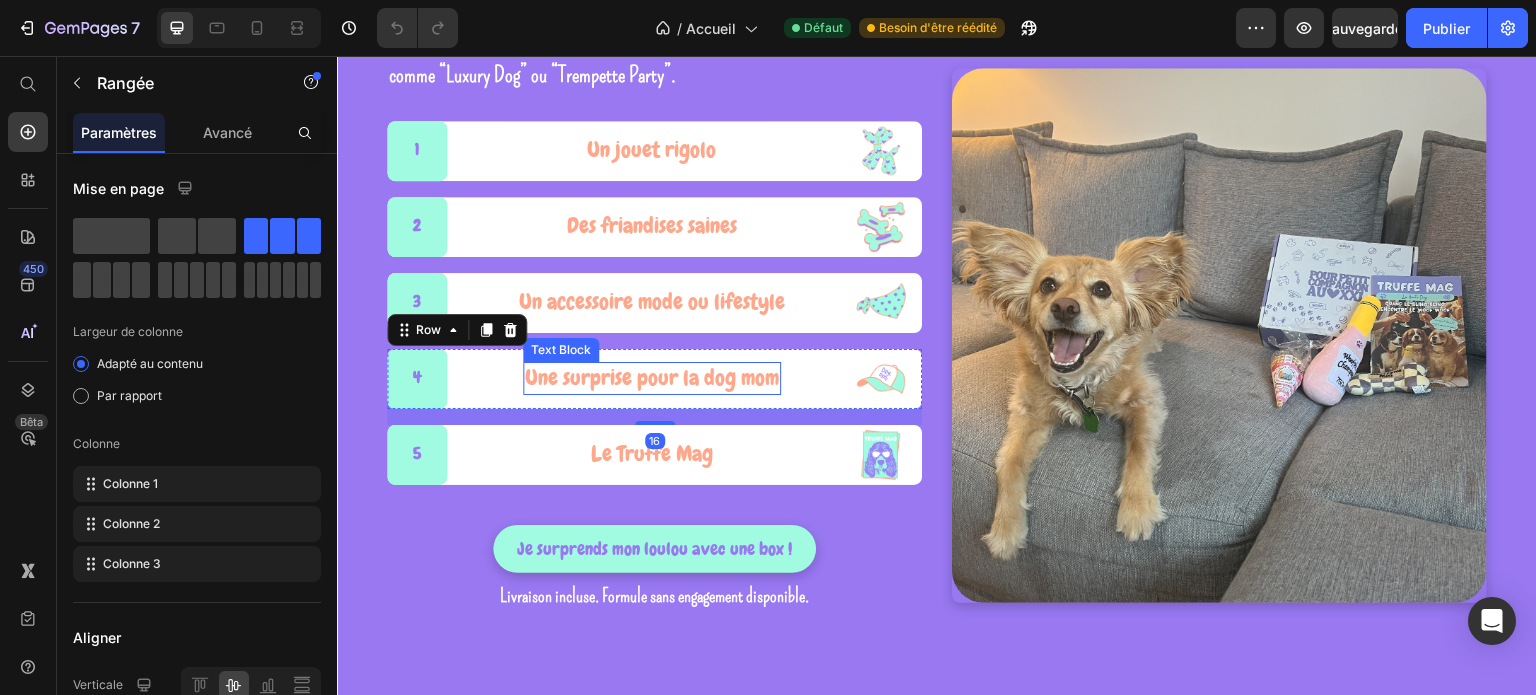 click on "Une surprise pour la dog mom" at bounding box center [652, 378] 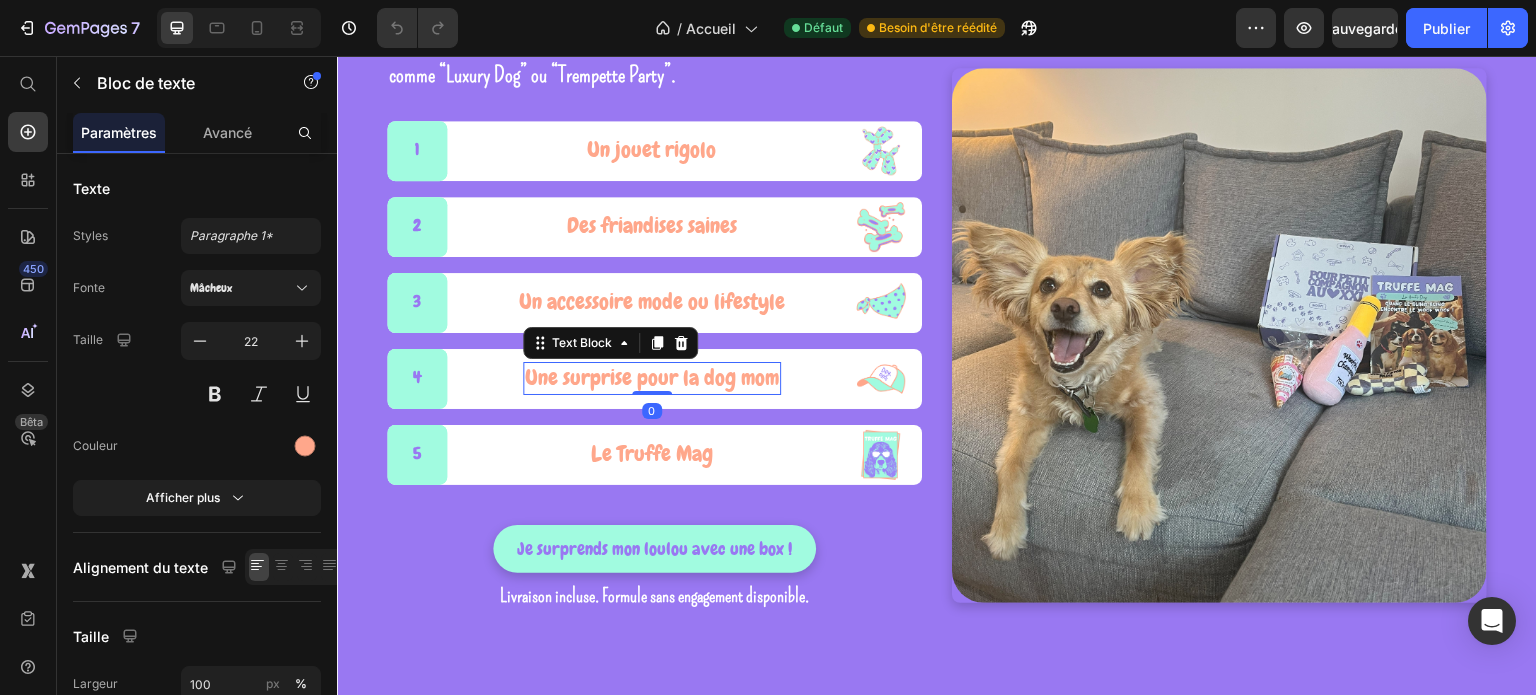 click on "Une surprise pour la dog mom" at bounding box center (652, 378) 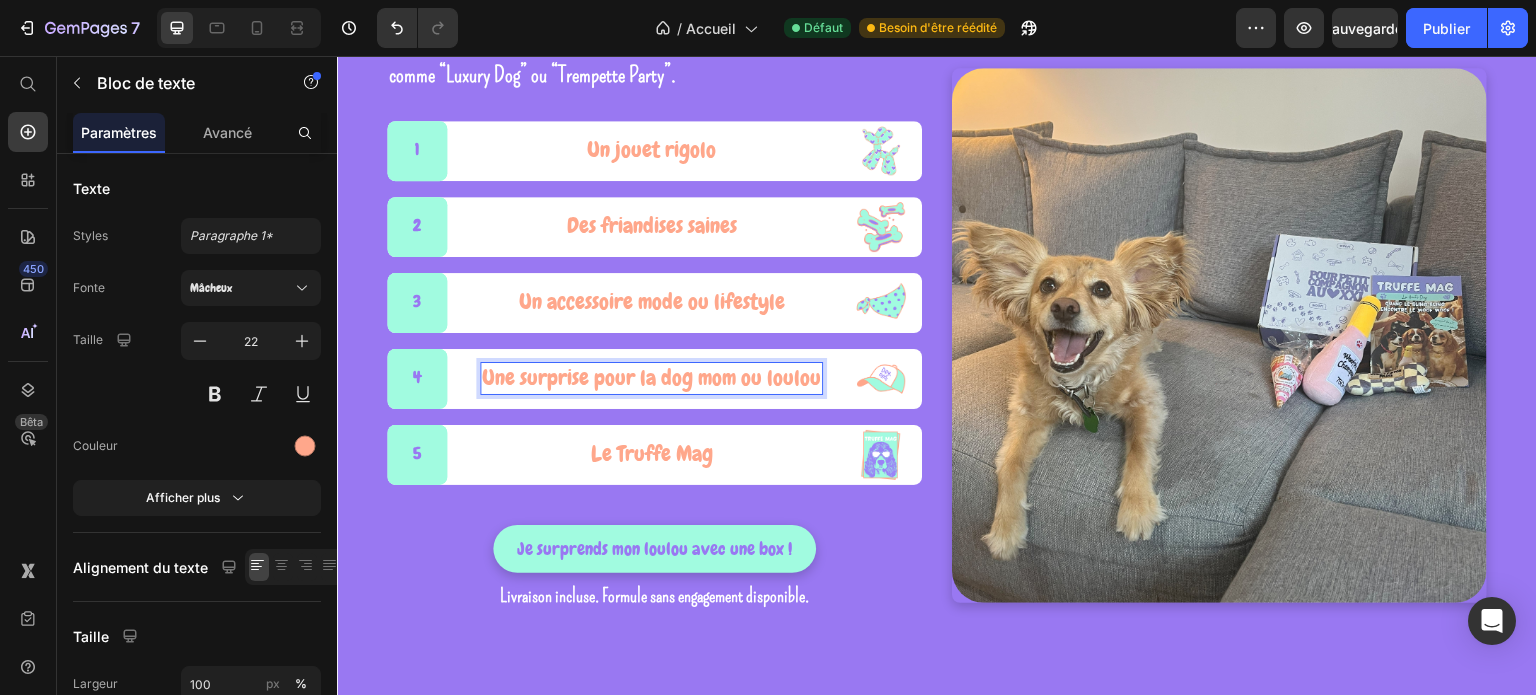 click on "Une surprise pour la dog mom ou loulou" at bounding box center [651, 378] 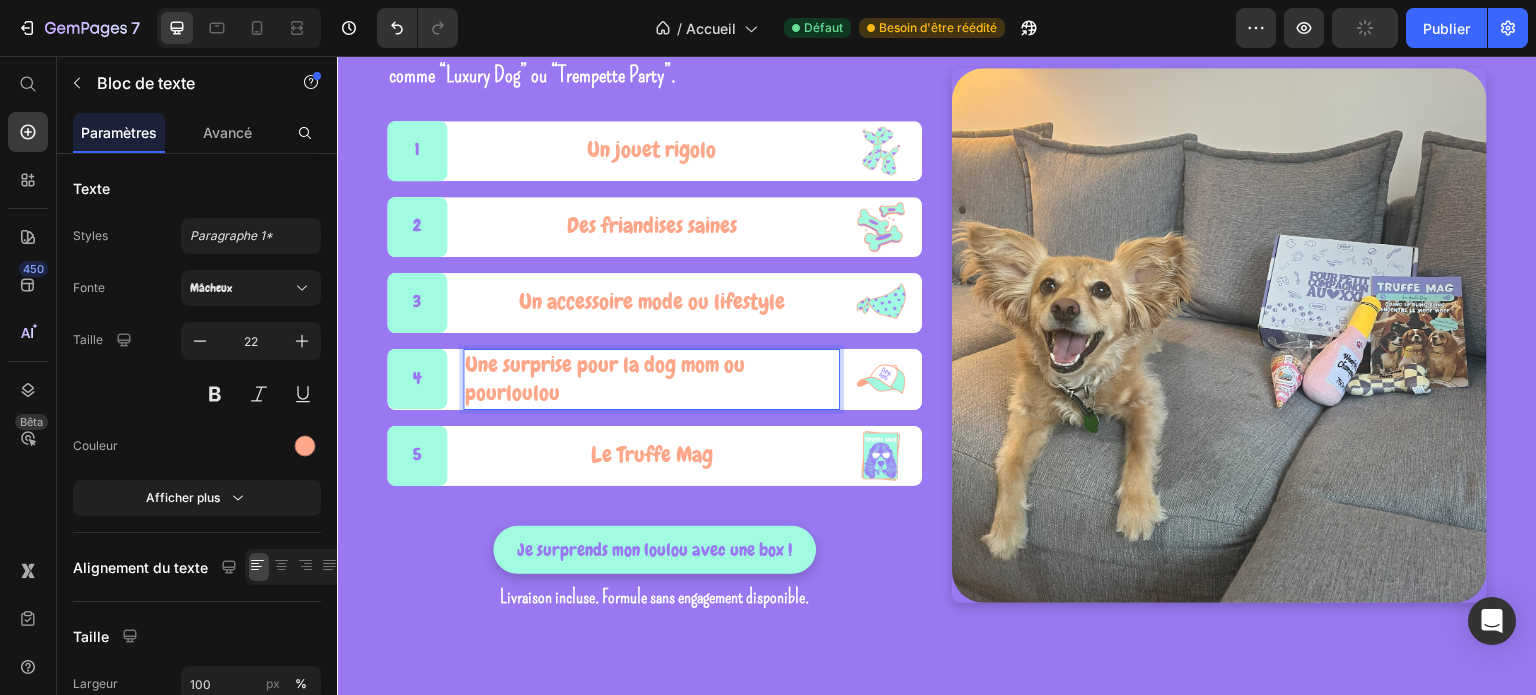 scroll, scrollTop: 728, scrollLeft: 0, axis: vertical 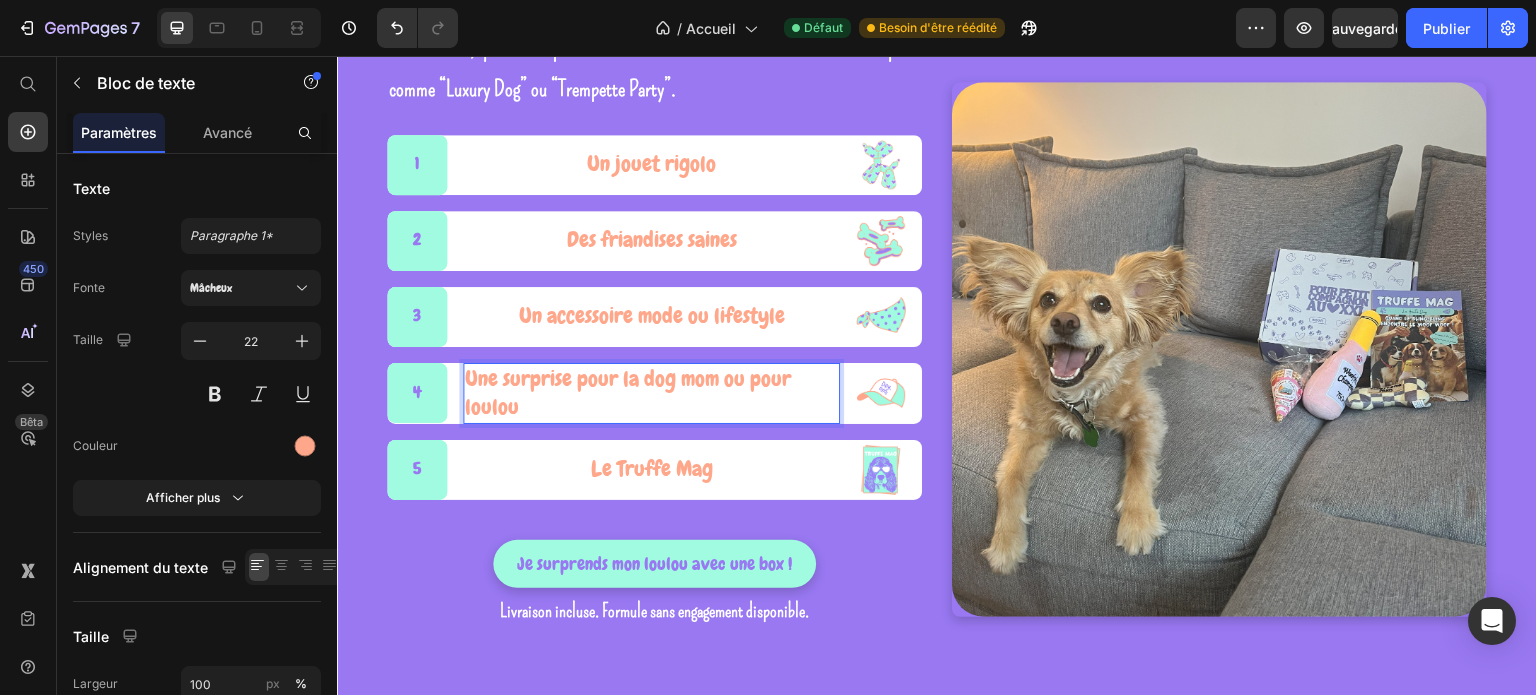 click on "Une surprise pour la dog mom ou pour loulou" at bounding box center (651, 393) 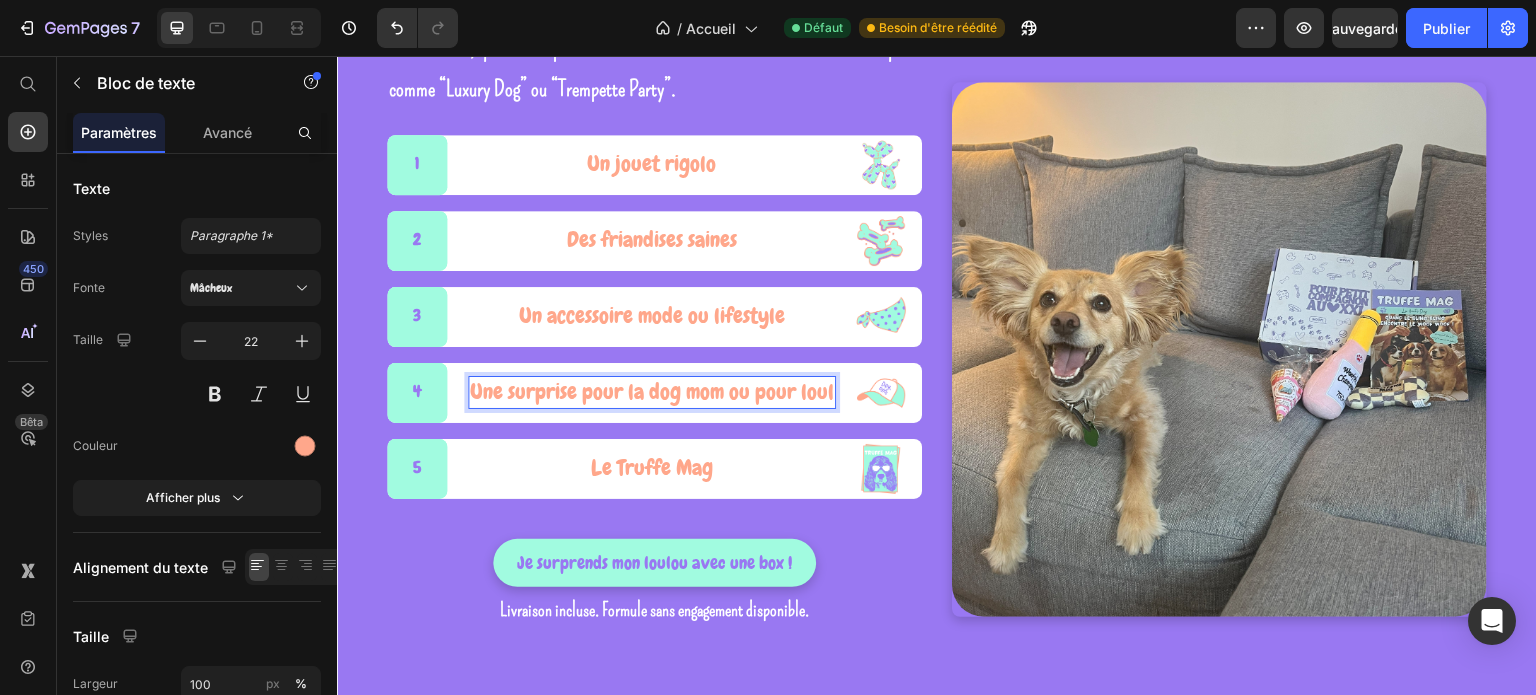 scroll, scrollTop: 742, scrollLeft: 0, axis: vertical 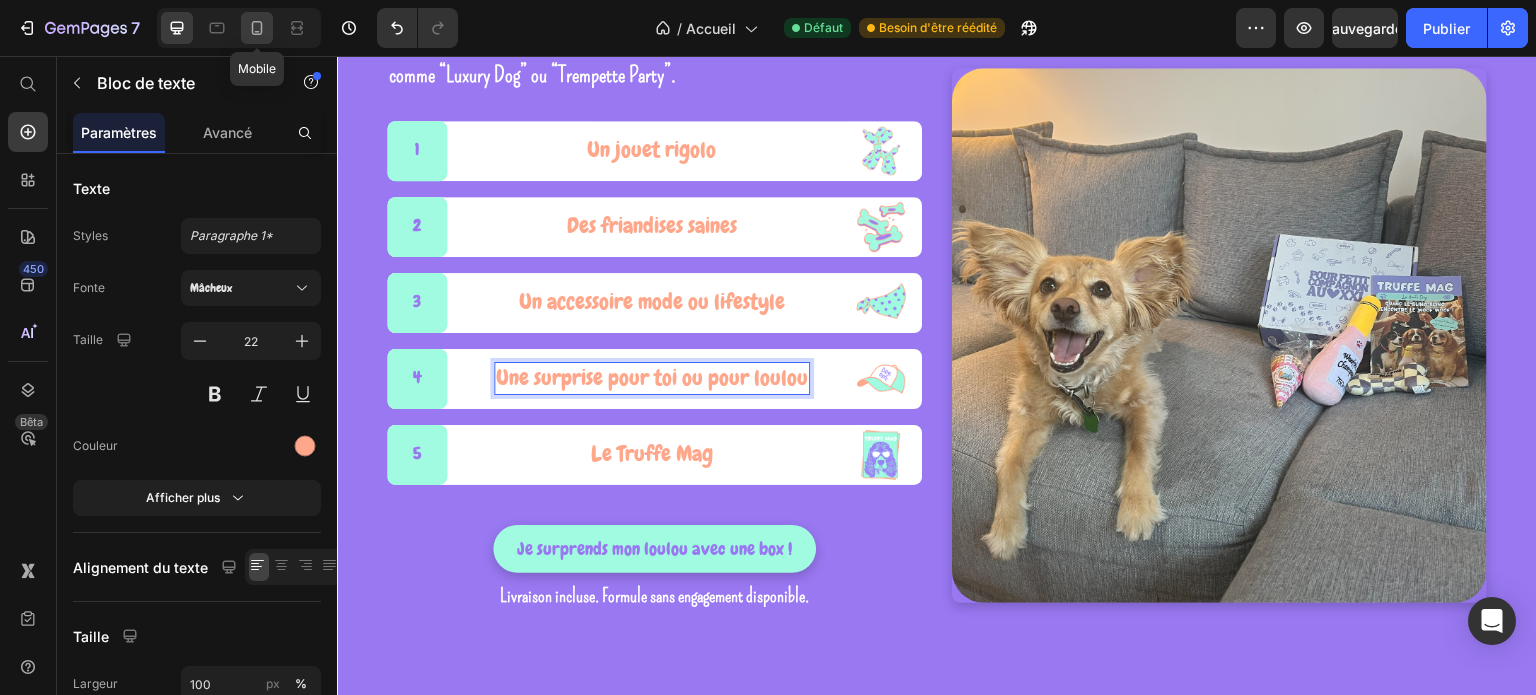 click 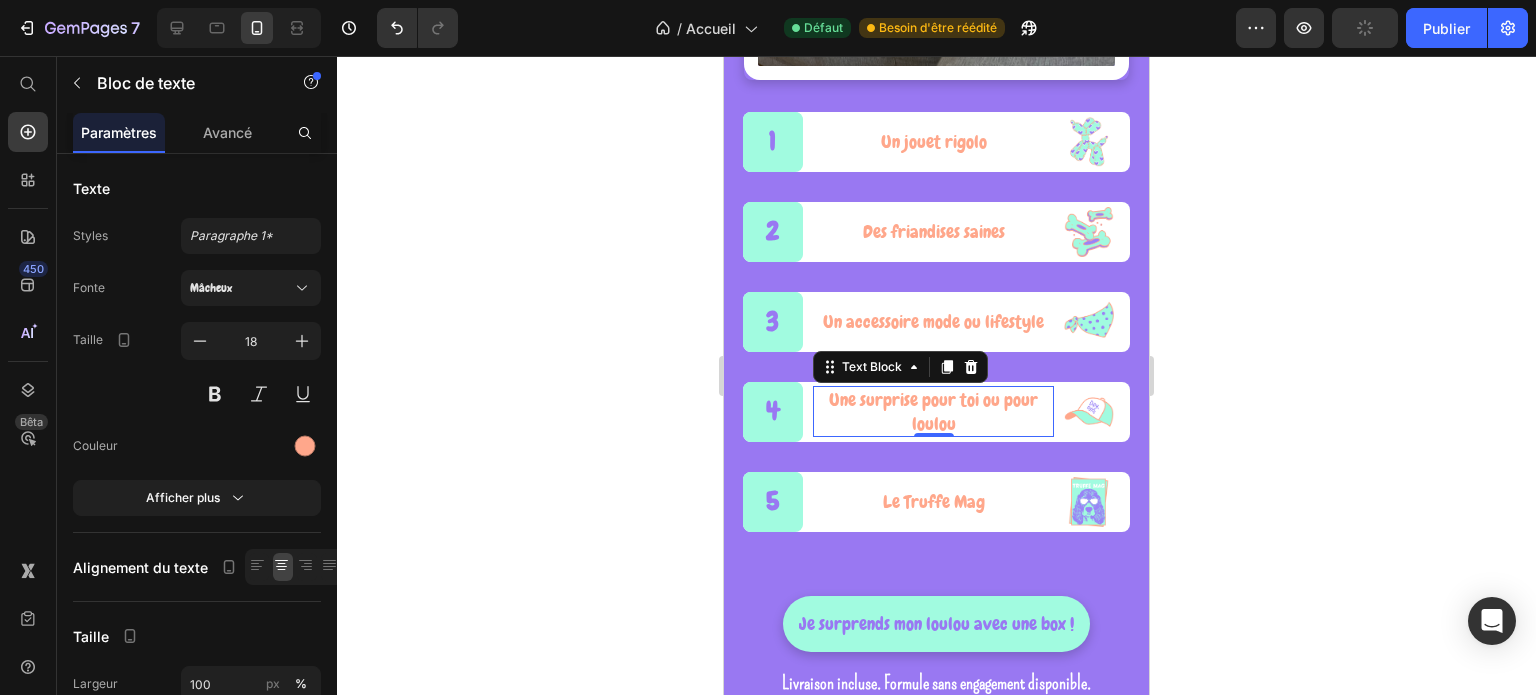 scroll, scrollTop: 1698, scrollLeft: 0, axis: vertical 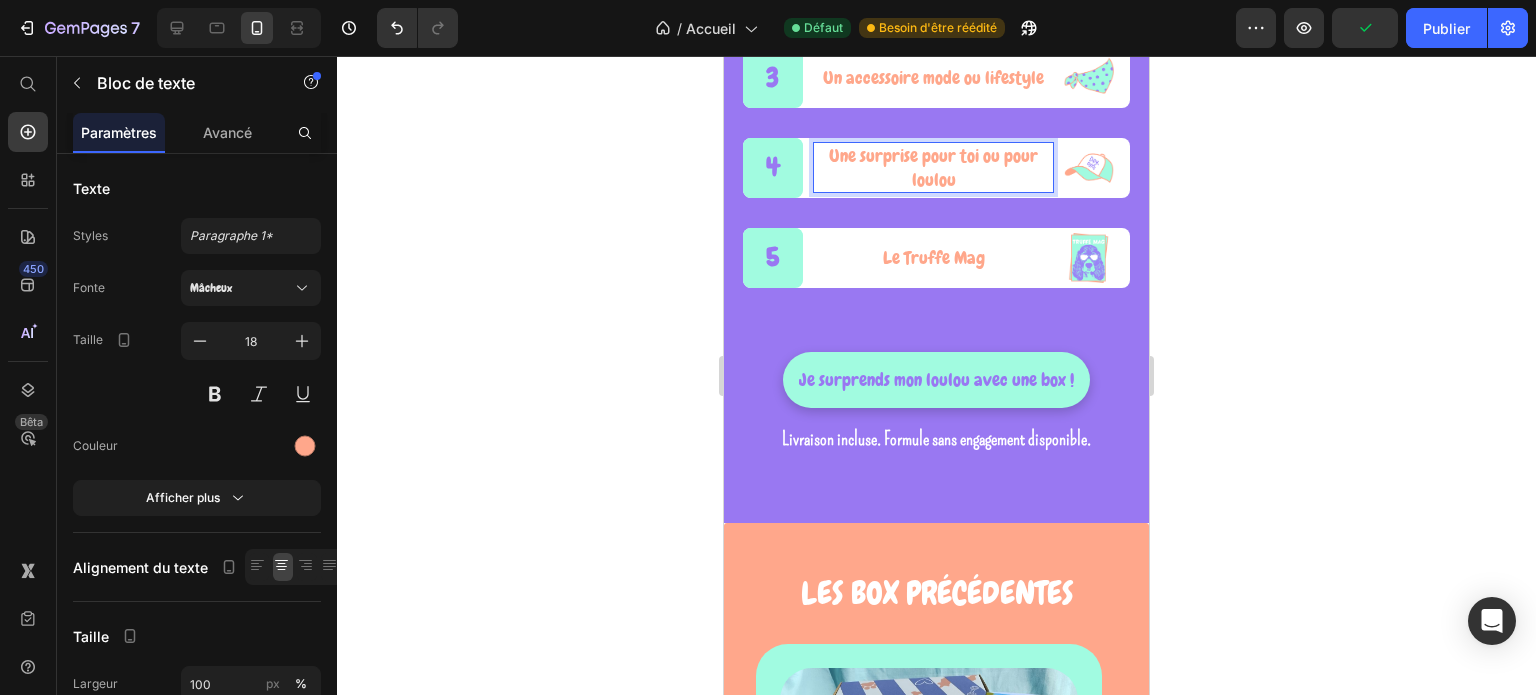 click on "Une surprise pour toi ou pour loulou" at bounding box center [933, 167] 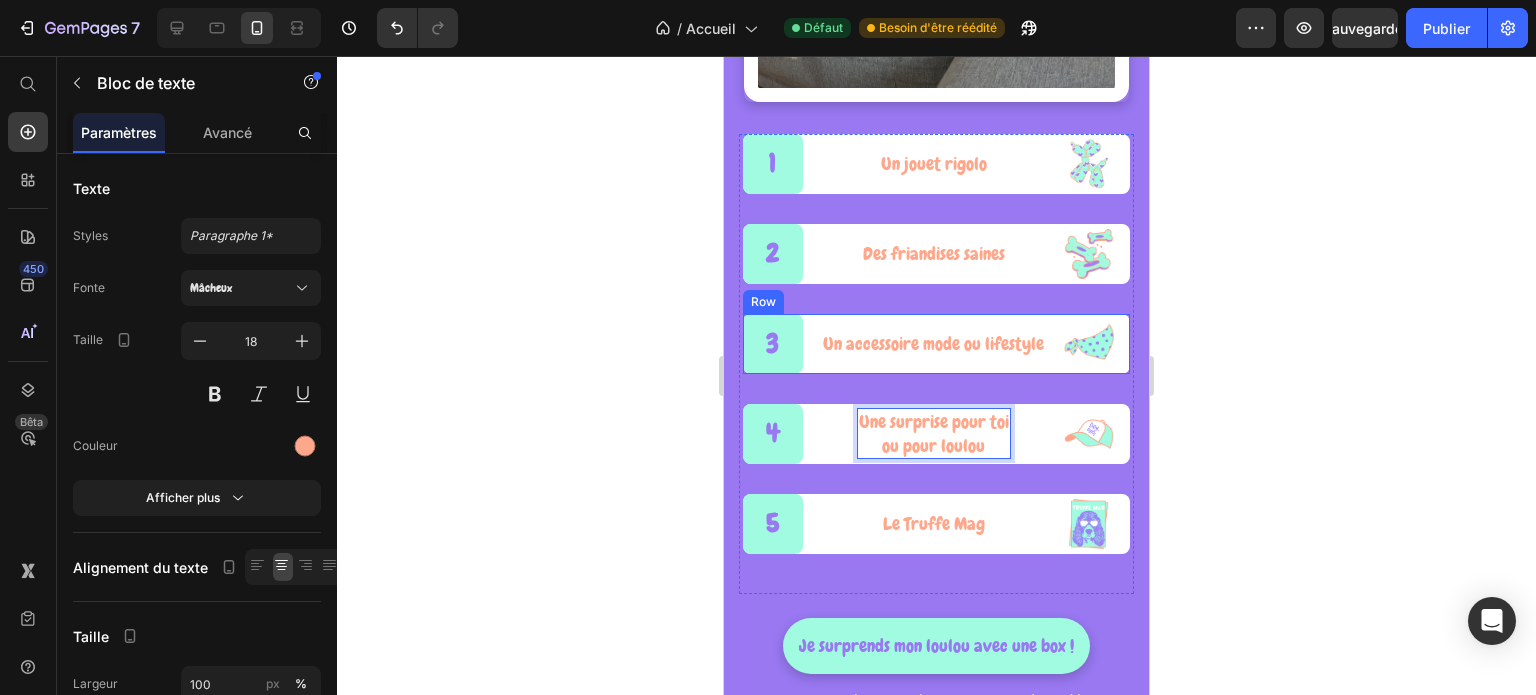 scroll, scrollTop: 1398, scrollLeft: 0, axis: vertical 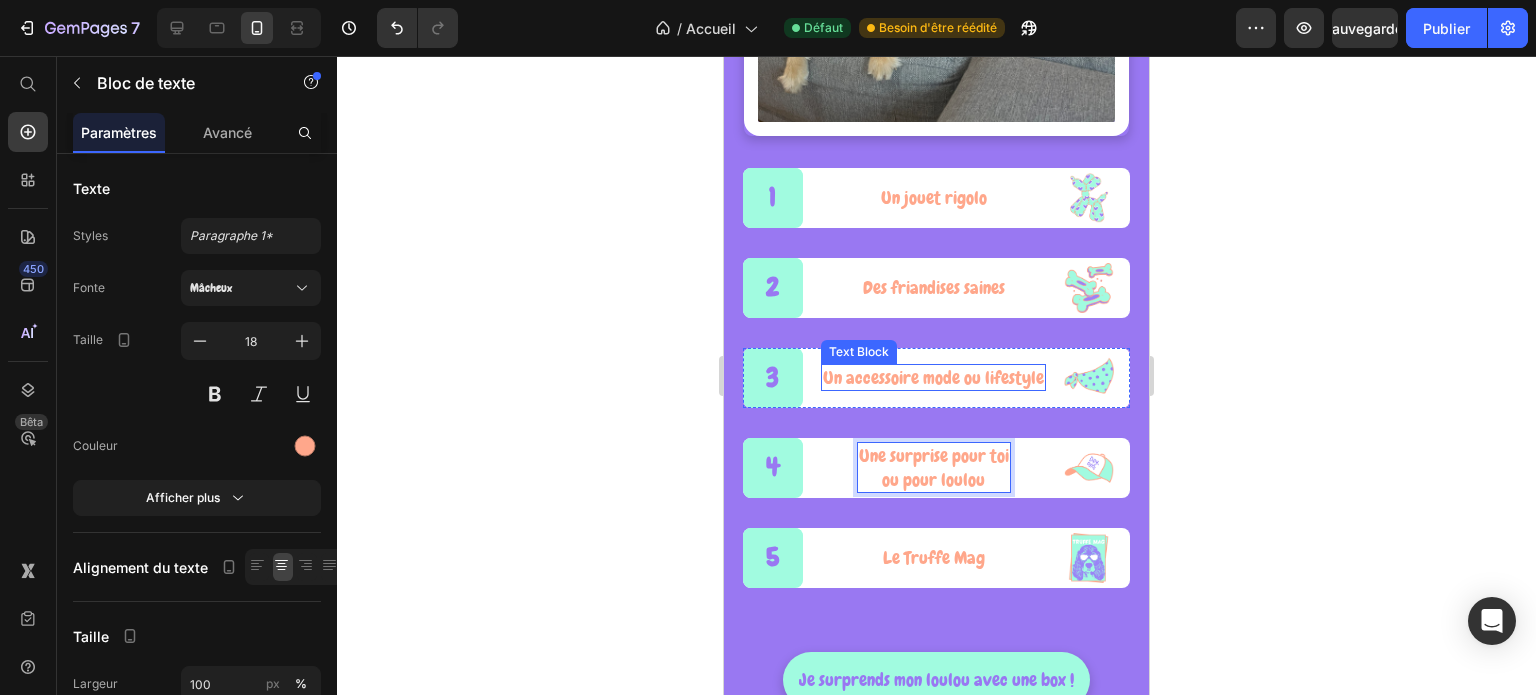 click on "Un accessoire mode ou lifestyle" at bounding box center [933, 377] 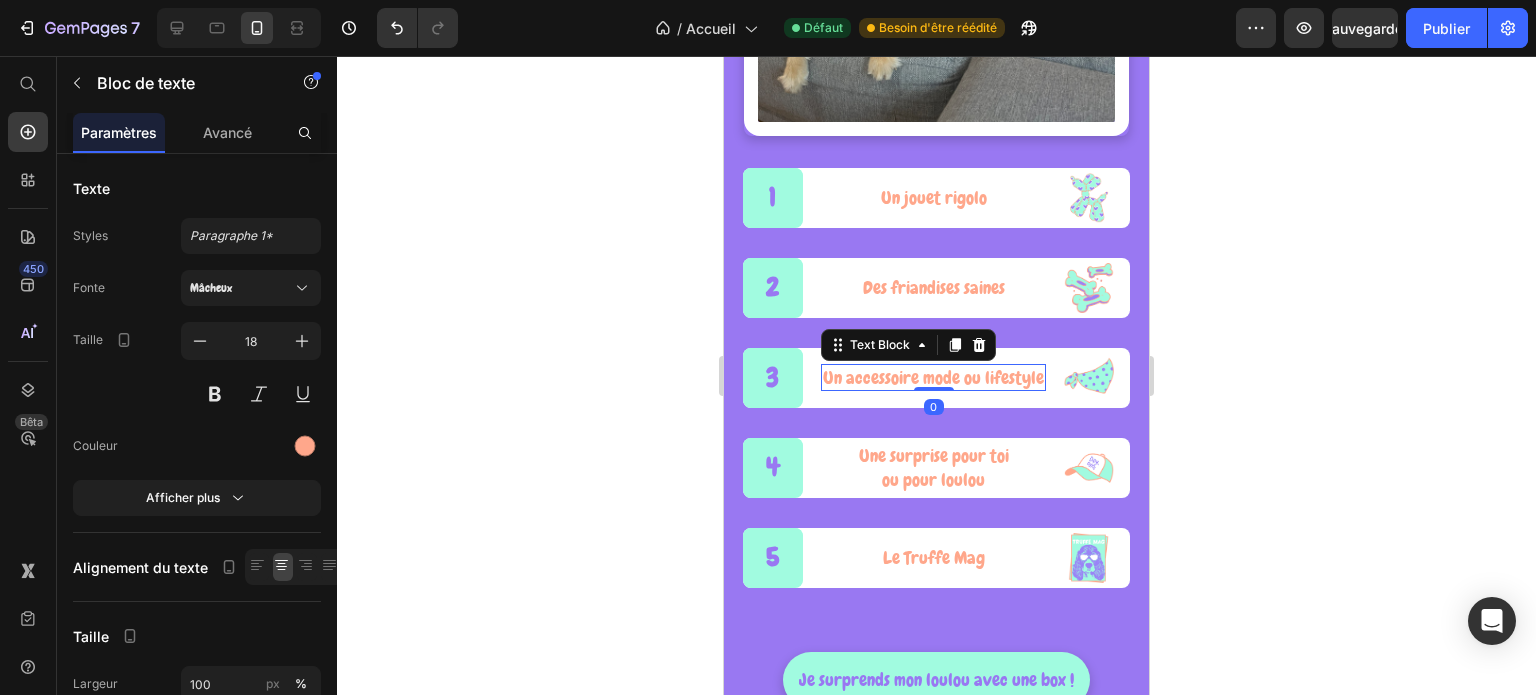 click on "Un accessoire mode ou lifestyle" at bounding box center (933, 377) 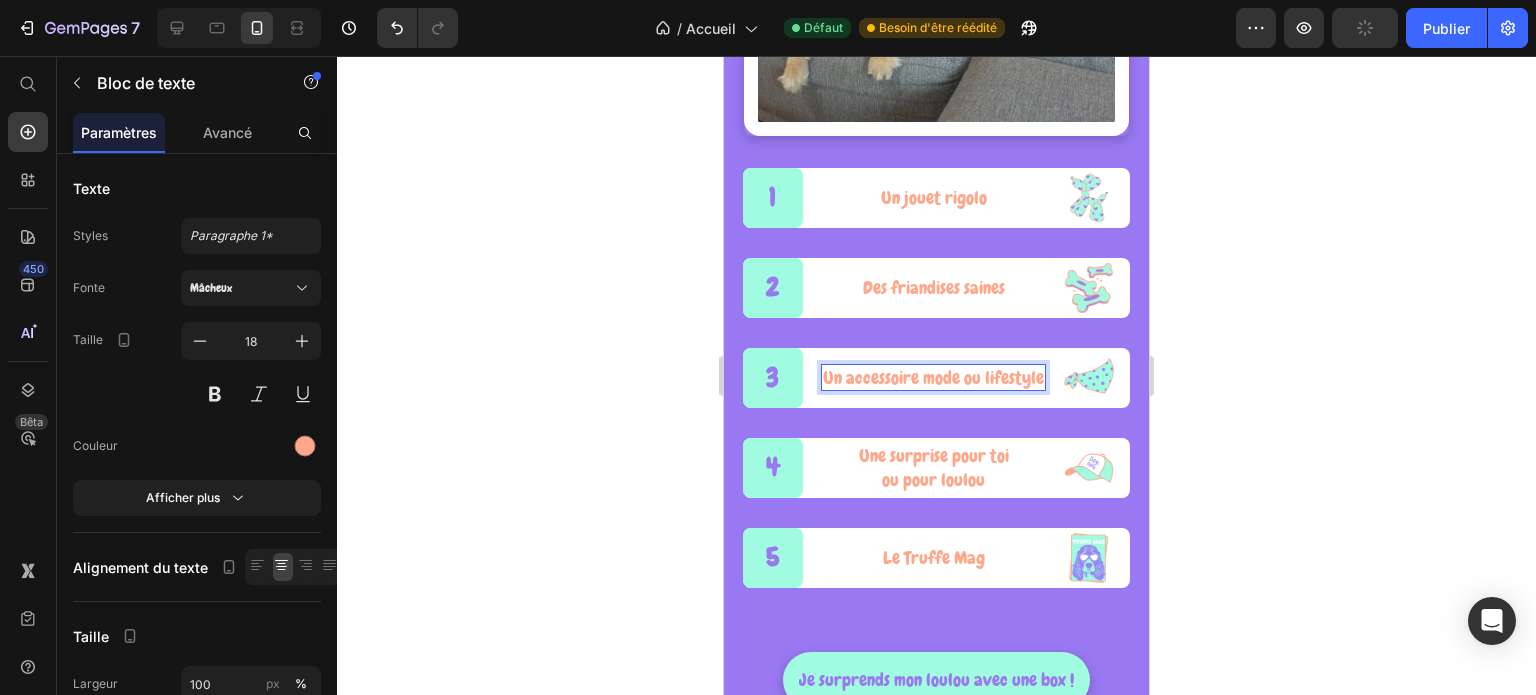 click on "Un accessoire mode ou lifestyle" at bounding box center [933, 377] 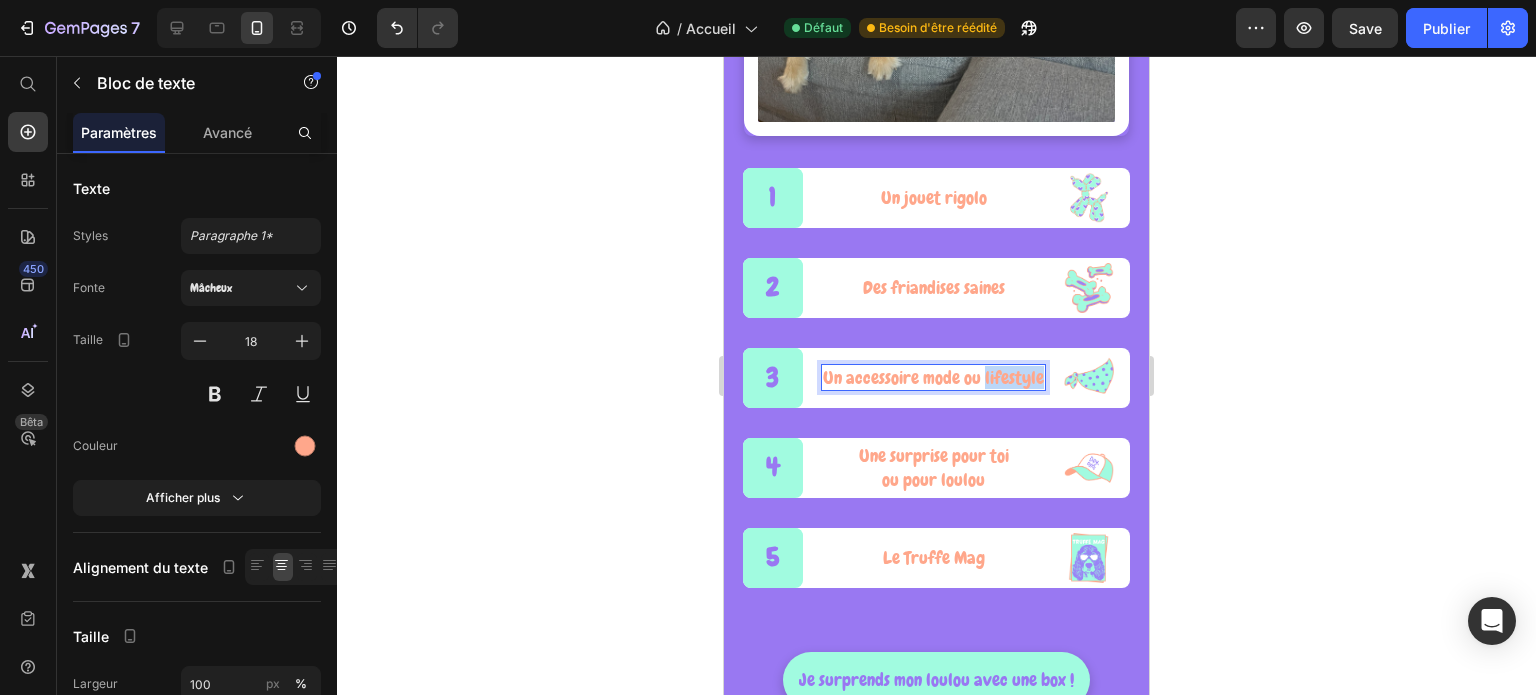 drag, startPoint x: 976, startPoint y: 364, endPoint x: 1036, endPoint y: 364, distance: 60 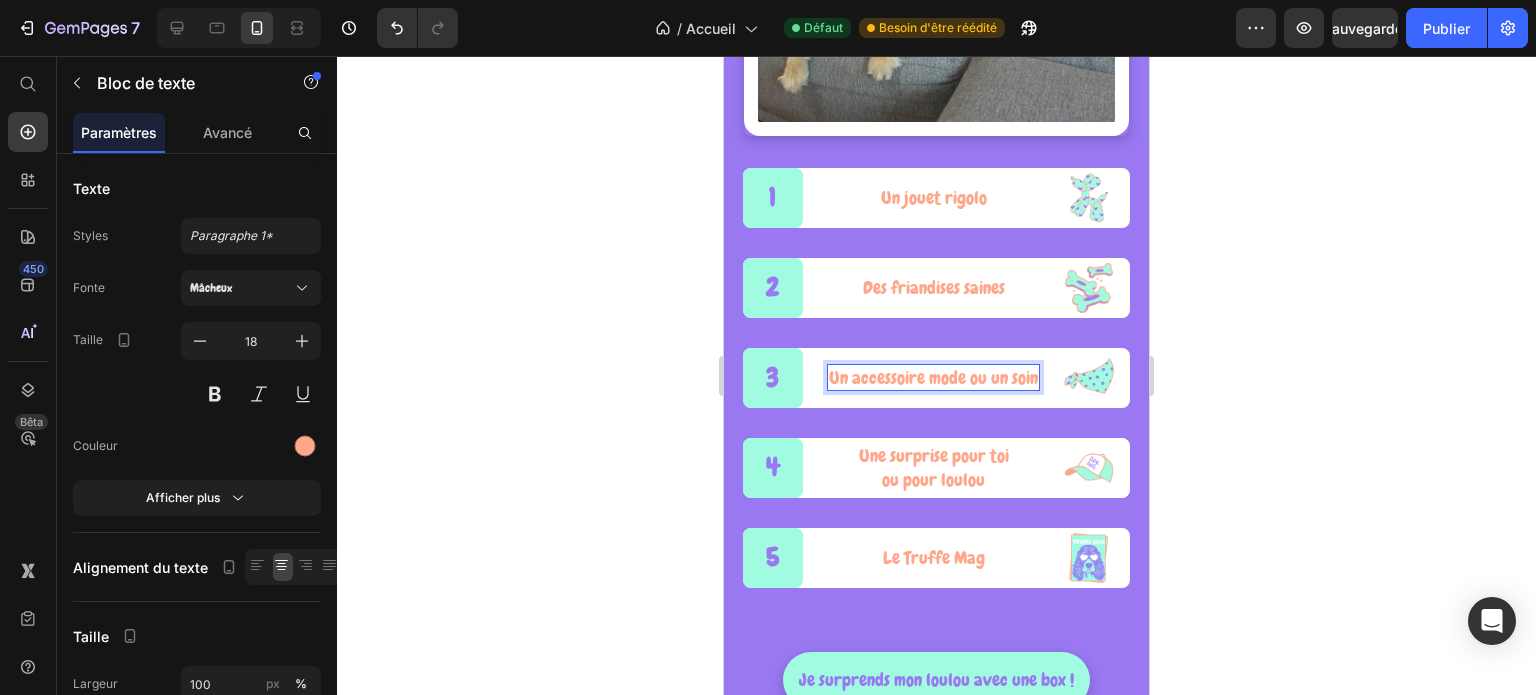 click on "Un accessoire mode ou un soin" at bounding box center (933, 377) 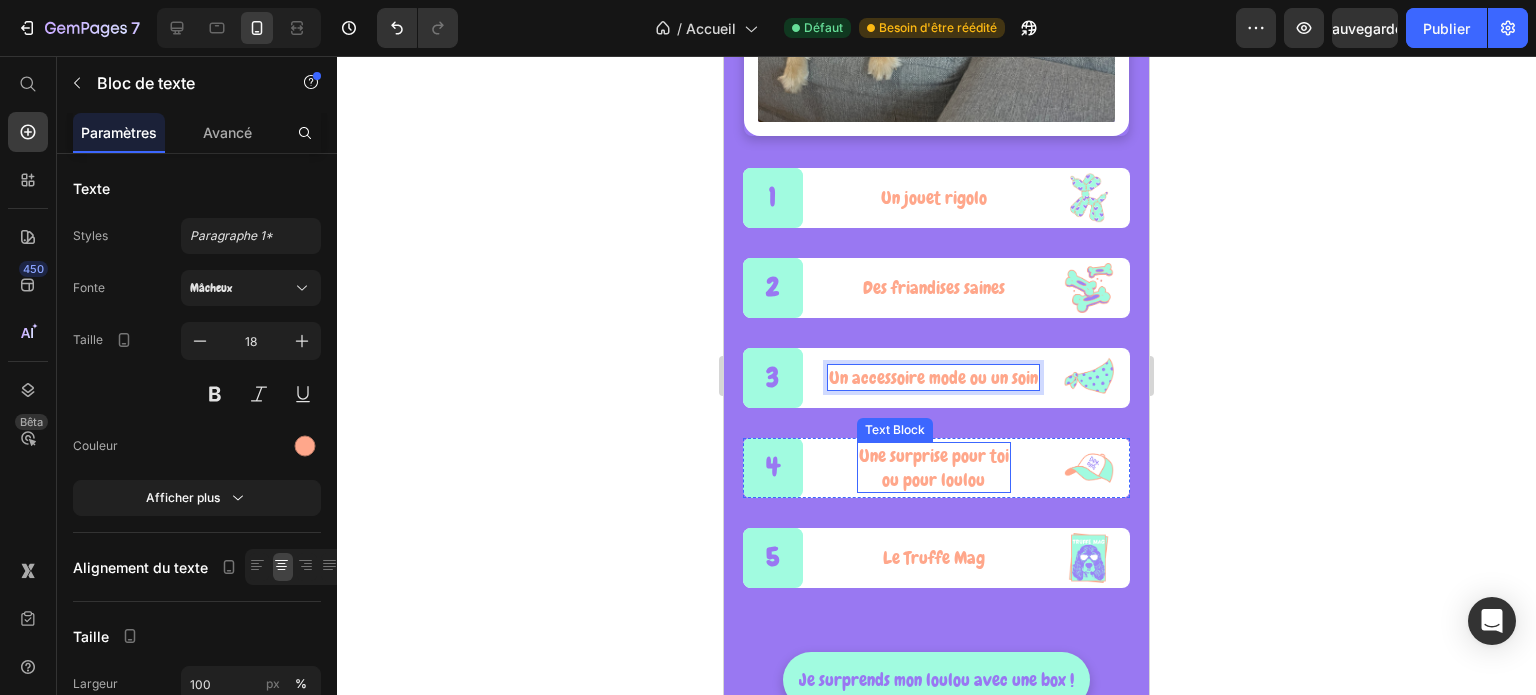 click on "ou pour loulou" at bounding box center [934, 479] 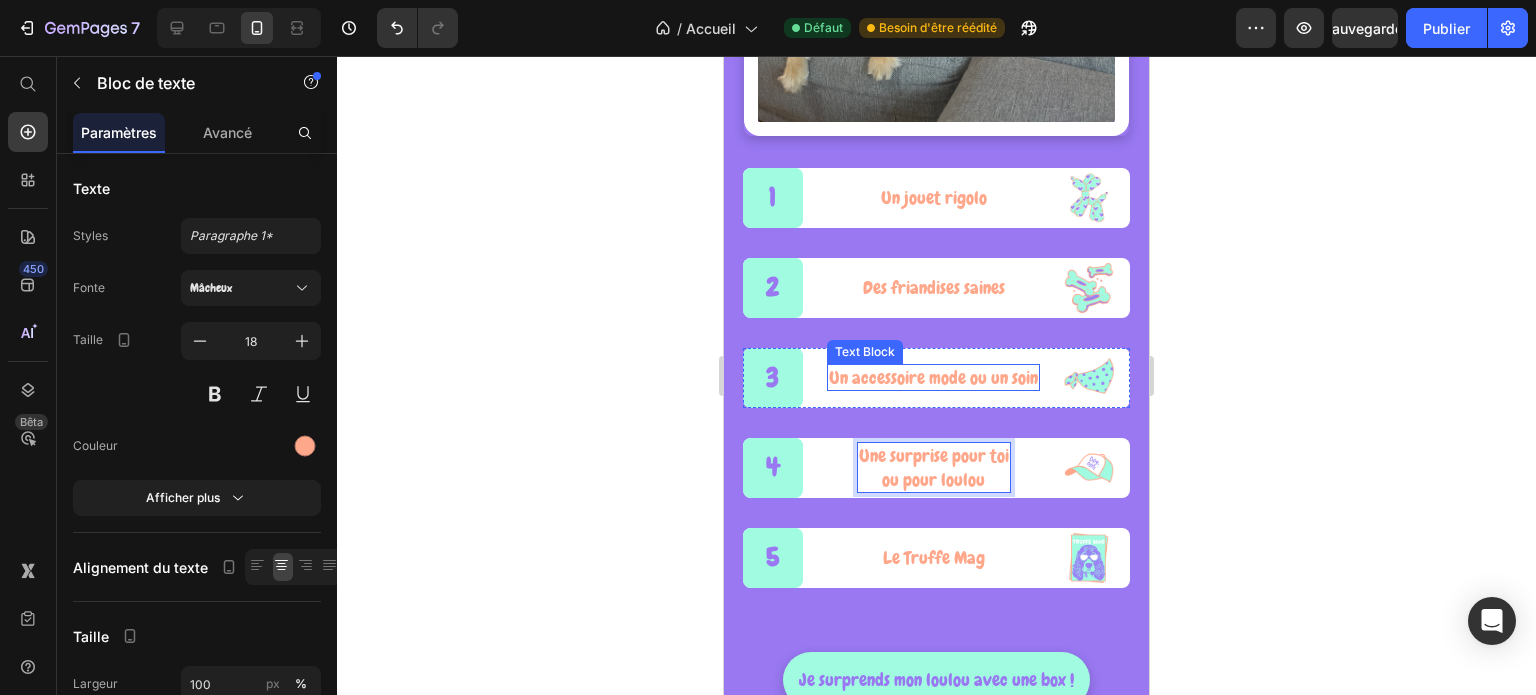 click on "Un accessoire mode ou un soin" at bounding box center [933, 377] 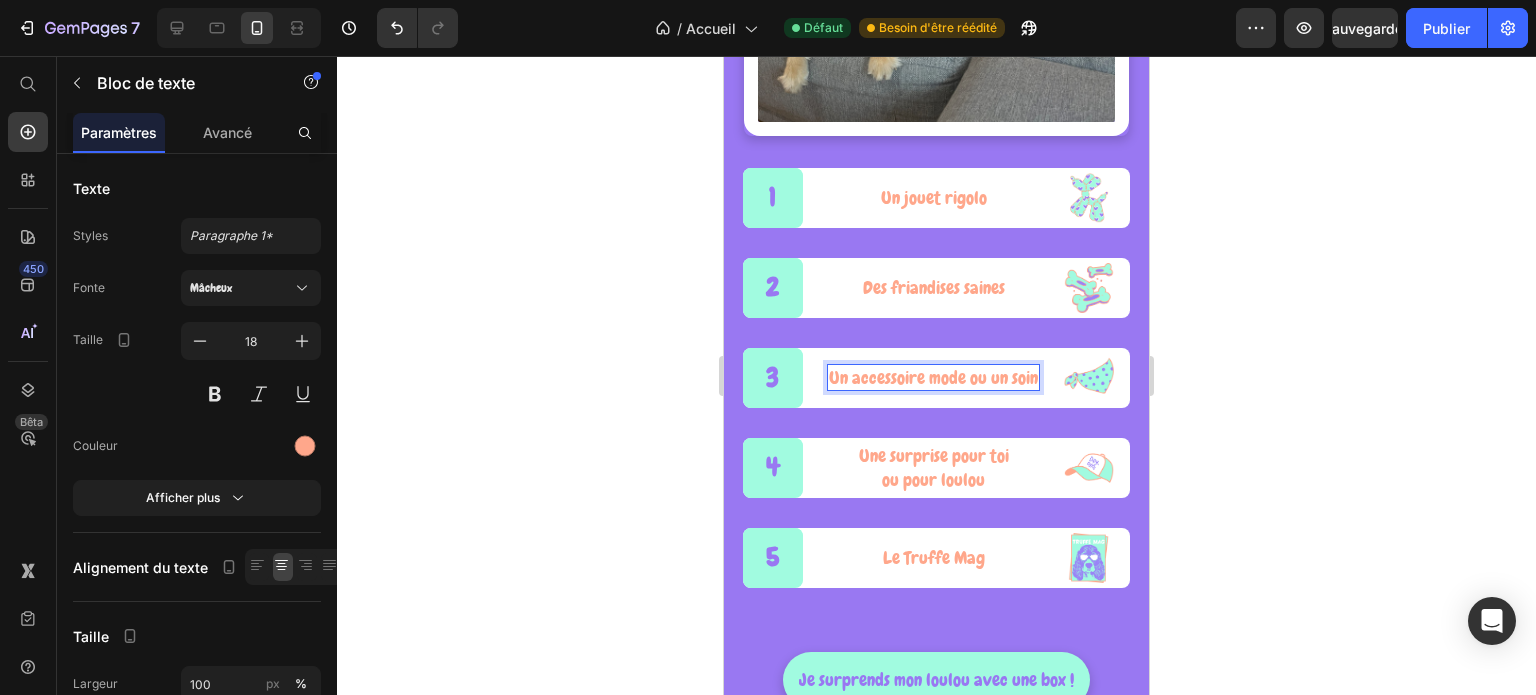 click on "Un accessoire mode ou un soin" at bounding box center (933, 377) 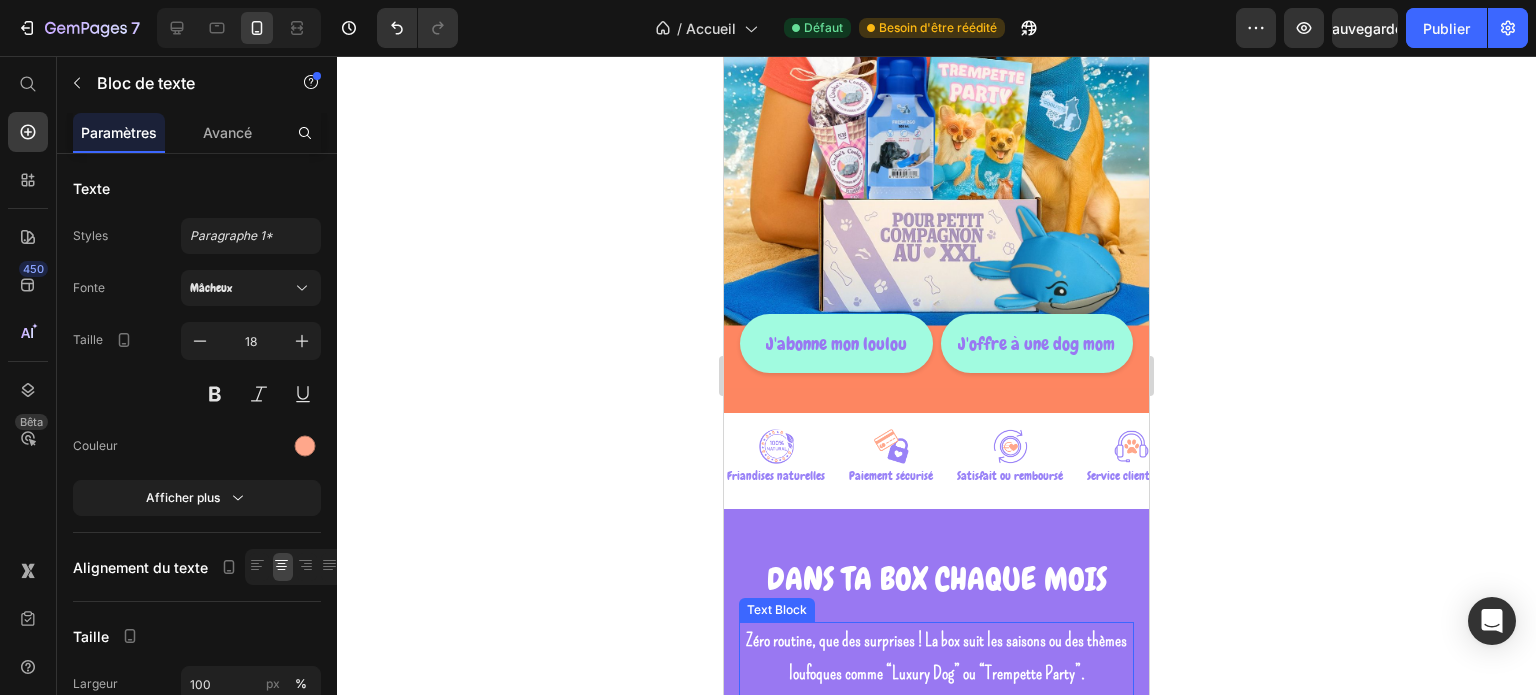 scroll, scrollTop: 386, scrollLeft: 0, axis: vertical 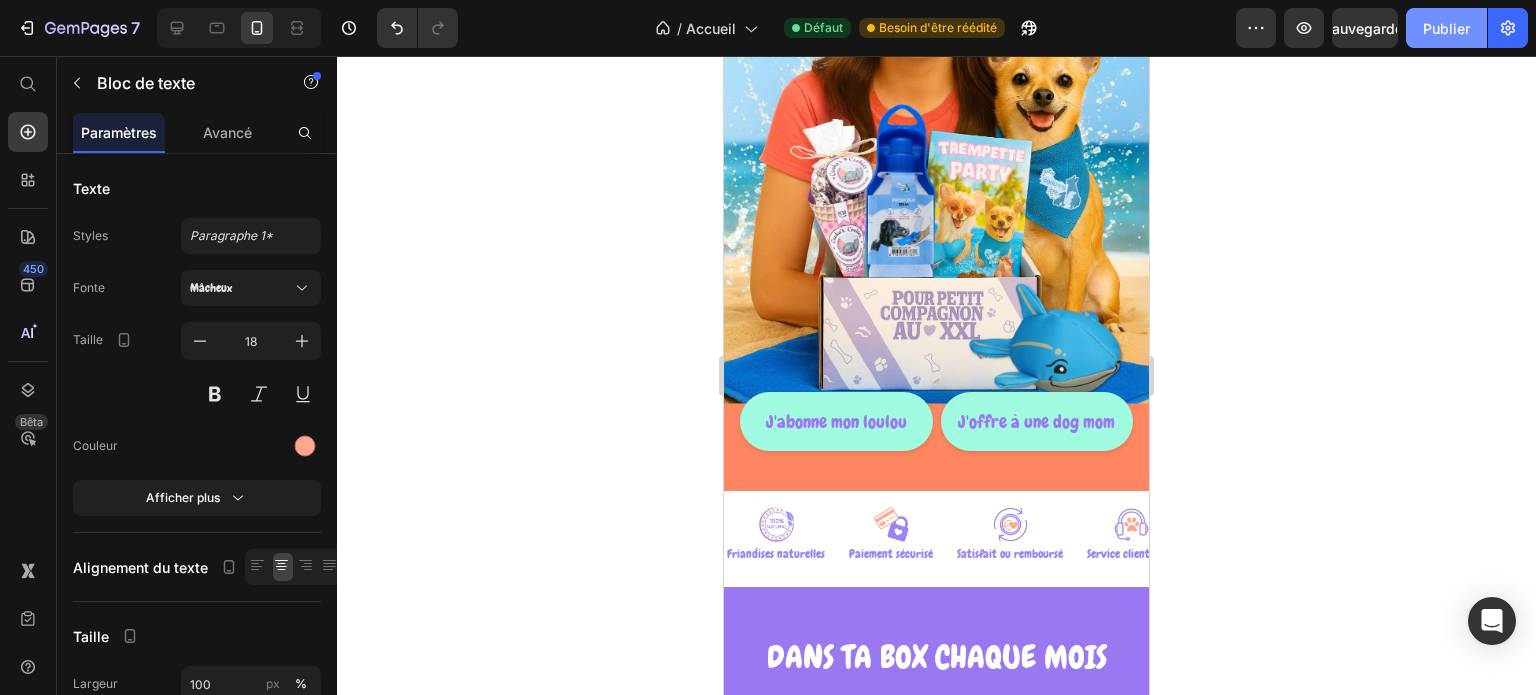 click on "Publier" at bounding box center [1446, 28] 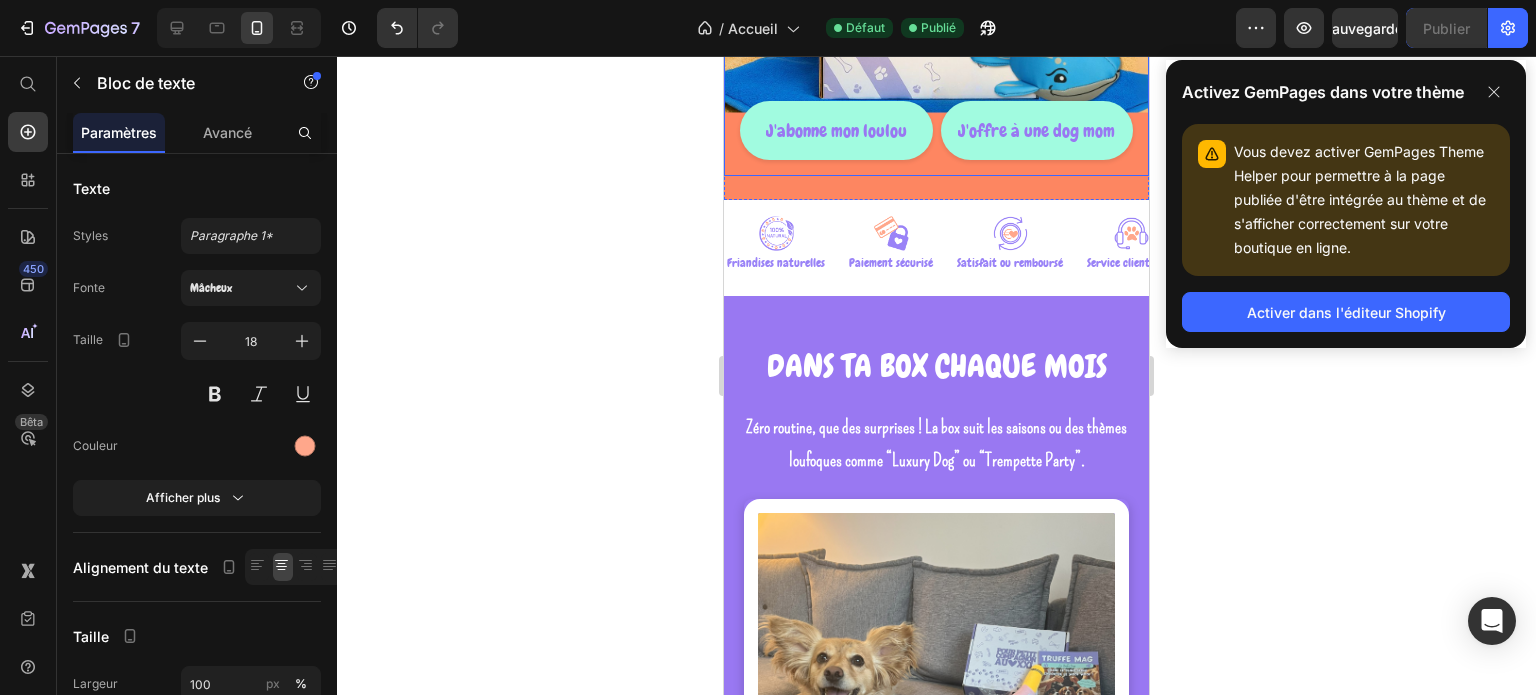 scroll, scrollTop: 700, scrollLeft: 0, axis: vertical 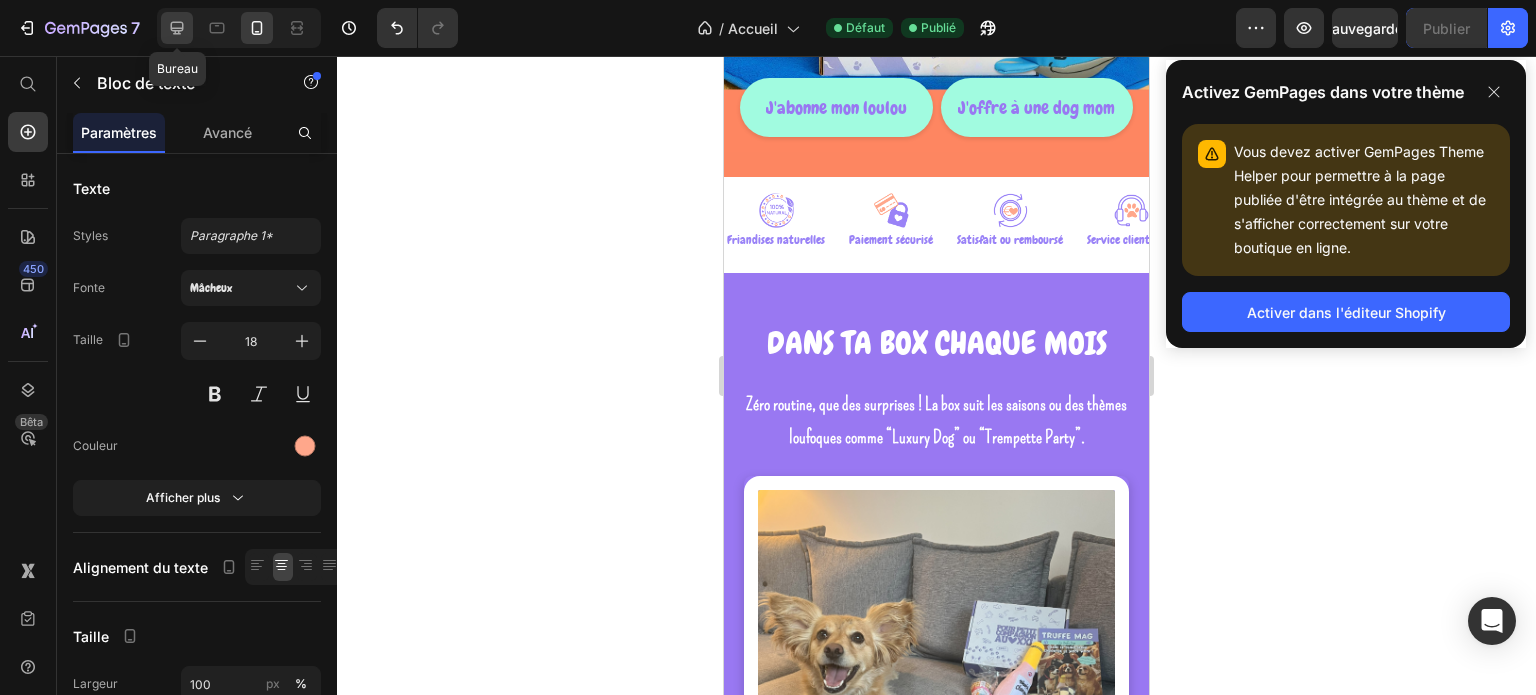 click 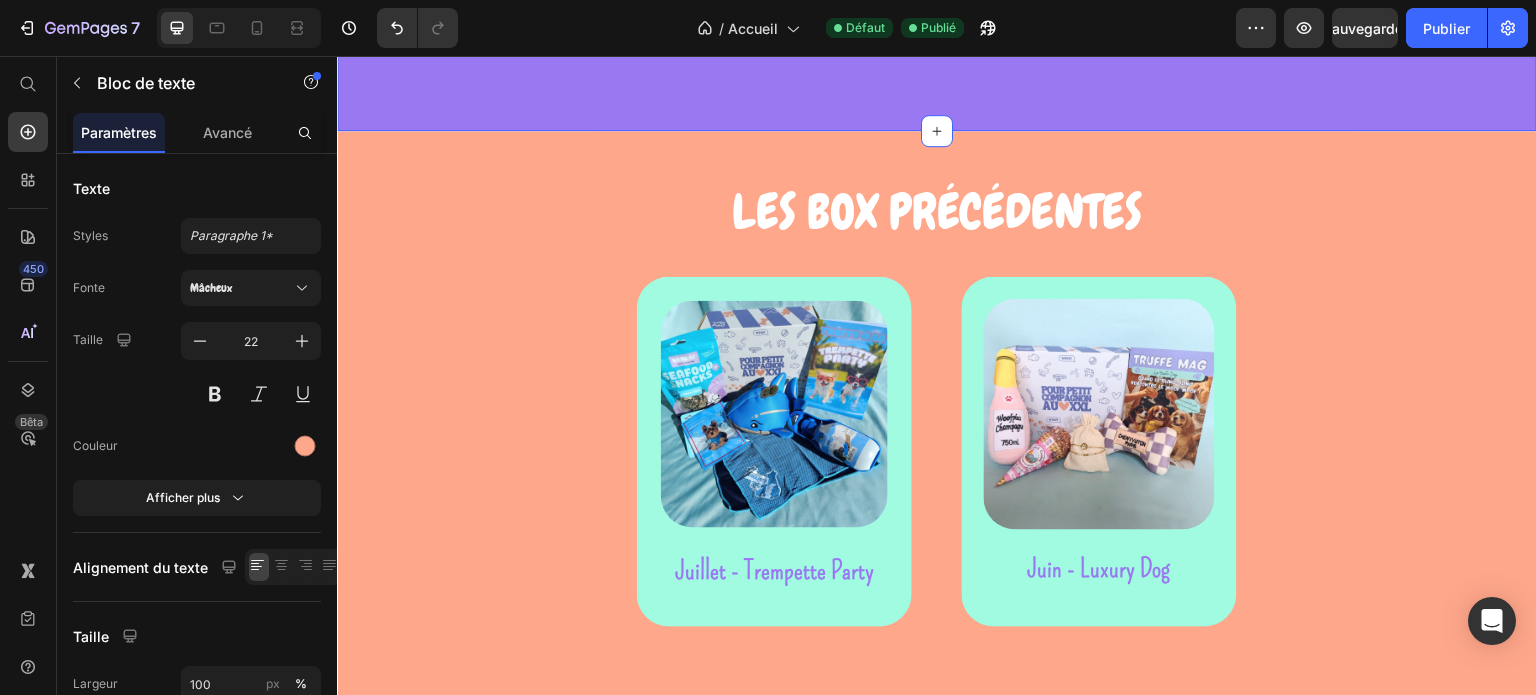 scroll, scrollTop: 1500, scrollLeft: 0, axis: vertical 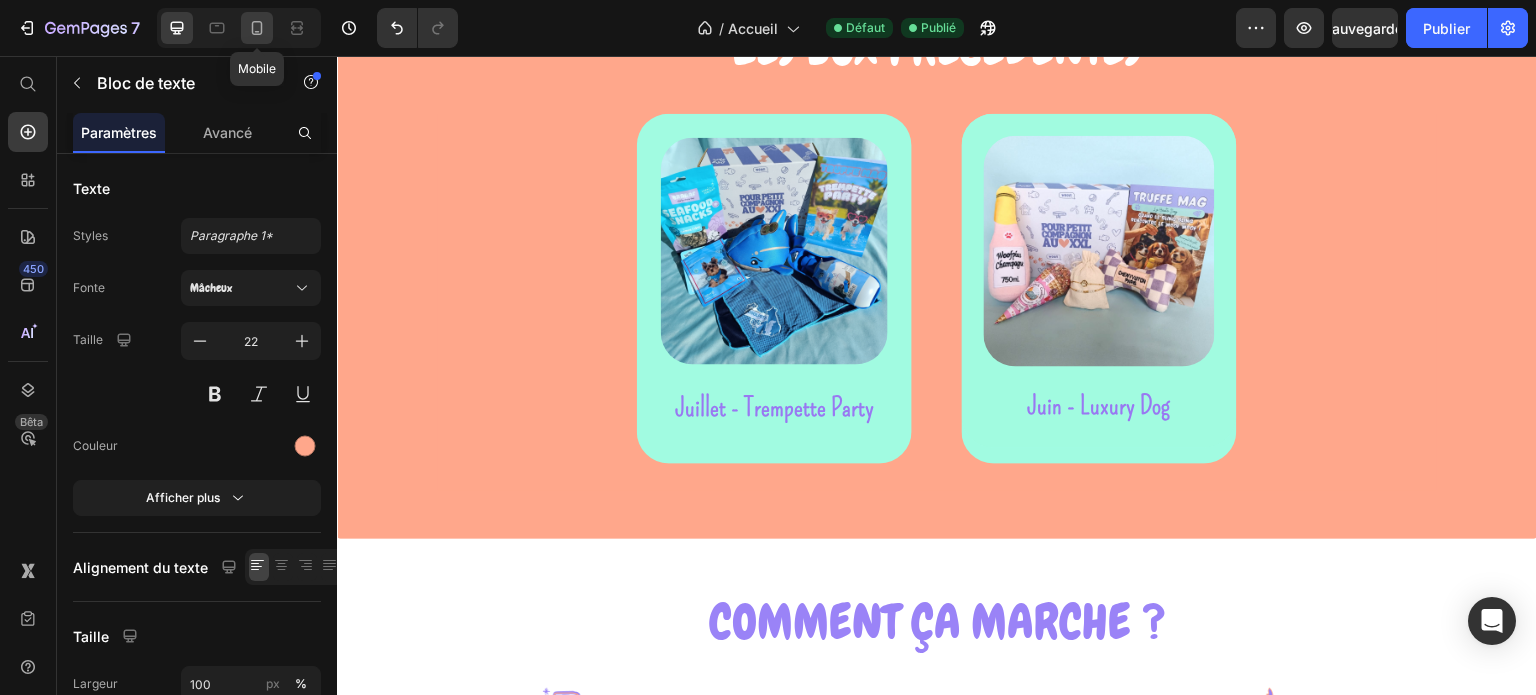 click 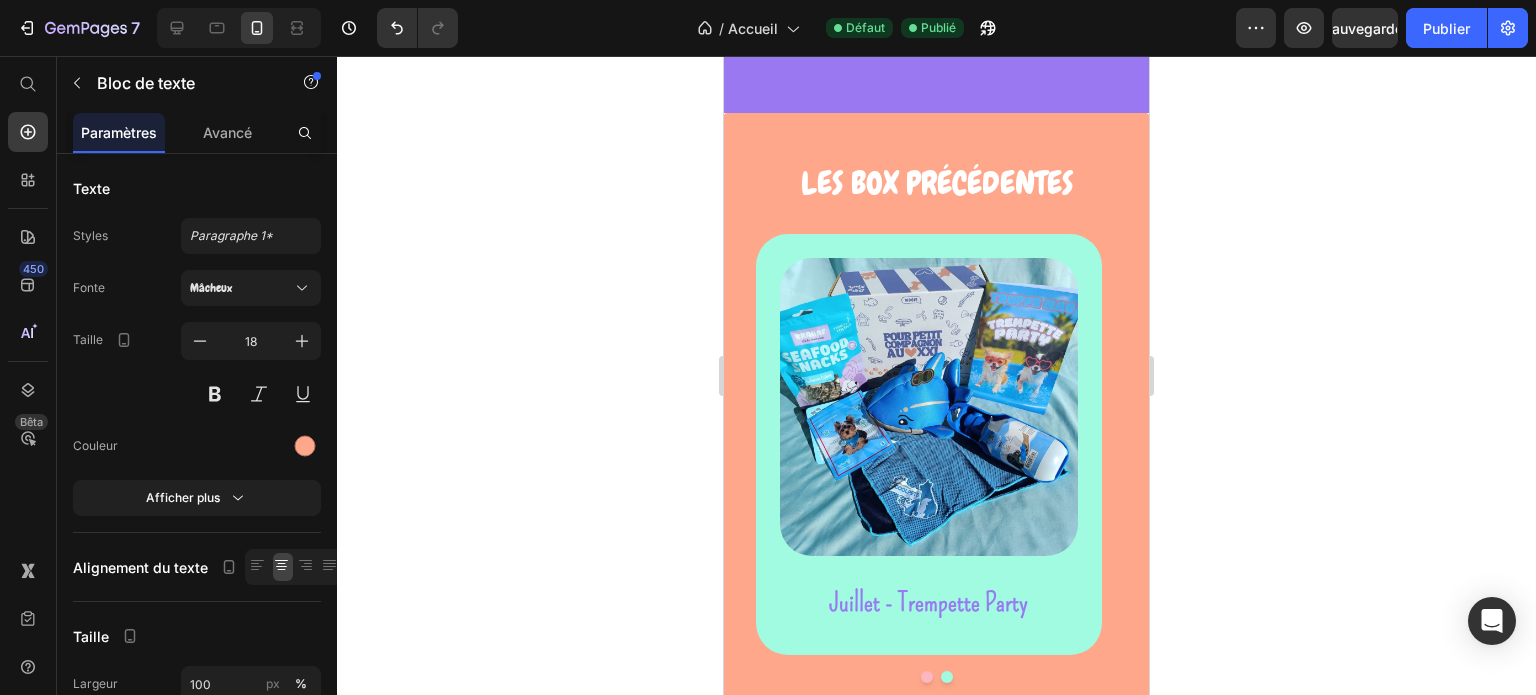 scroll, scrollTop: 1654, scrollLeft: 0, axis: vertical 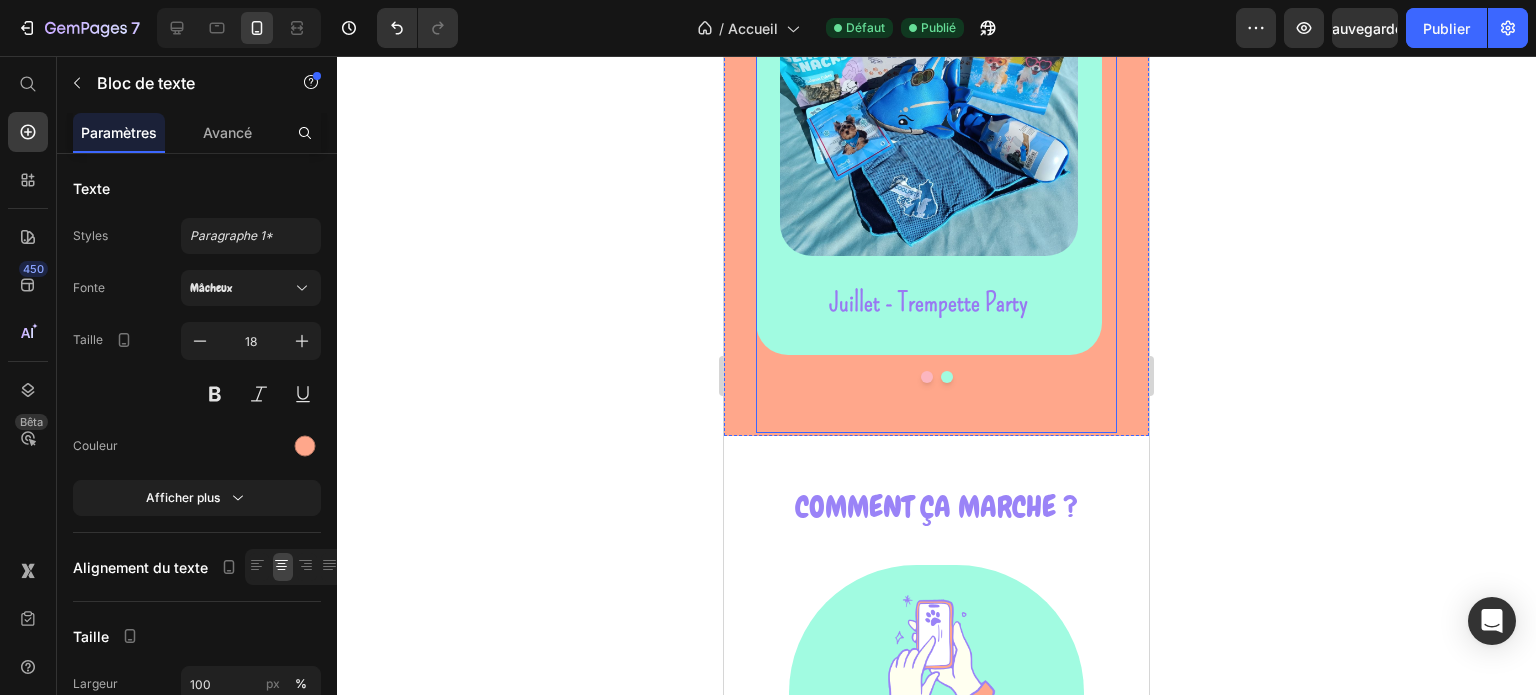 click at bounding box center (947, 377) 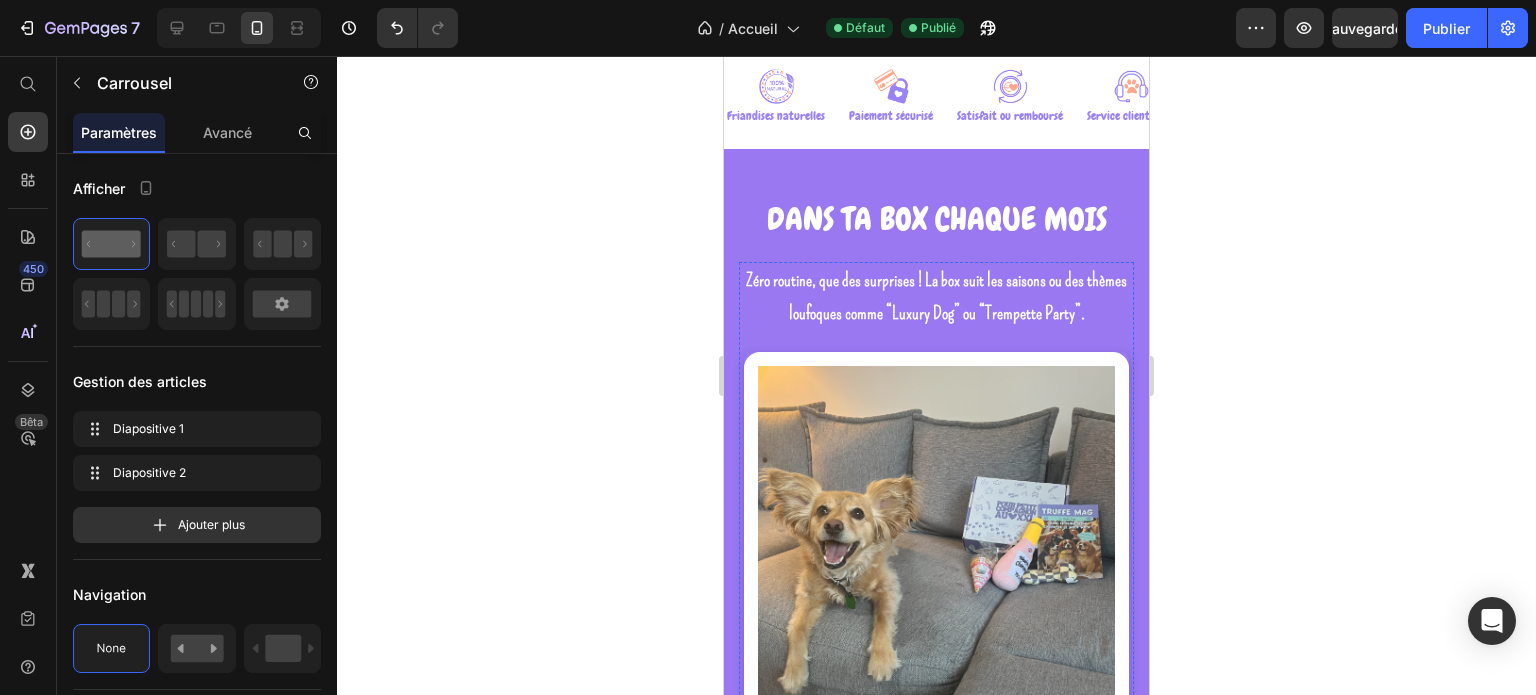 scroll, scrollTop: 708, scrollLeft: 0, axis: vertical 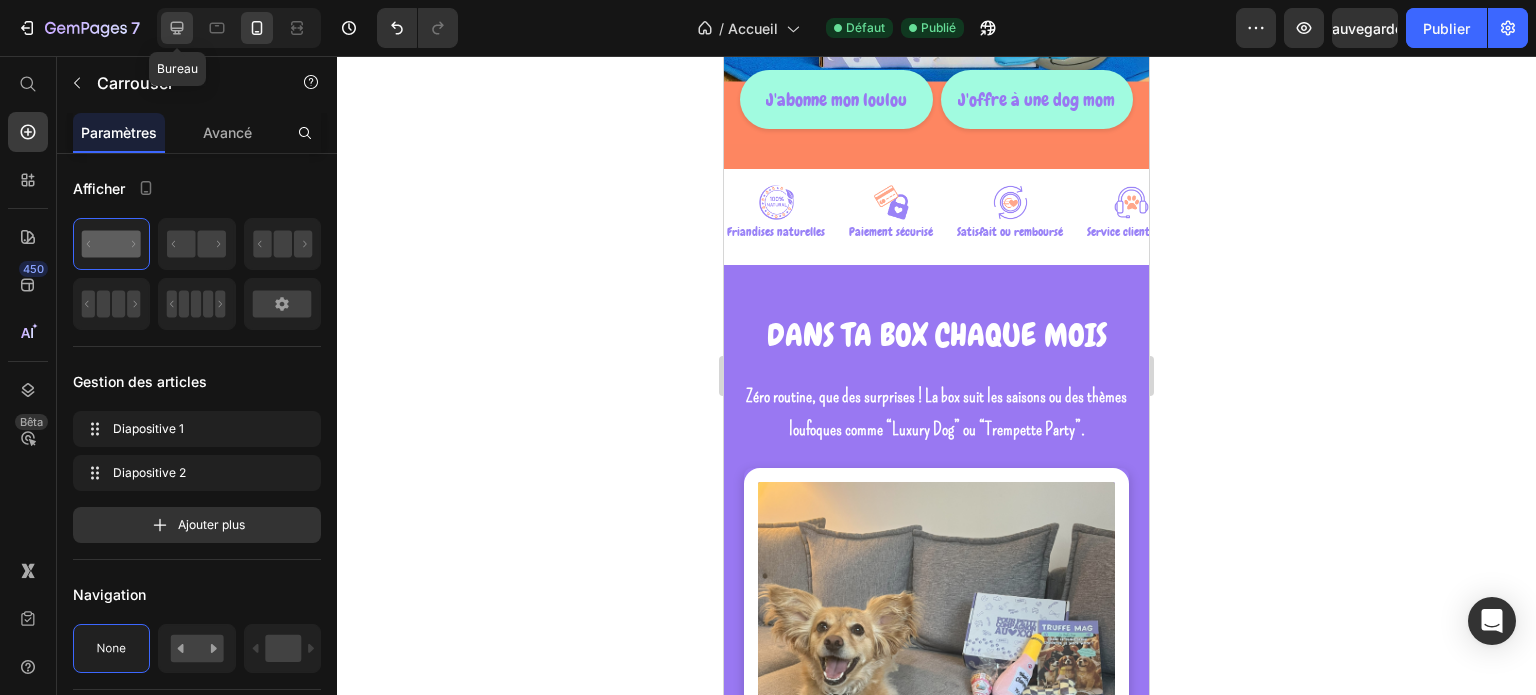click 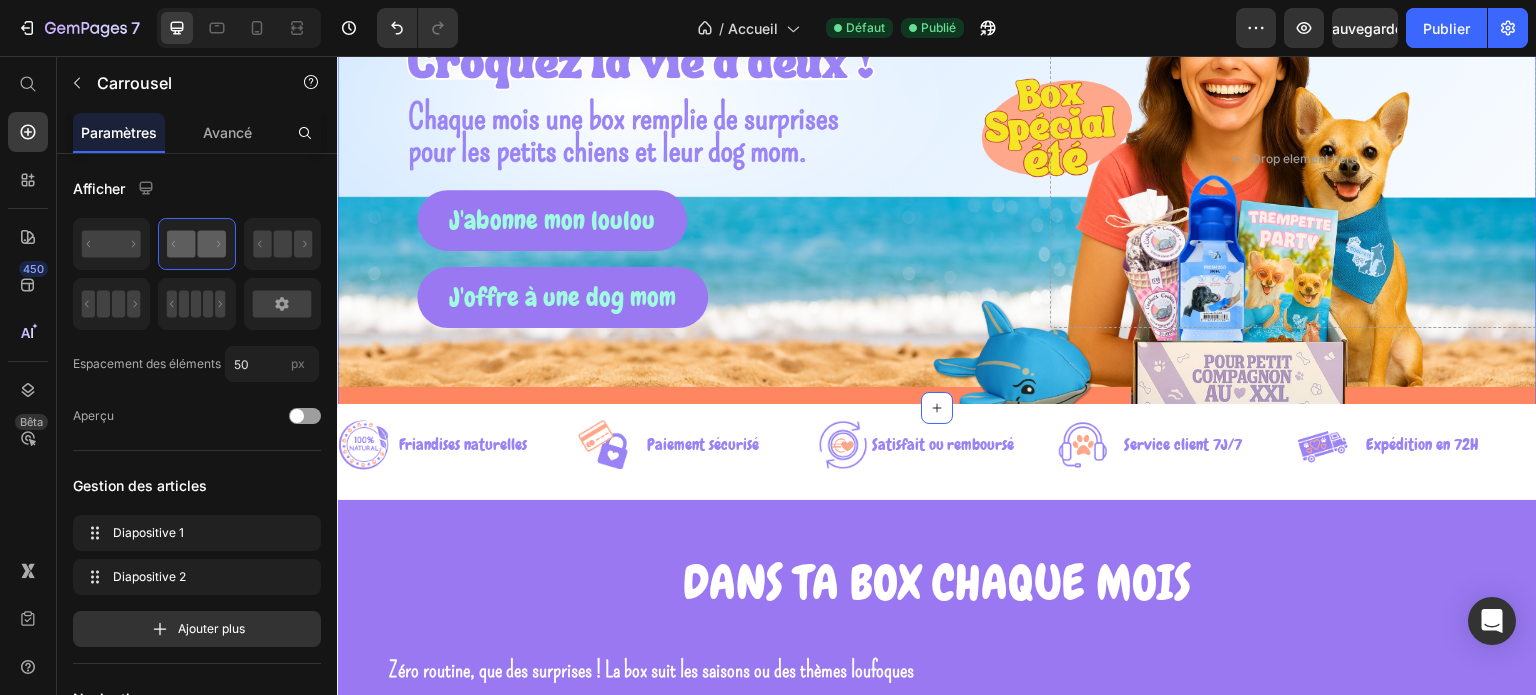 scroll, scrollTop: 0, scrollLeft: 0, axis: both 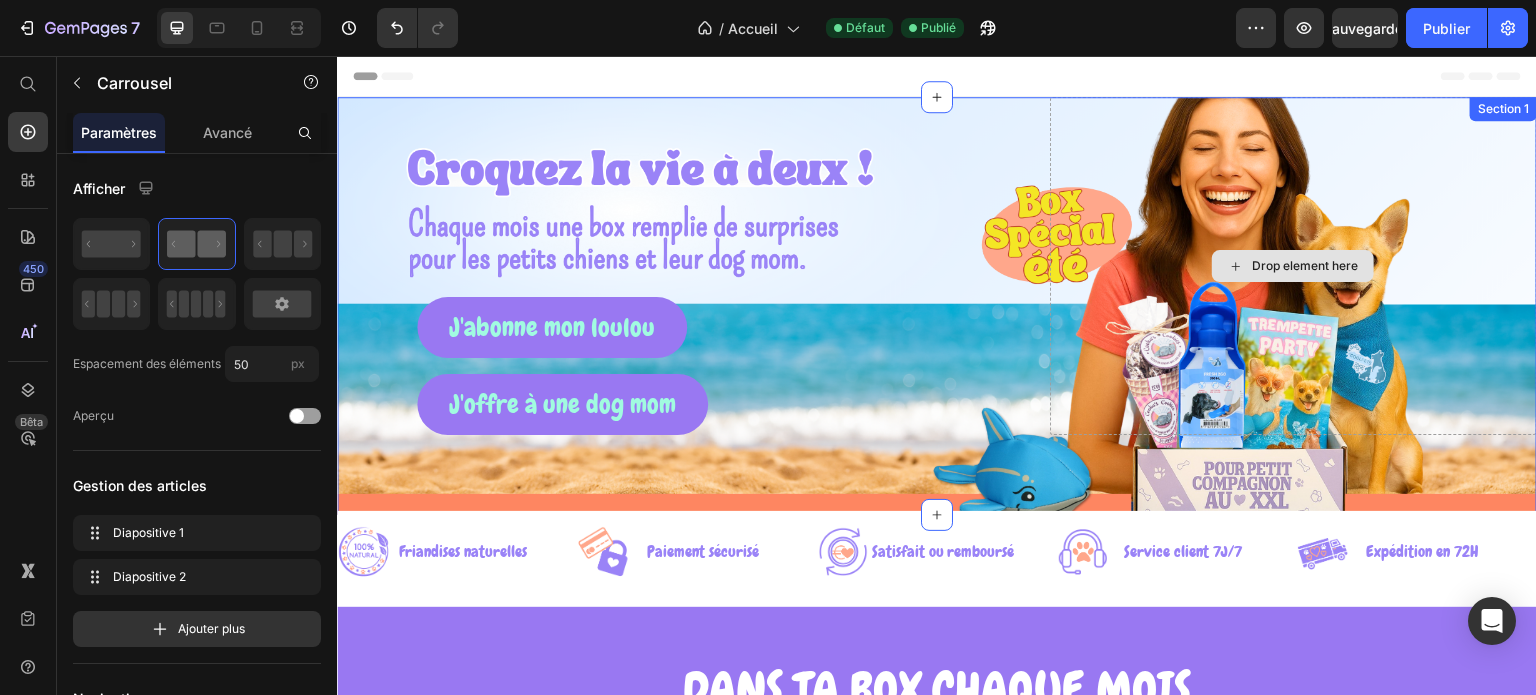 click on "Drop element here" at bounding box center (1294, 266) 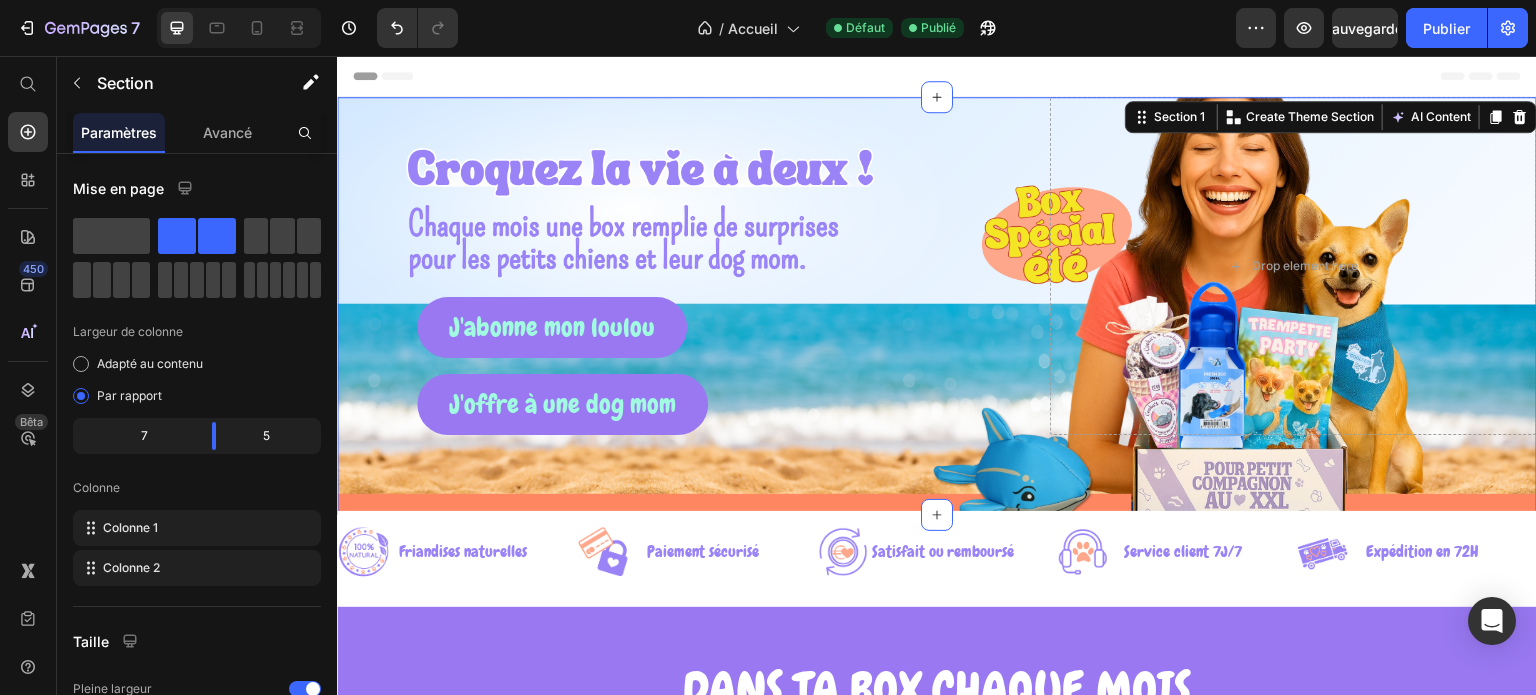 click on "J'abonne mon loulou Button J'offre à une dog mom Button Row" at bounding box center (678, 266) 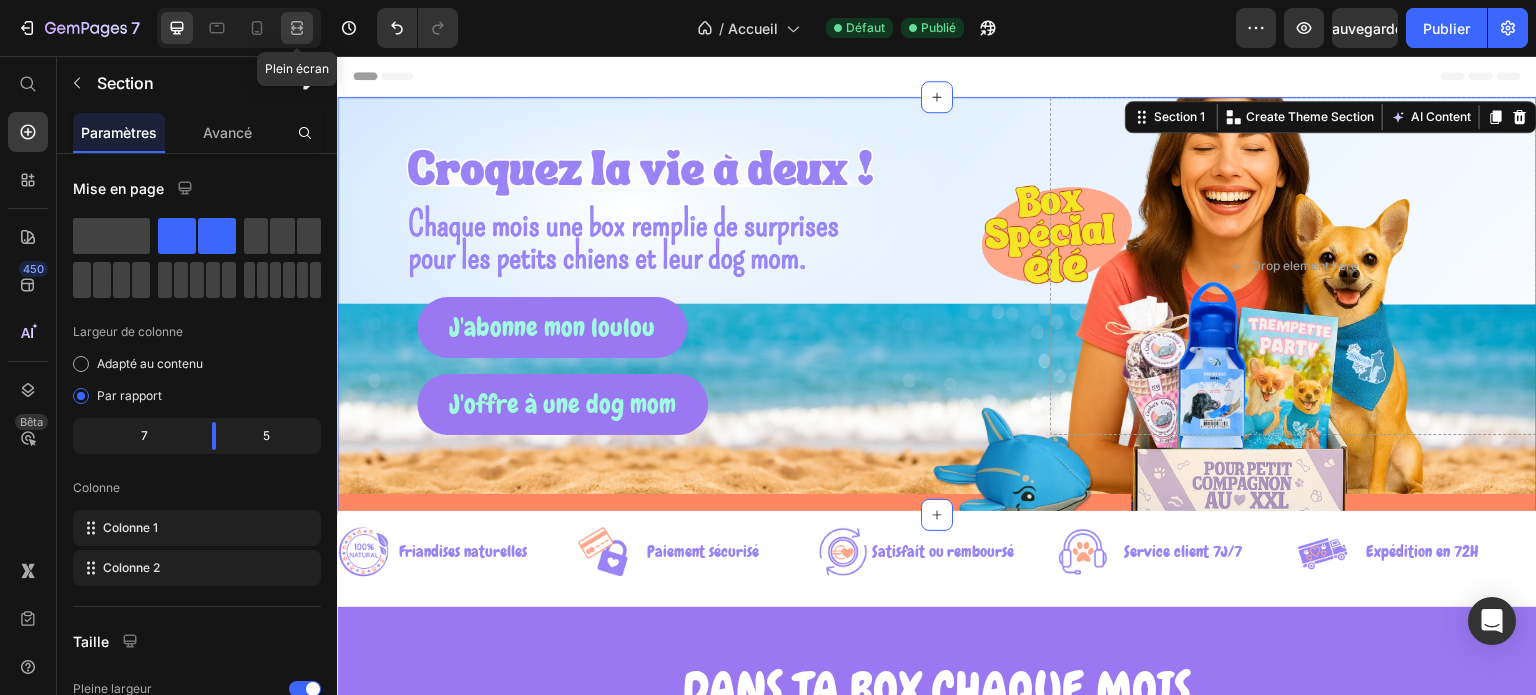 click 